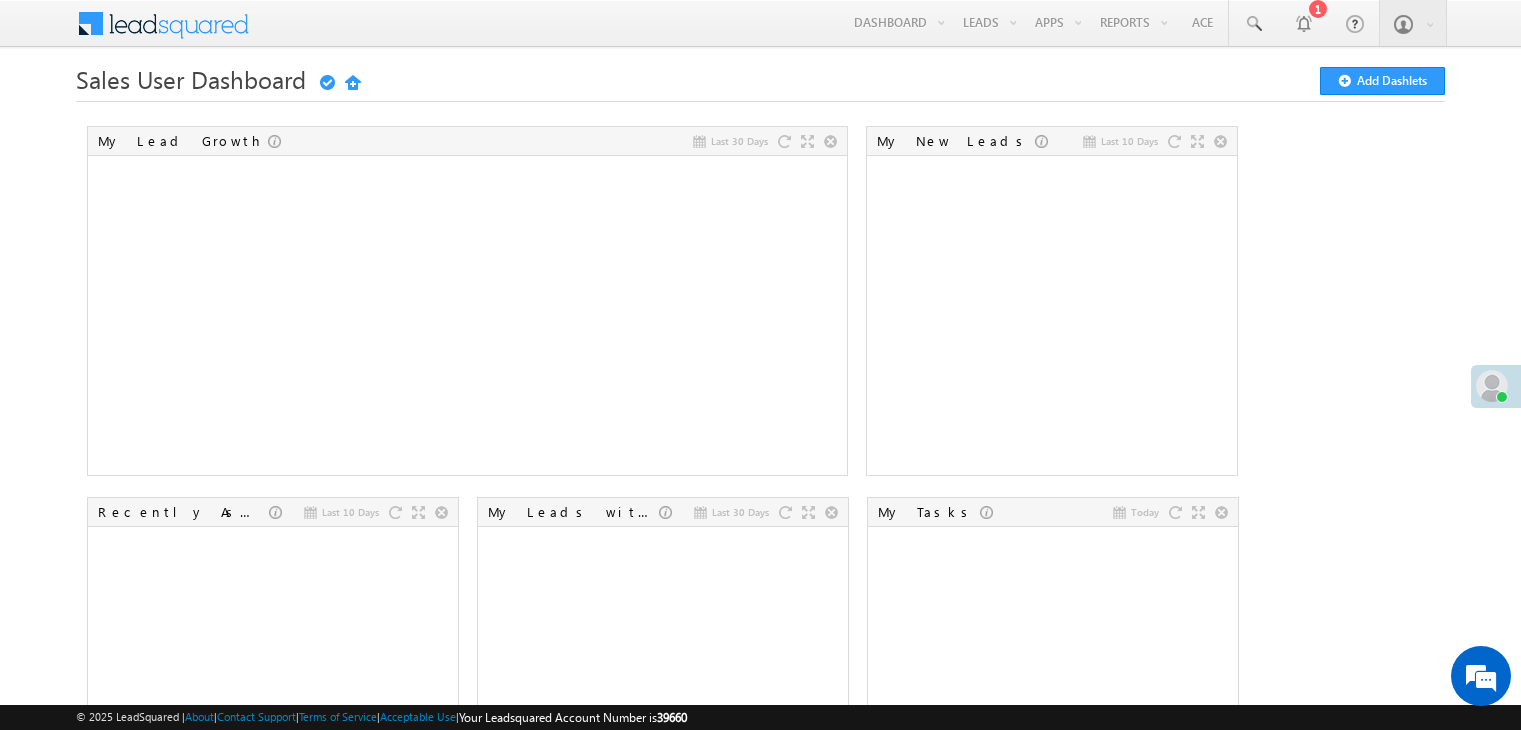 scroll, scrollTop: 0, scrollLeft: 0, axis: both 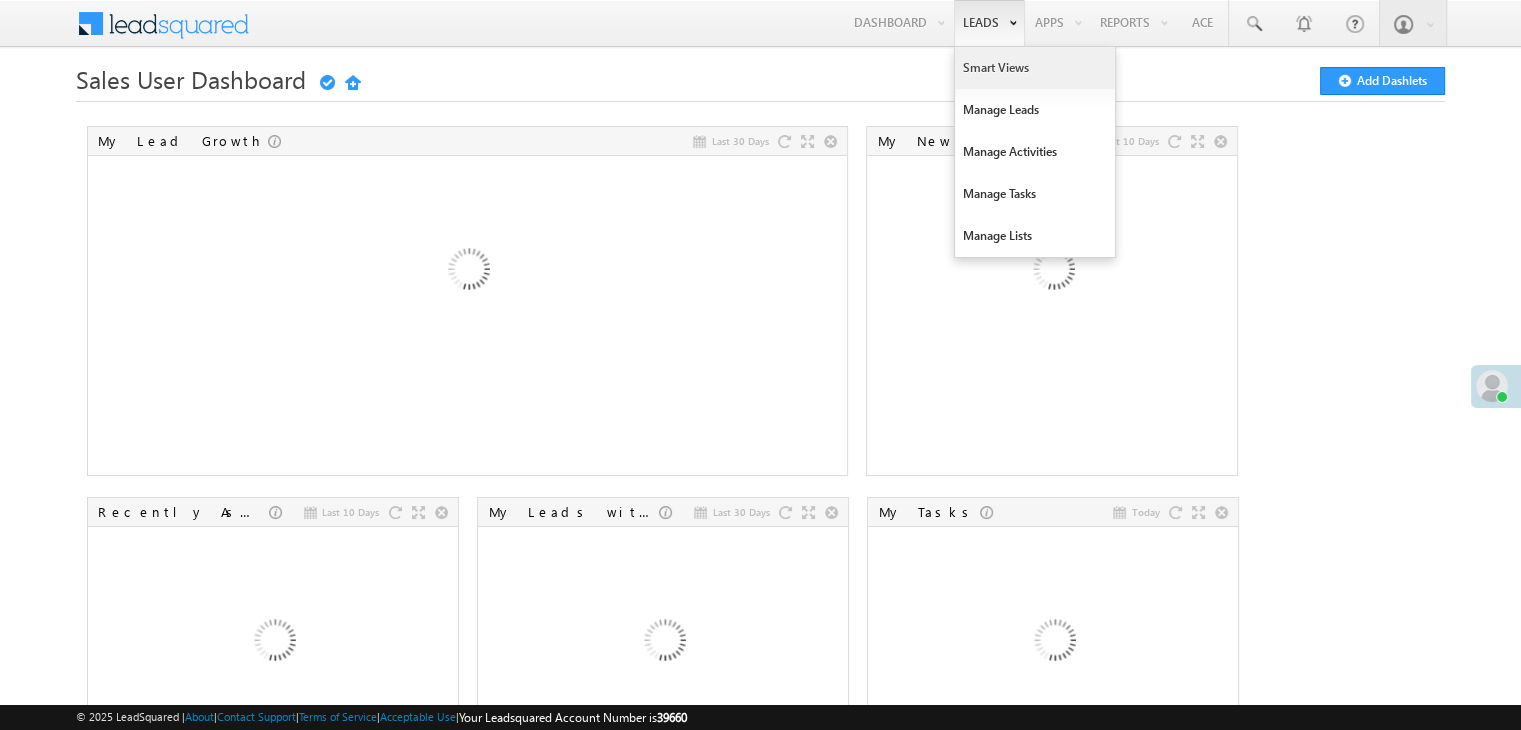 click on "Smart Views" at bounding box center [1035, 68] 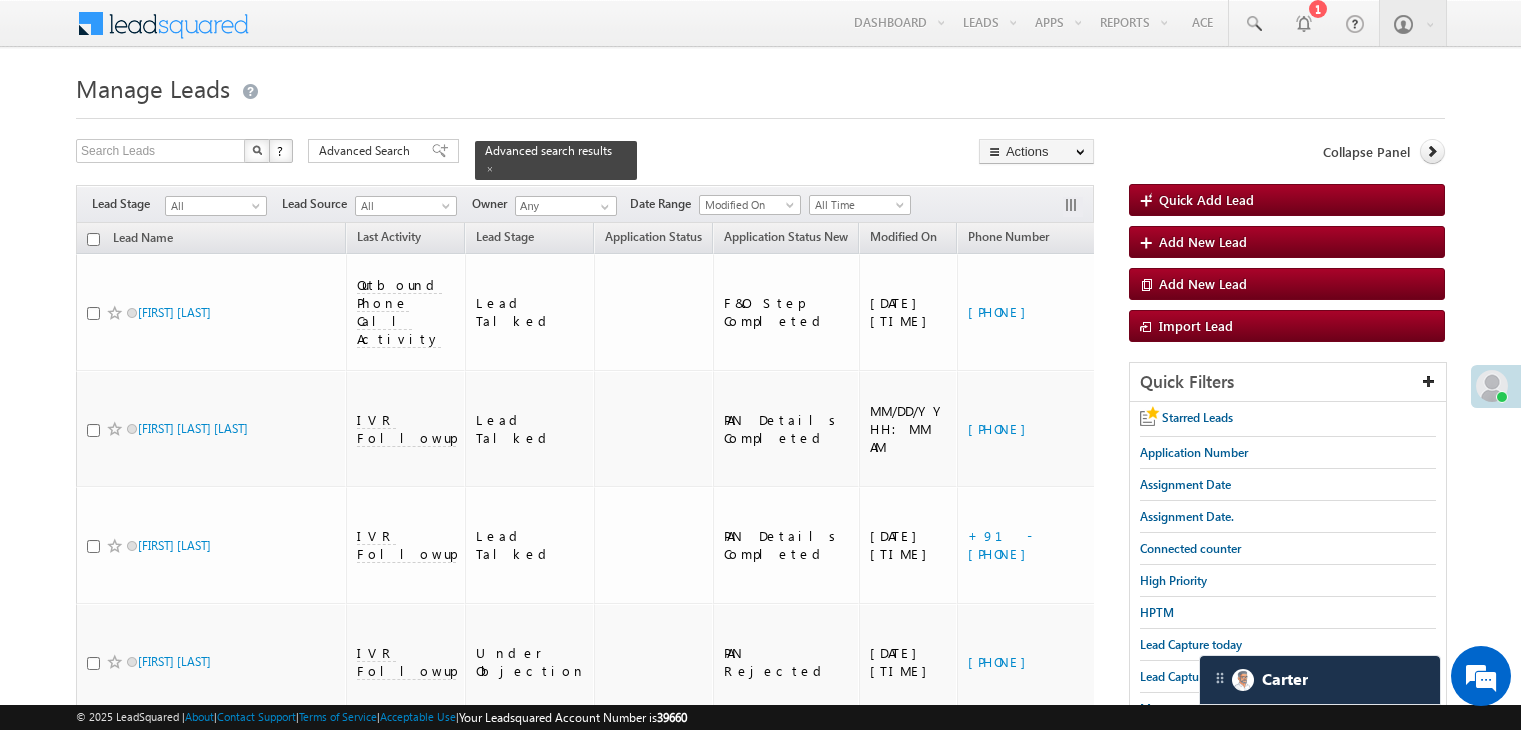 click on "Lead Capture today" at bounding box center (1191, 644) 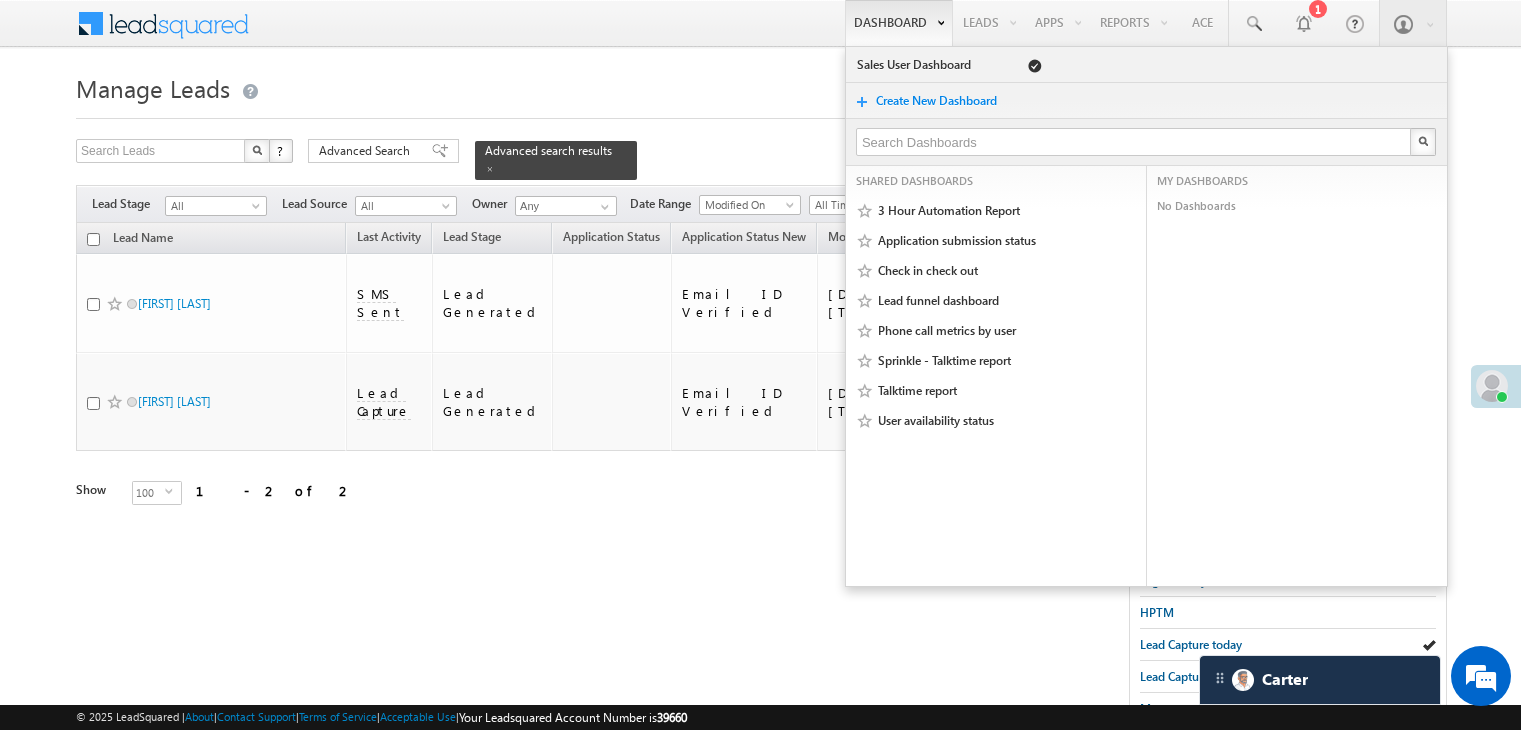 scroll, scrollTop: 0, scrollLeft: 0, axis: both 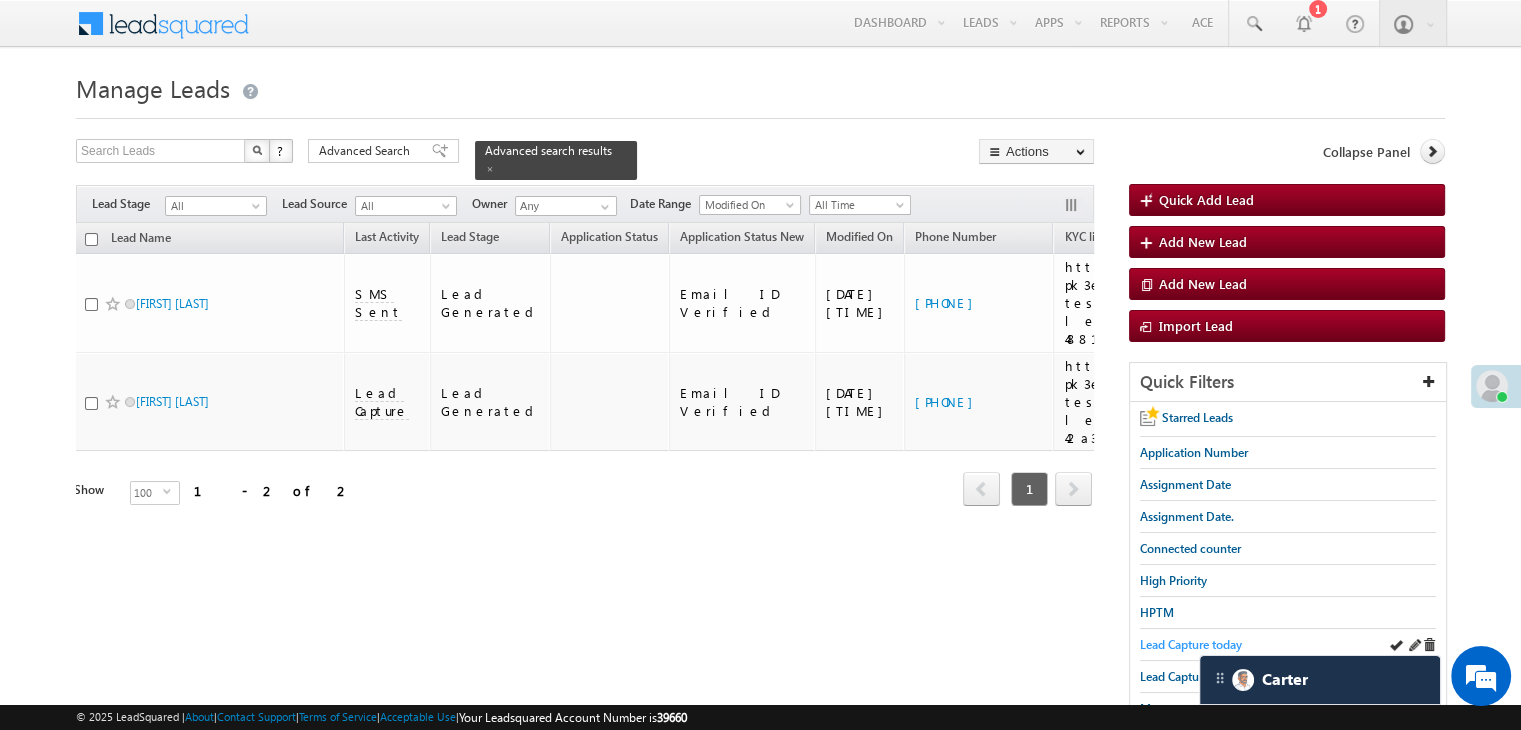 click on "Lead Capture today" at bounding box center (1191, 644) 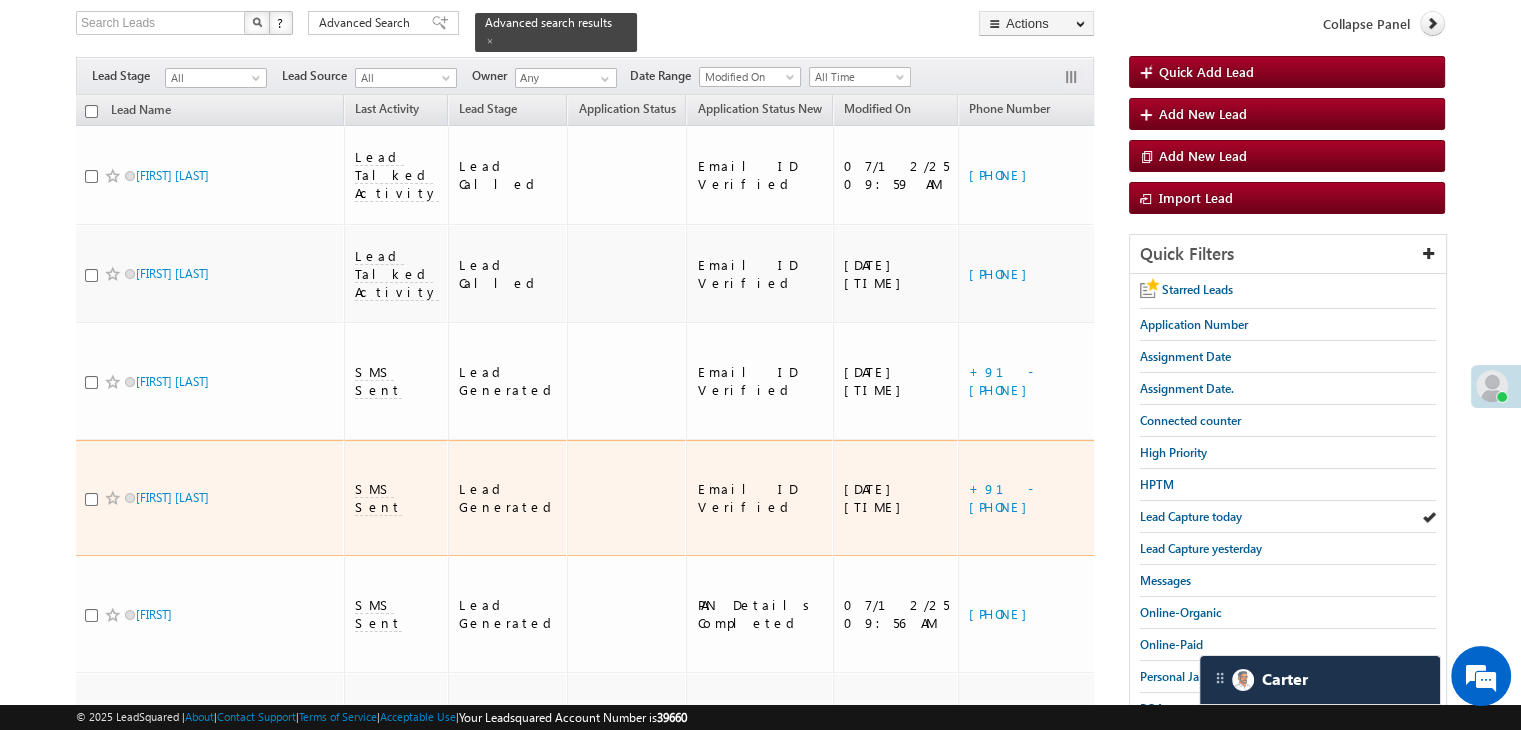 scroll, scrollTop: 0, scrollLeft: 0, axis: both 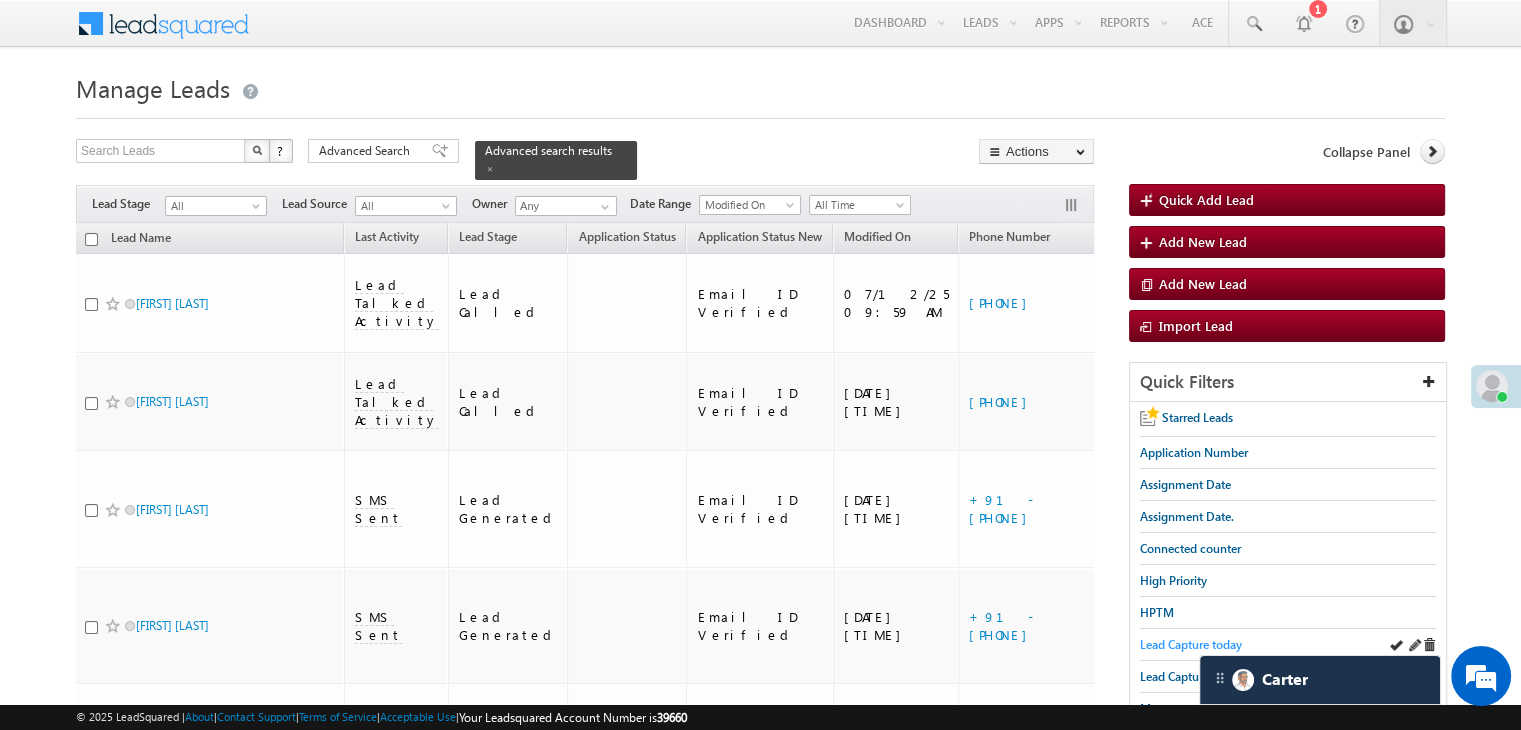 click on "Lead Capture today" at bounding box center [1191, 644] 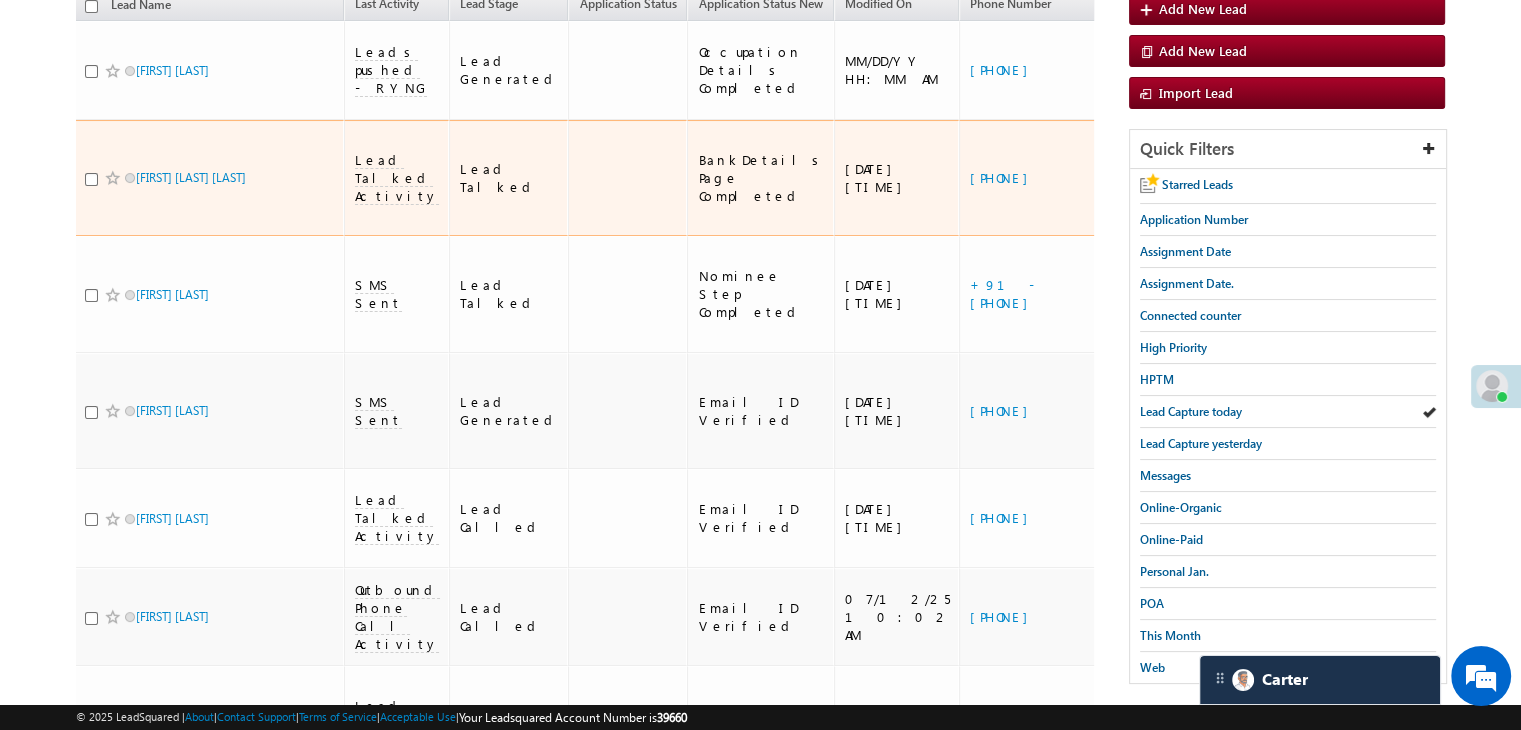 scroll, scrollTop: 300, scrollLeft: 0, axis: vertical 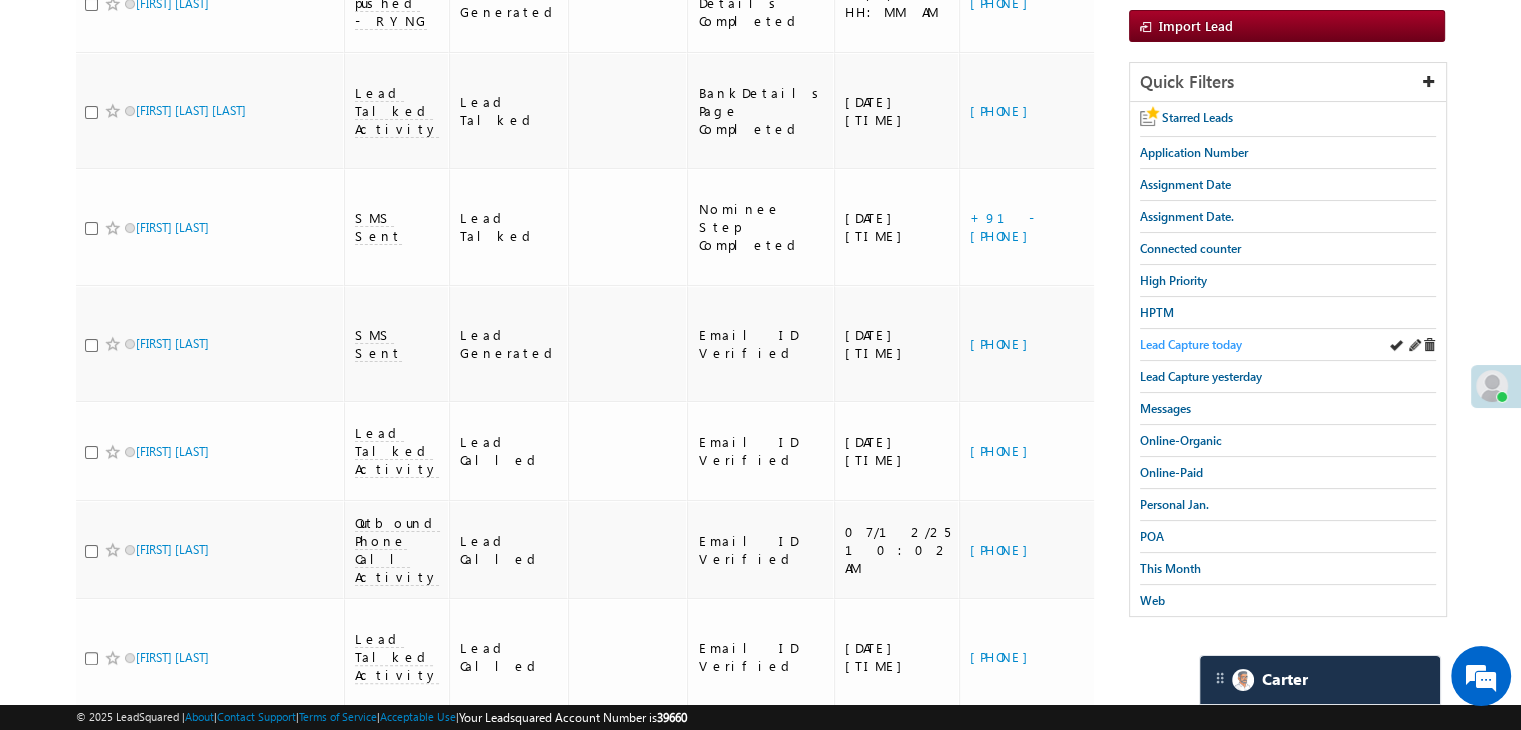 click on "Lead Capture today" at bounding box center (1191, 344) 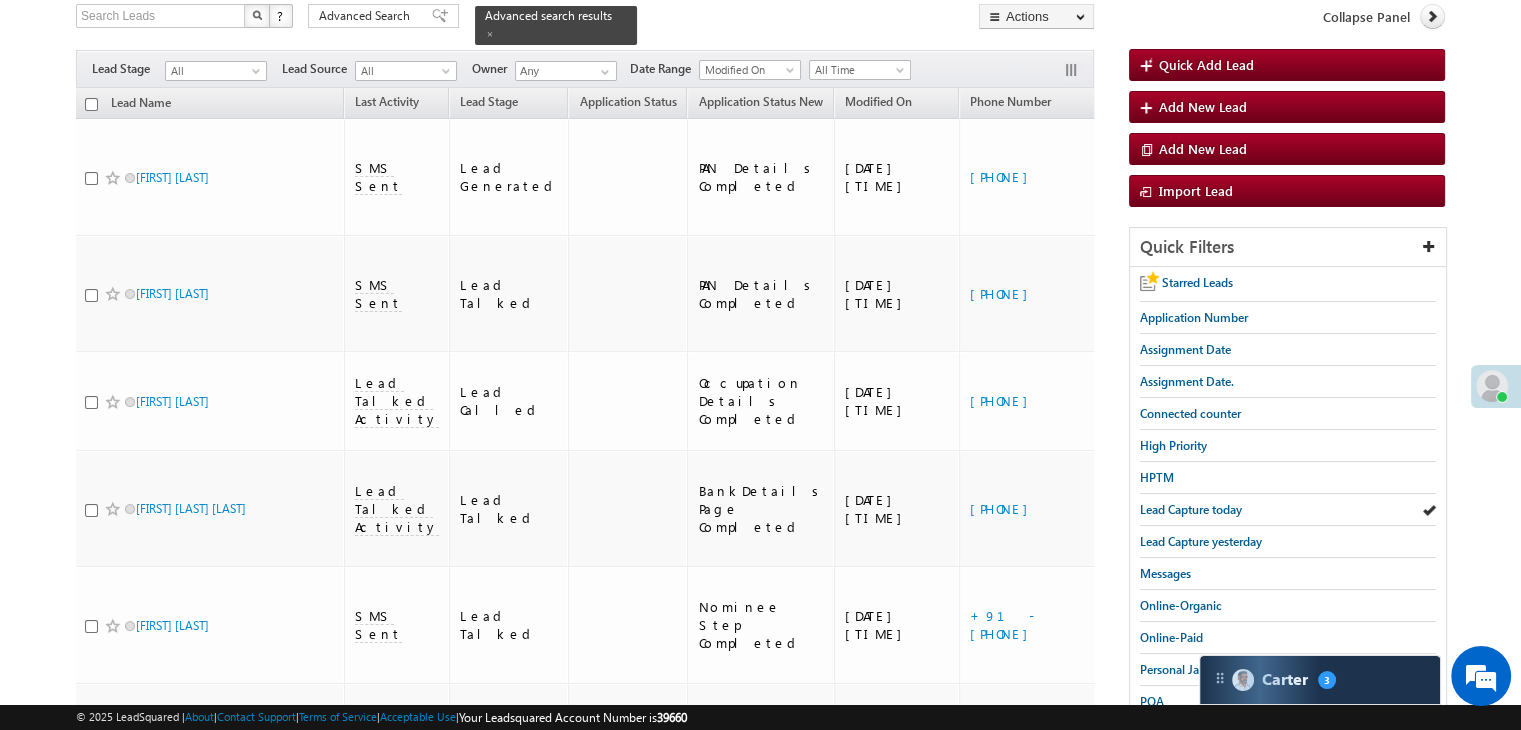 scroll, scrollTop: 100, scrollLeft: 0, axis: vertical 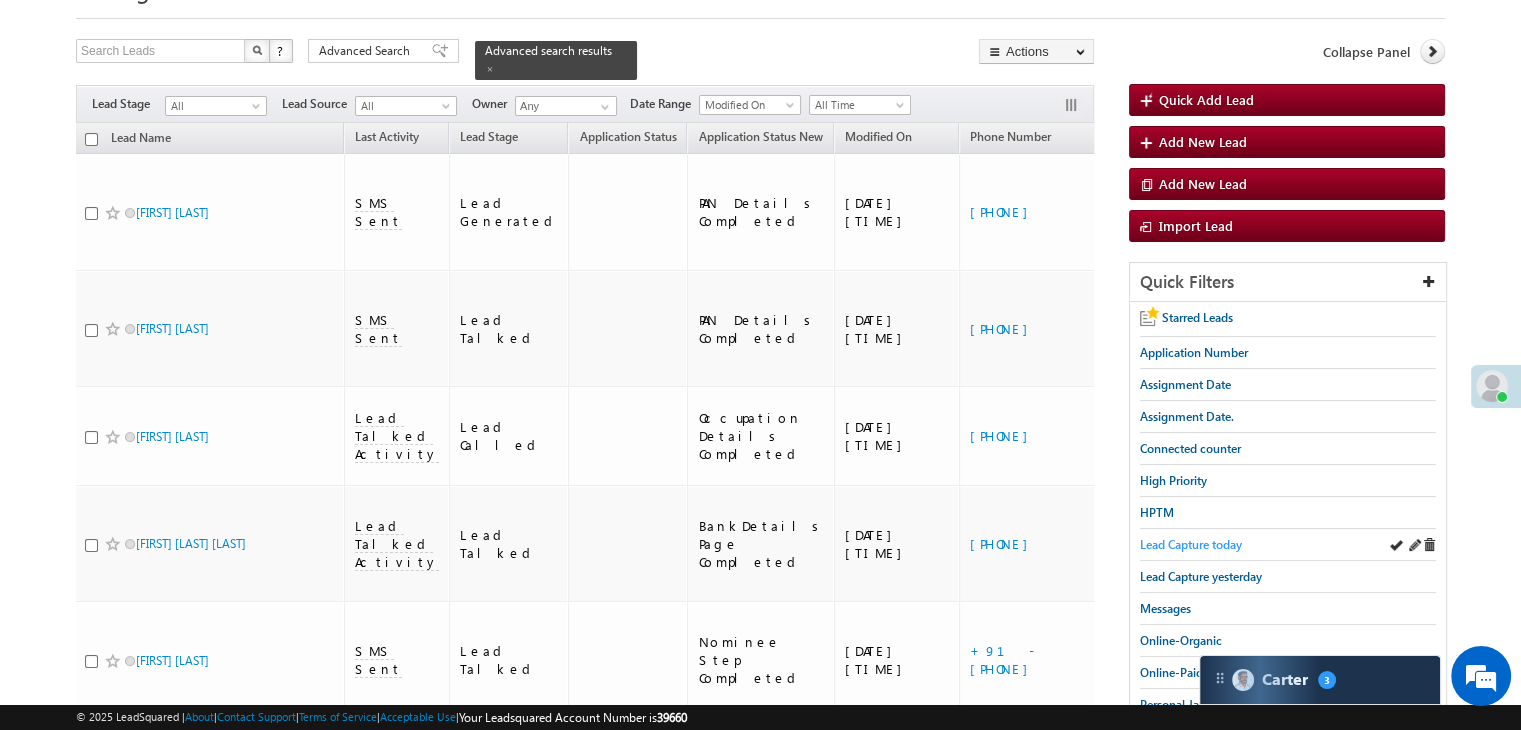 click on "Lead Capture today" at bounding box center [1191, 544] 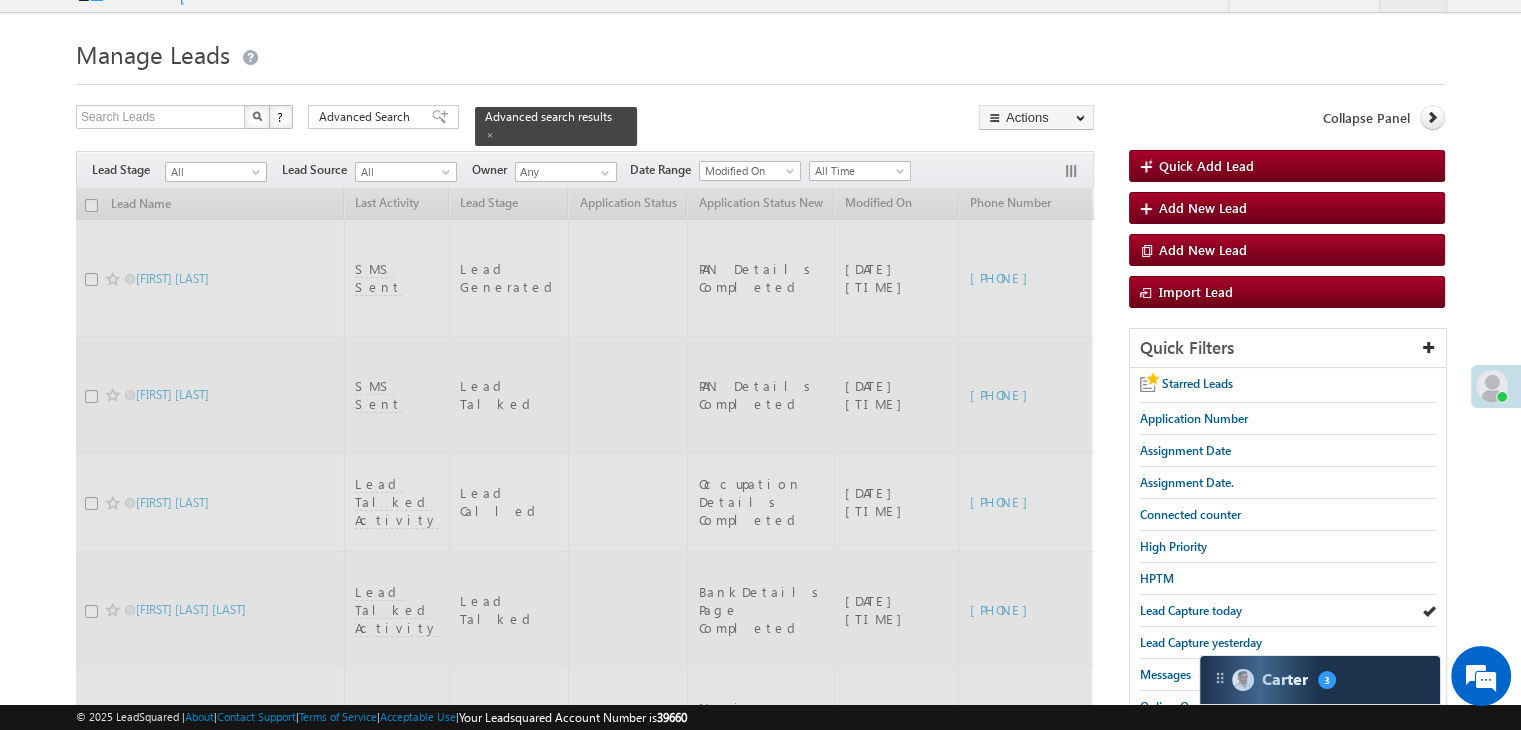 scroll, scrollTop: 0, scrollLeft: 0, axis: both 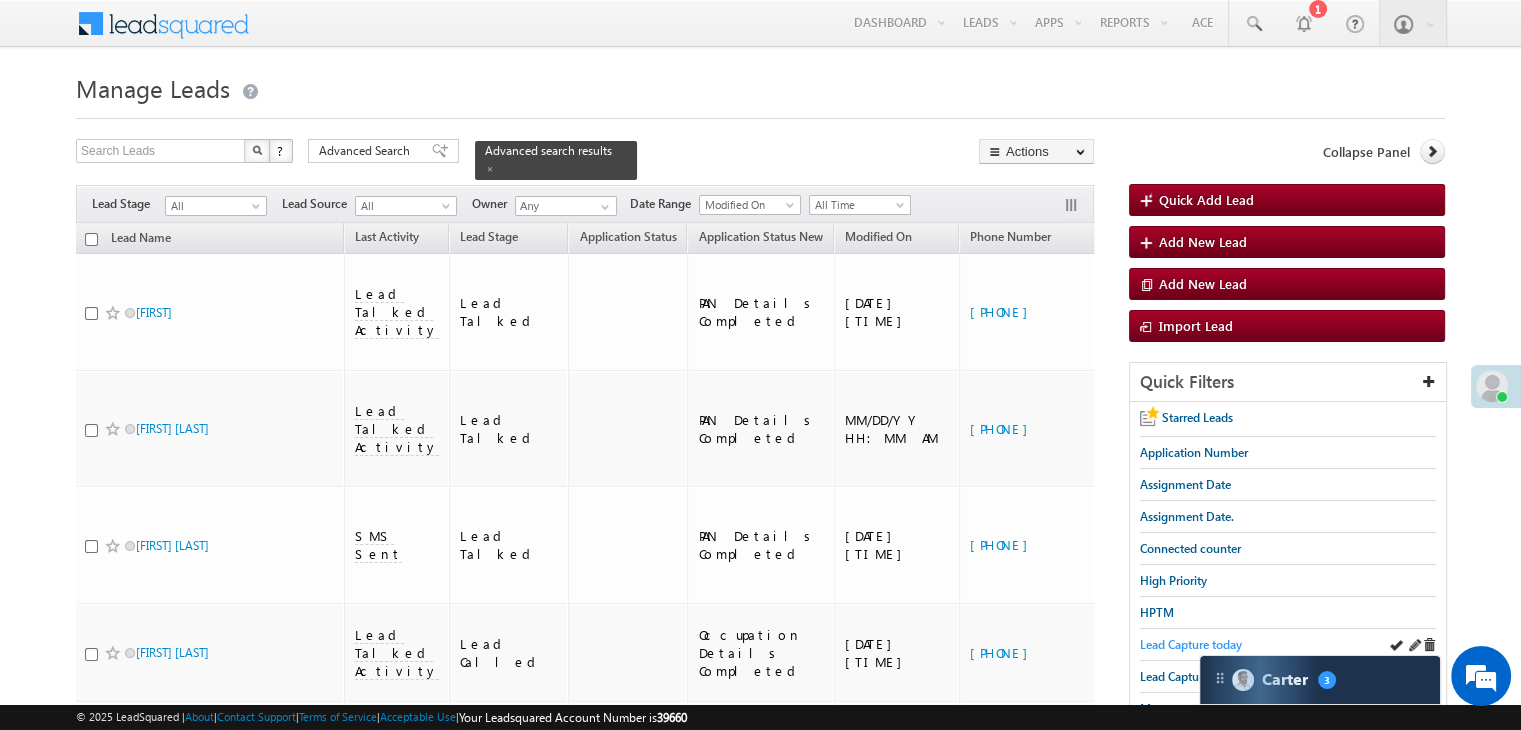 click on "Lead Capture today" at bounding box center (1191, 644) 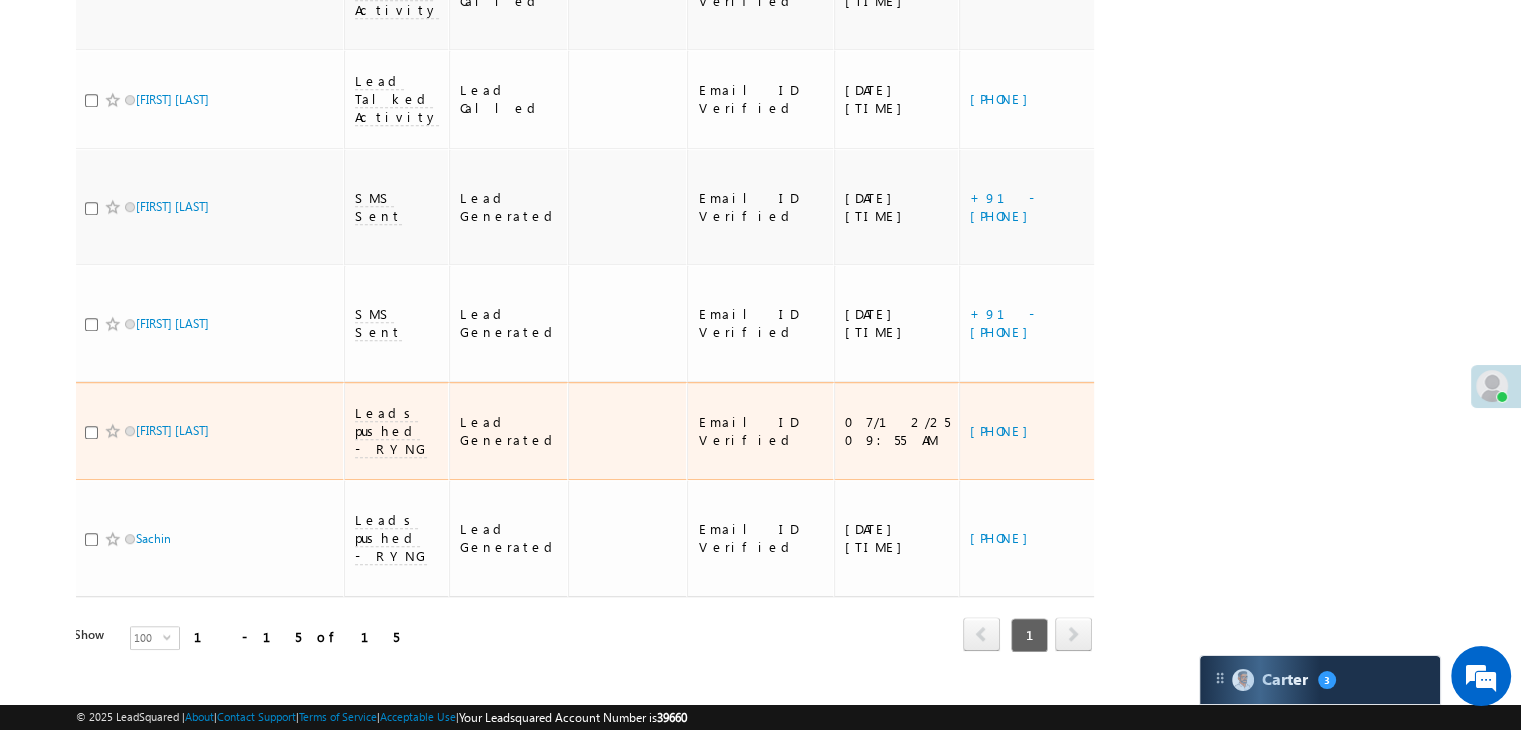 scroll, scrollTop: 1428, scrollLeft: 0, axis: vertical 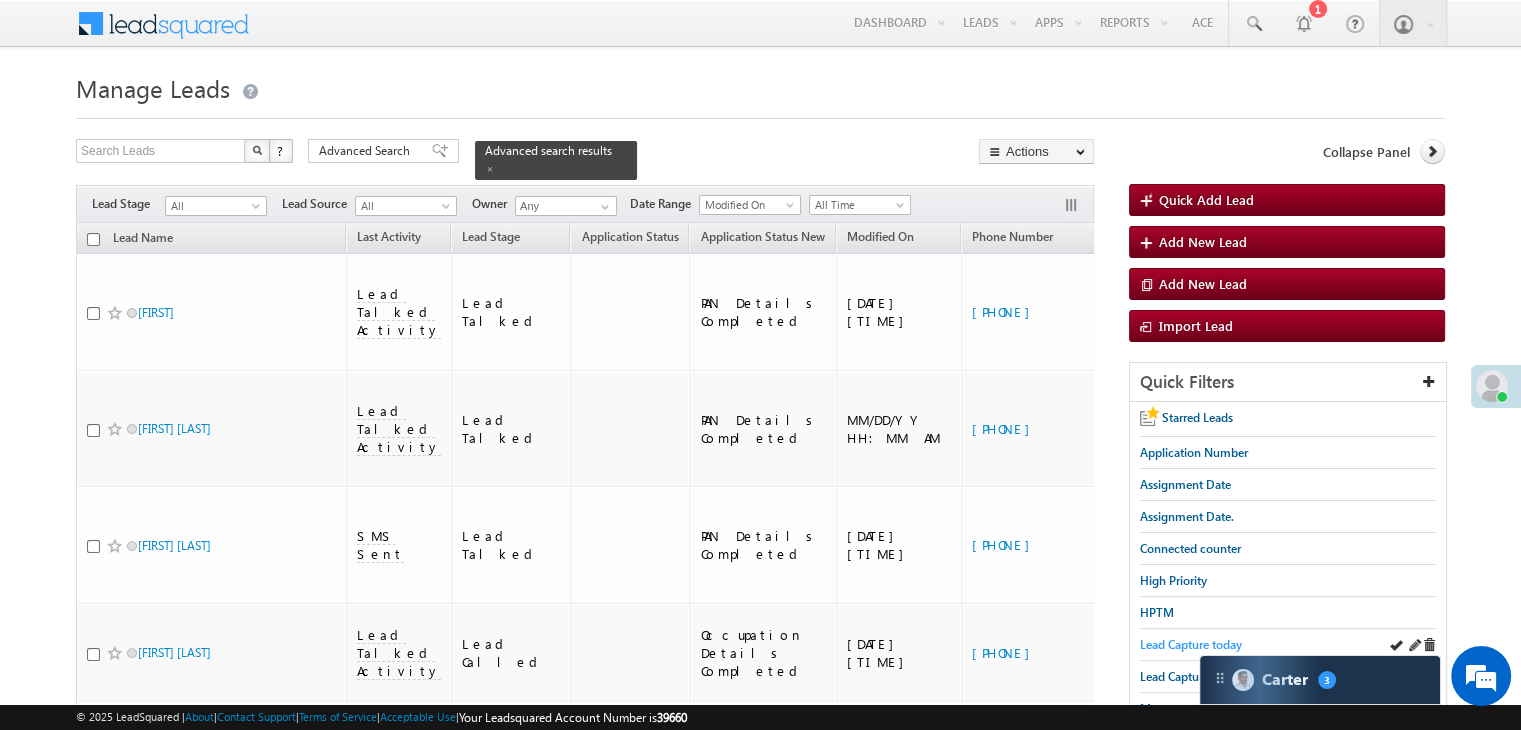 click on "Lead Capture today" at bounding box center [1191, 644] 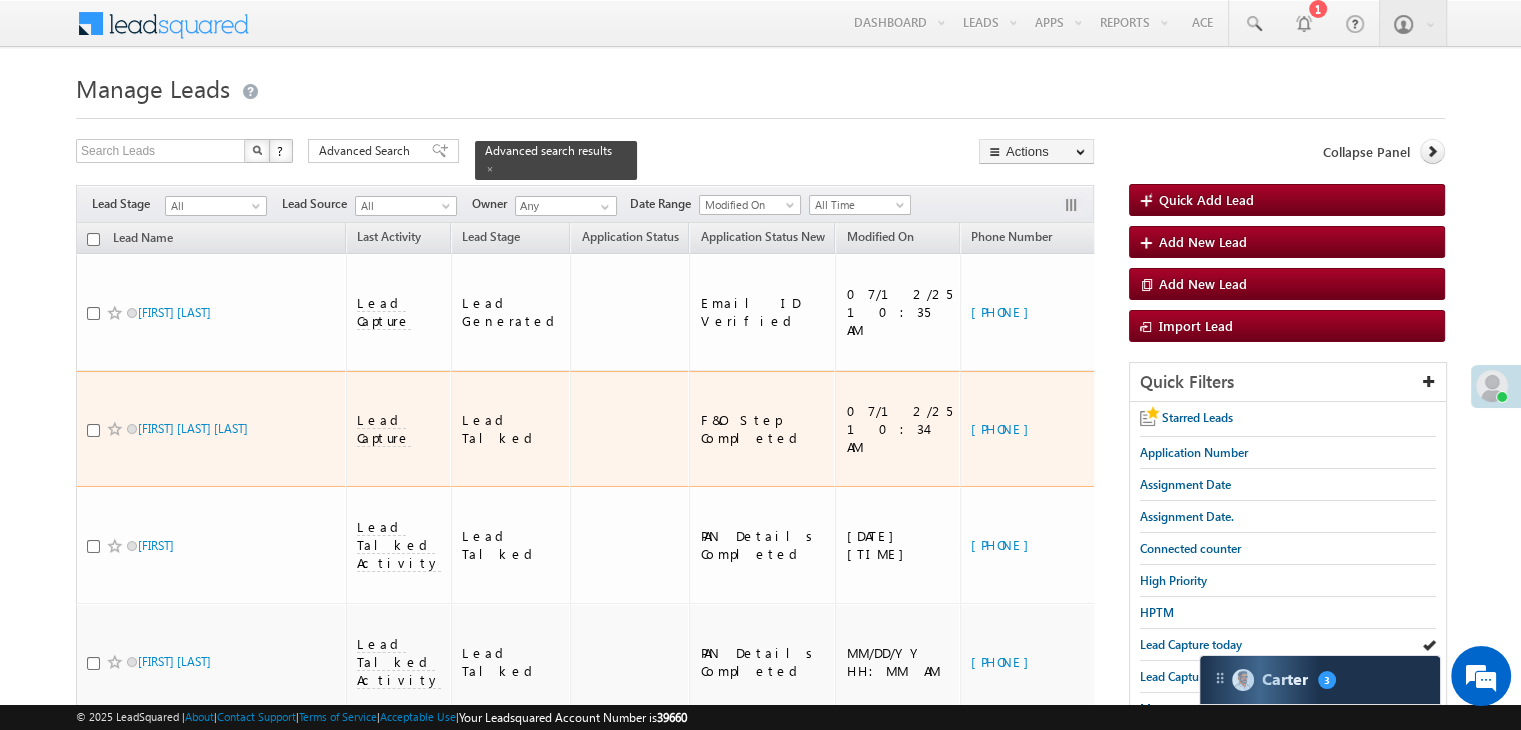 click on "https://angelbroking1-pk3em7sa.customui-test.leadsquared.com?leadId=00bdb2b9-8054-4b14-ad9e-5bb54f3dc012" at bounding box center [1254, 429] 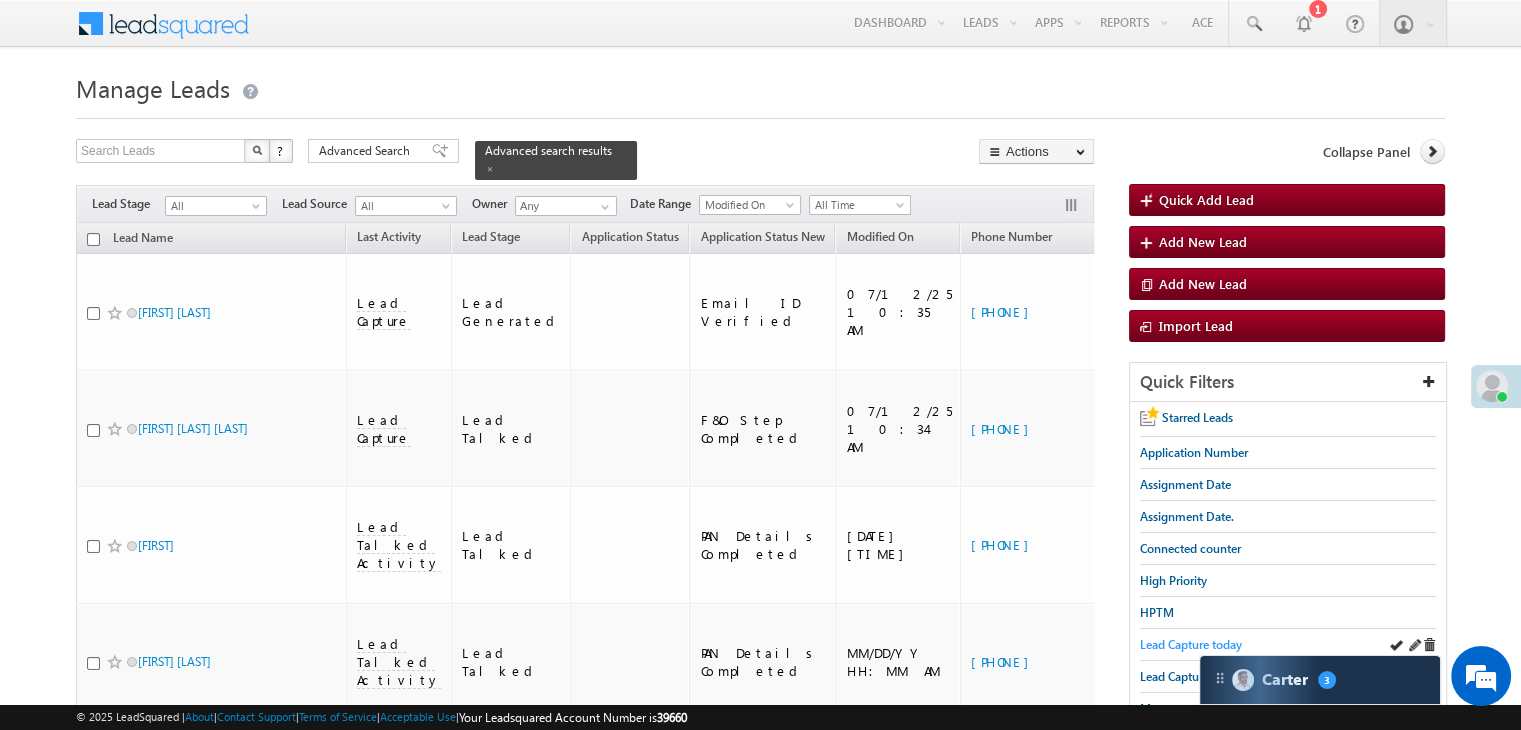 click on "Lead Capture today" at bounding box center [1191, 644] 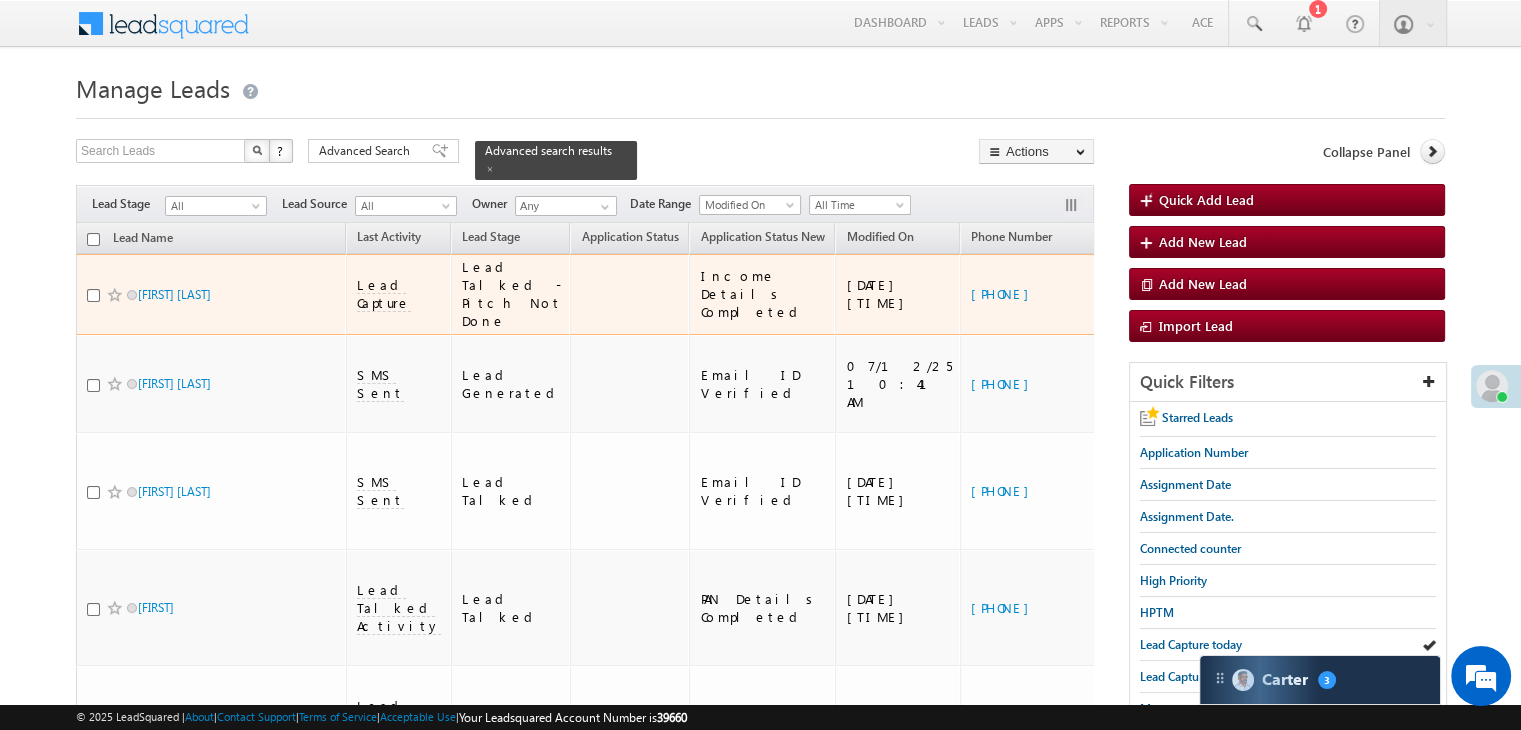click on "[URL]" at bounding box center (1254, 294) 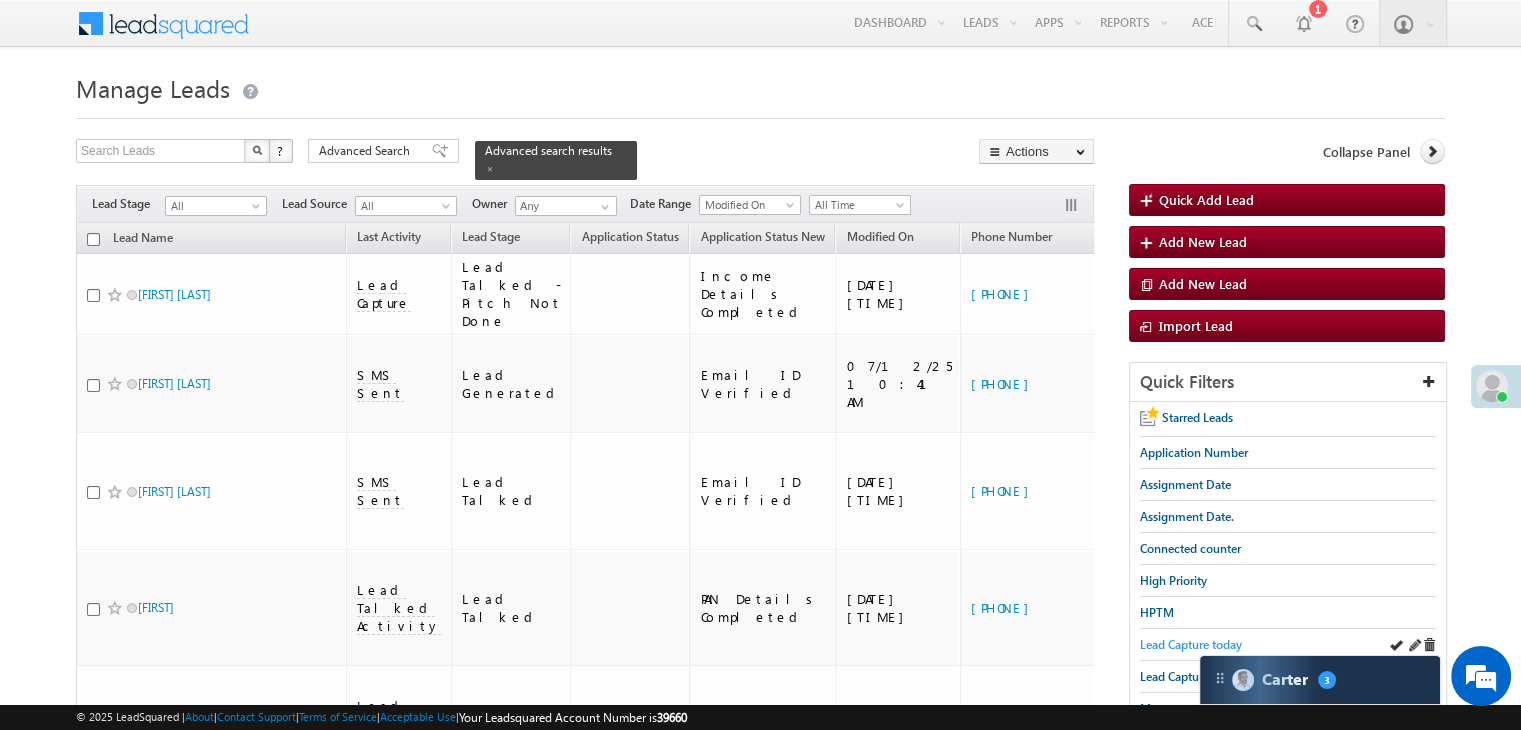 click on "Lead Capture today" at bounding box center (1191, 644) 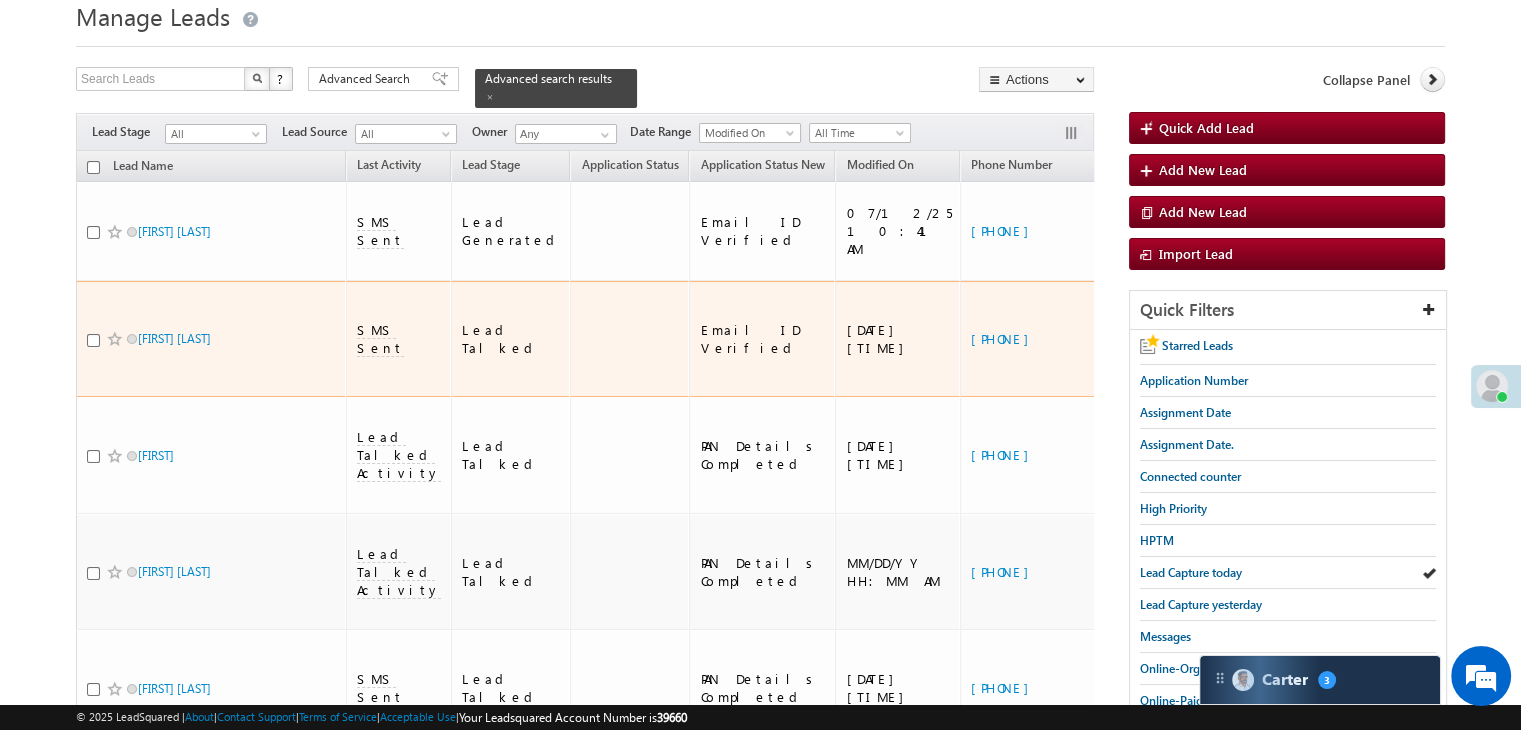 scroll, scrollTop: 0, scrollLeft: 0, axis: both 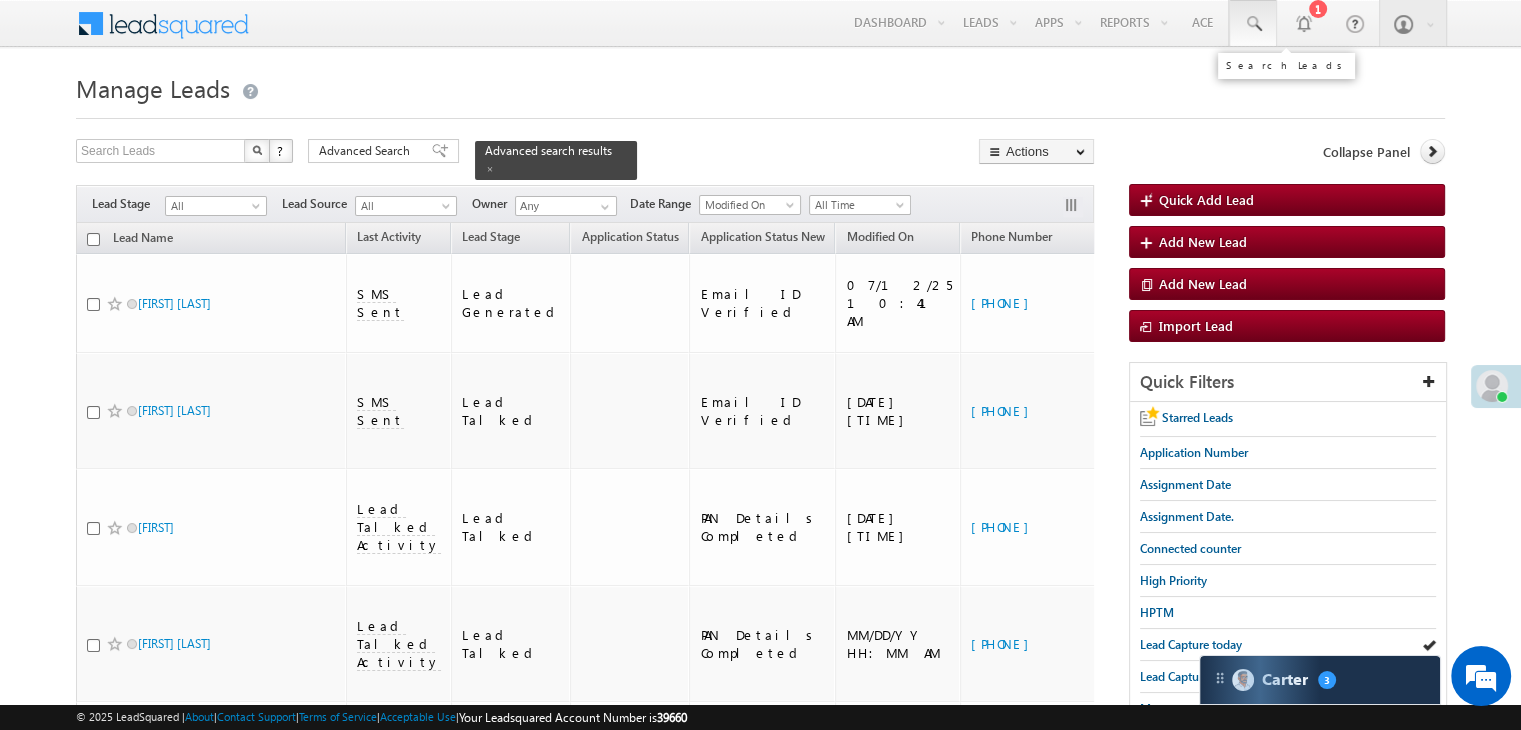 click at bounding box center [1253, 24] 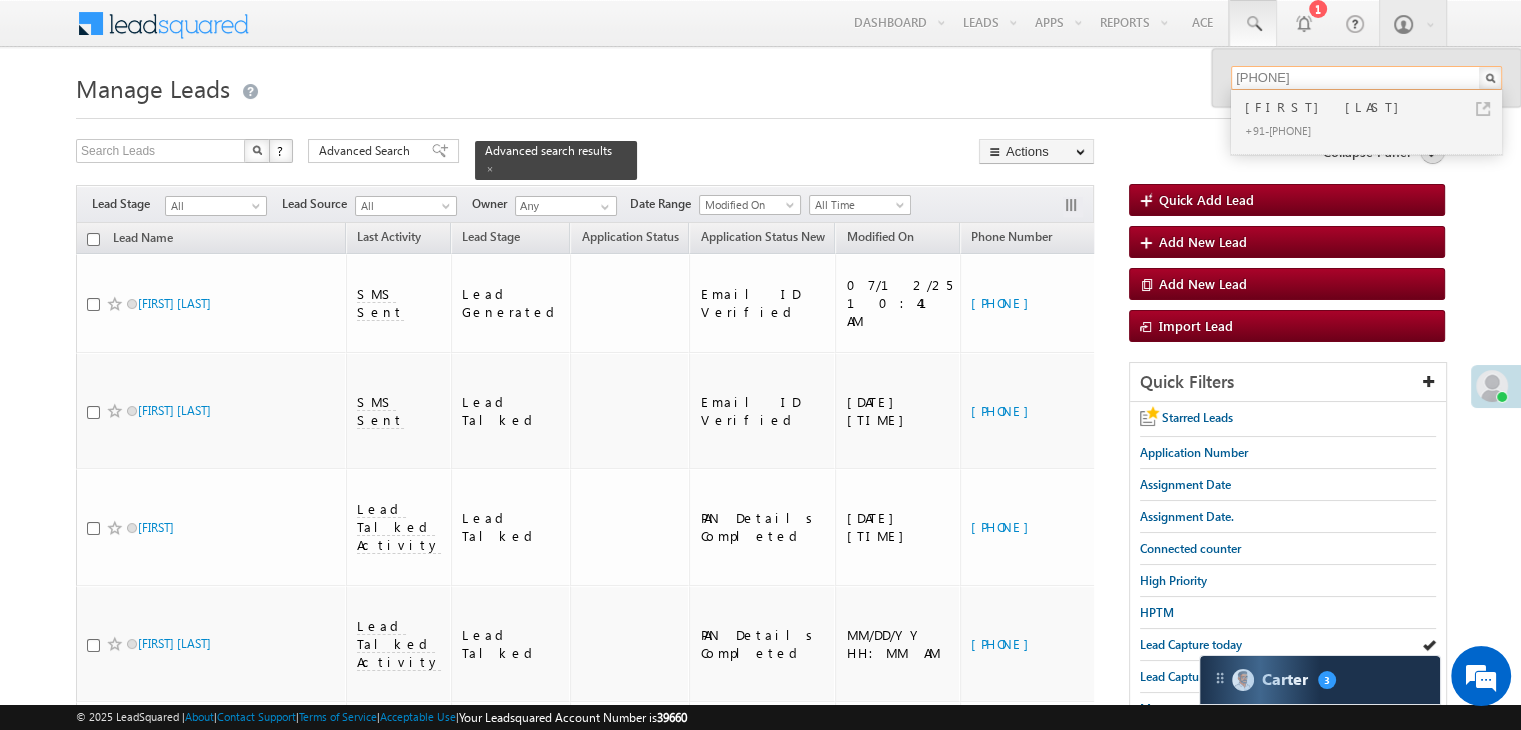 type on "[PHONE]" 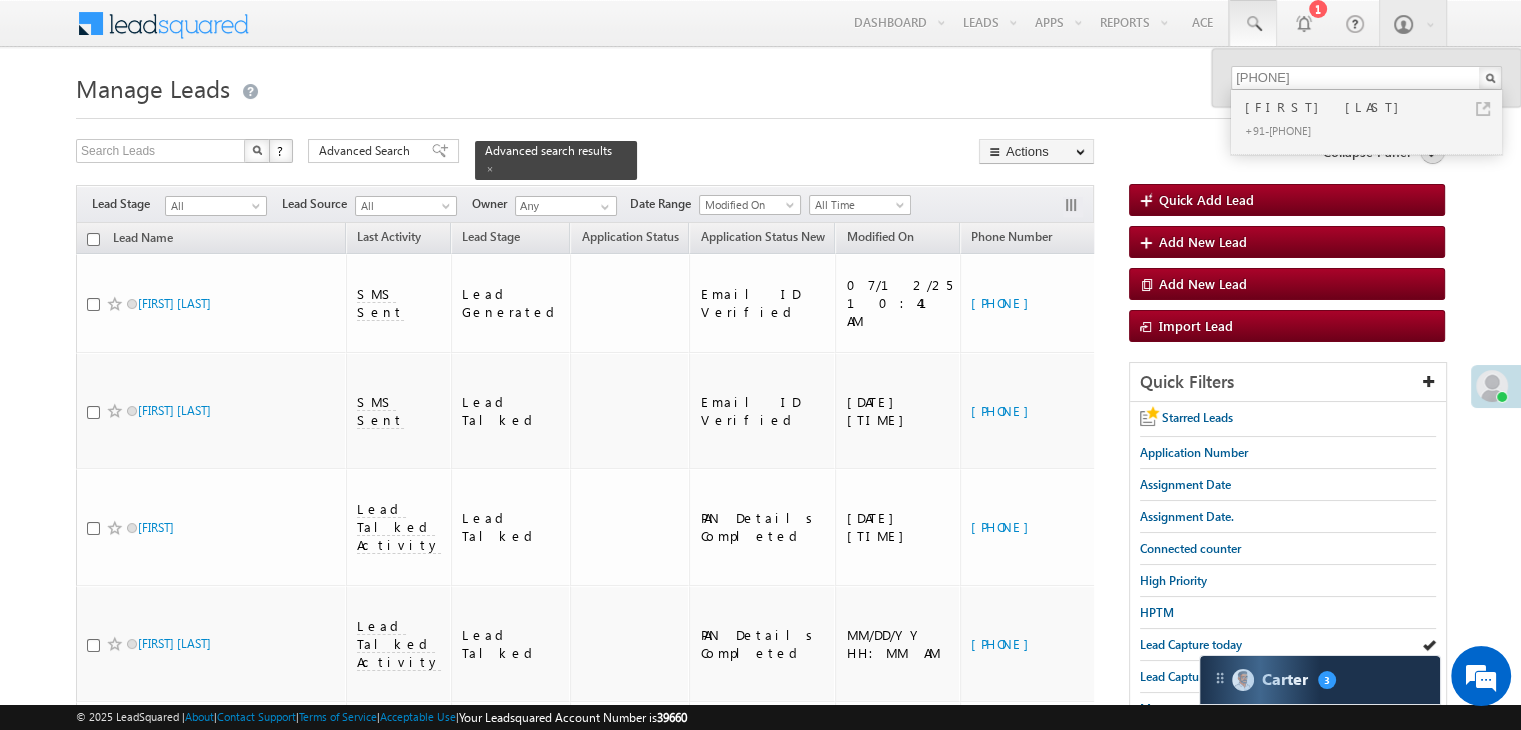 click on "Collapse Panel
Quick Add Lead Add New Lead Add New Lead Import Lead
Quick Filters
Starred Leads Application Number Assignment Date Assignment Date. Connected counter High Priority HPTM Lead Capture today Lead Capture yesterday Messages Online-Organic Online-Paid Personal Jan. POA This Month Web" at bounding box center [1287, 538] 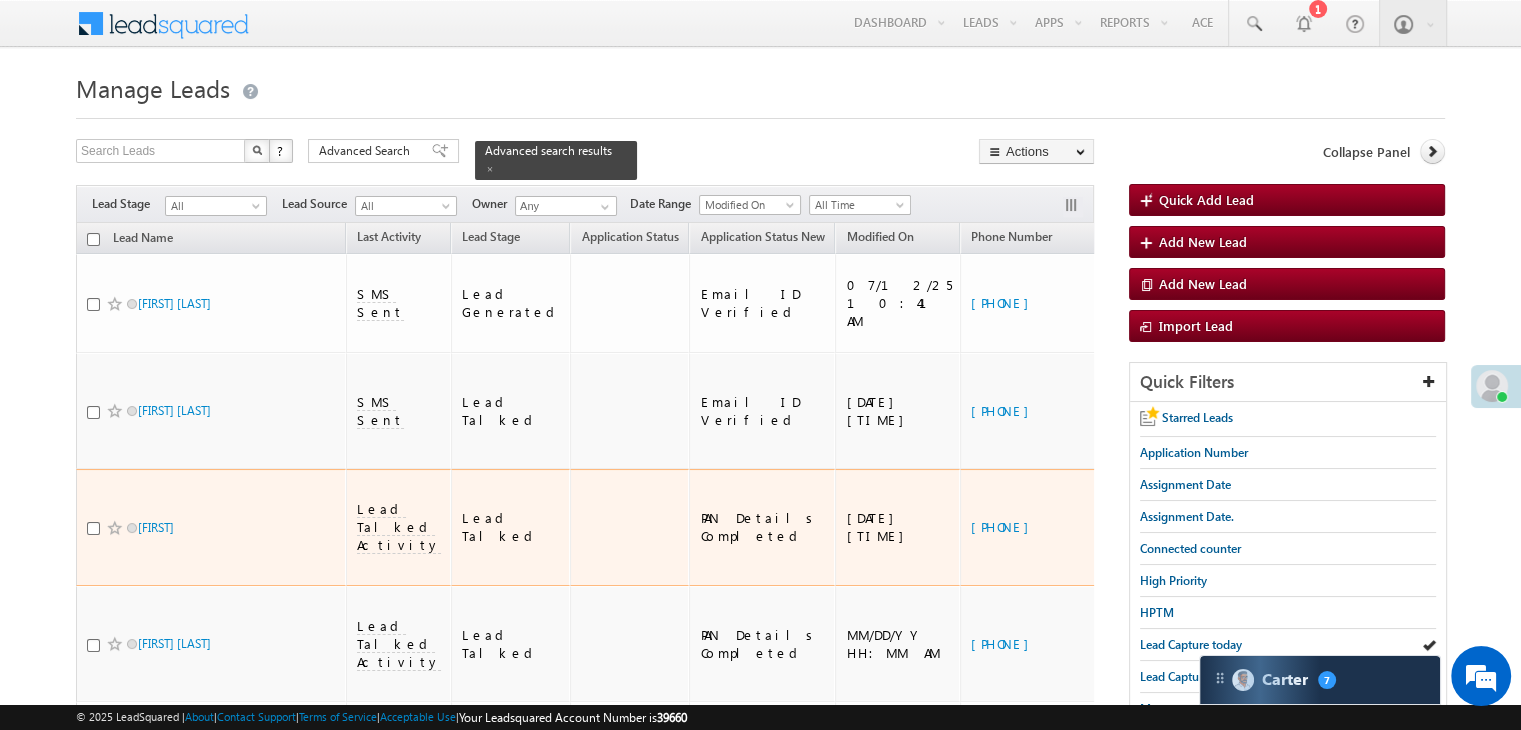 scroll, scrollTop: 200, scrollLeft: 0, axis: vertical 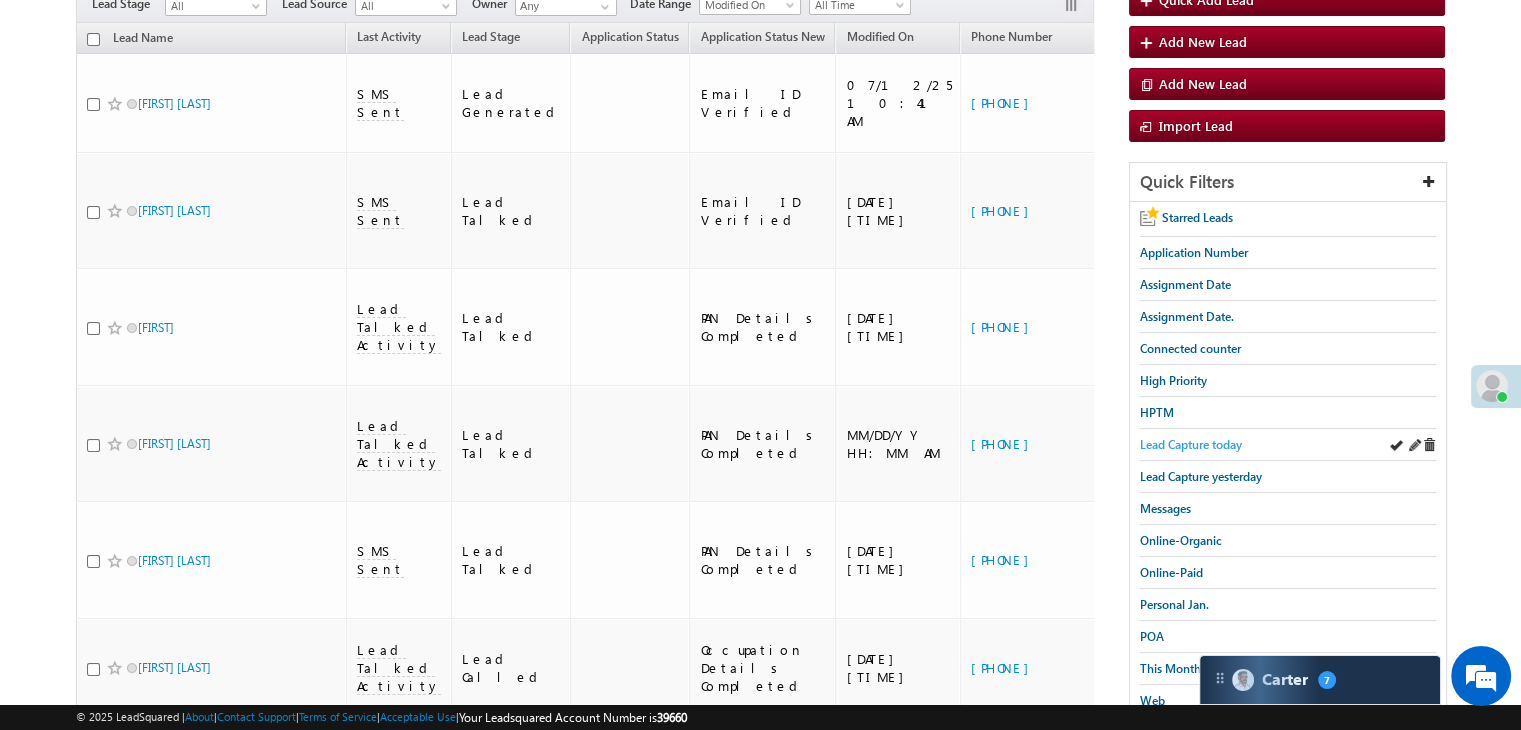 click on "Lead Capture today" at bounding box center (1191, 444) 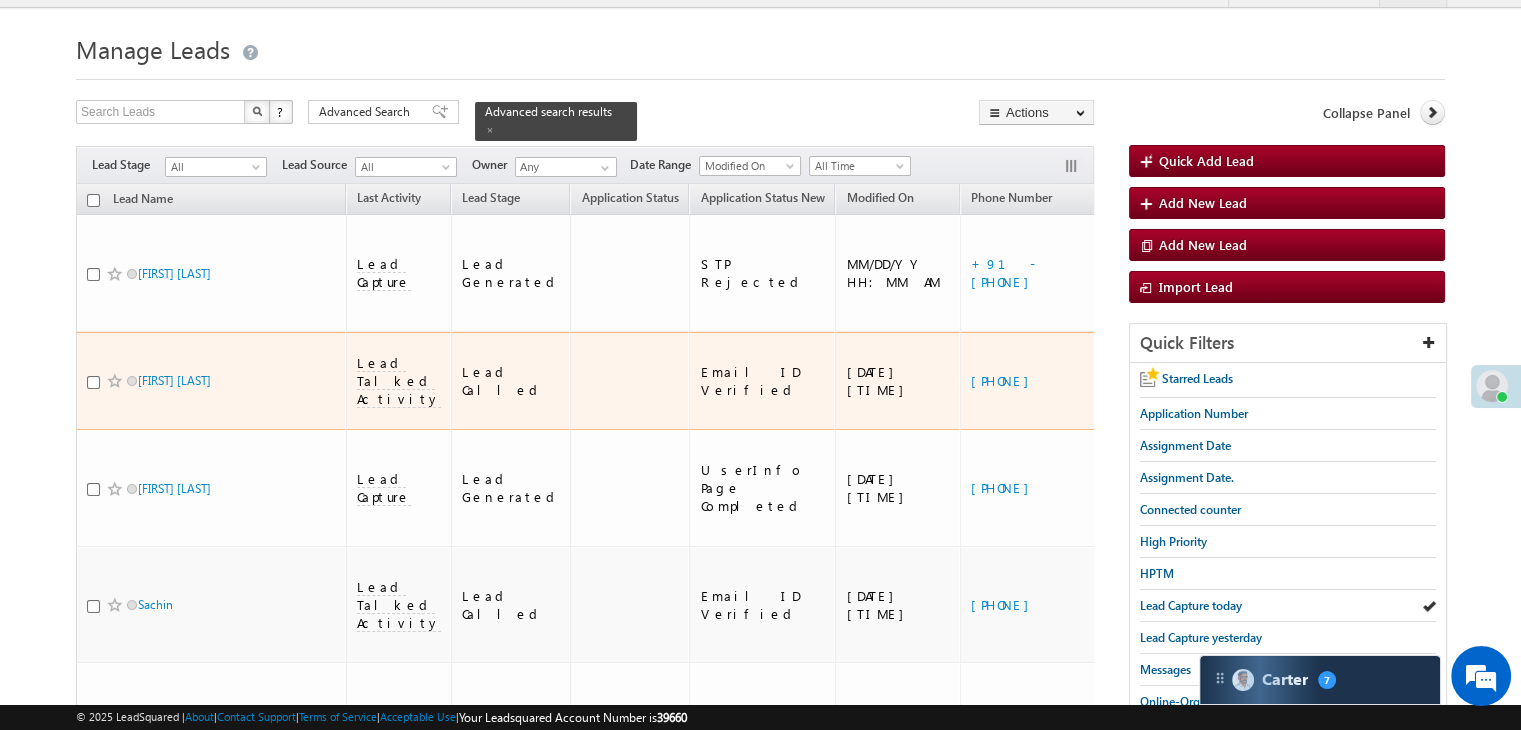 scroll, scrollTop: 0, scrollLeft: 0, axis: both 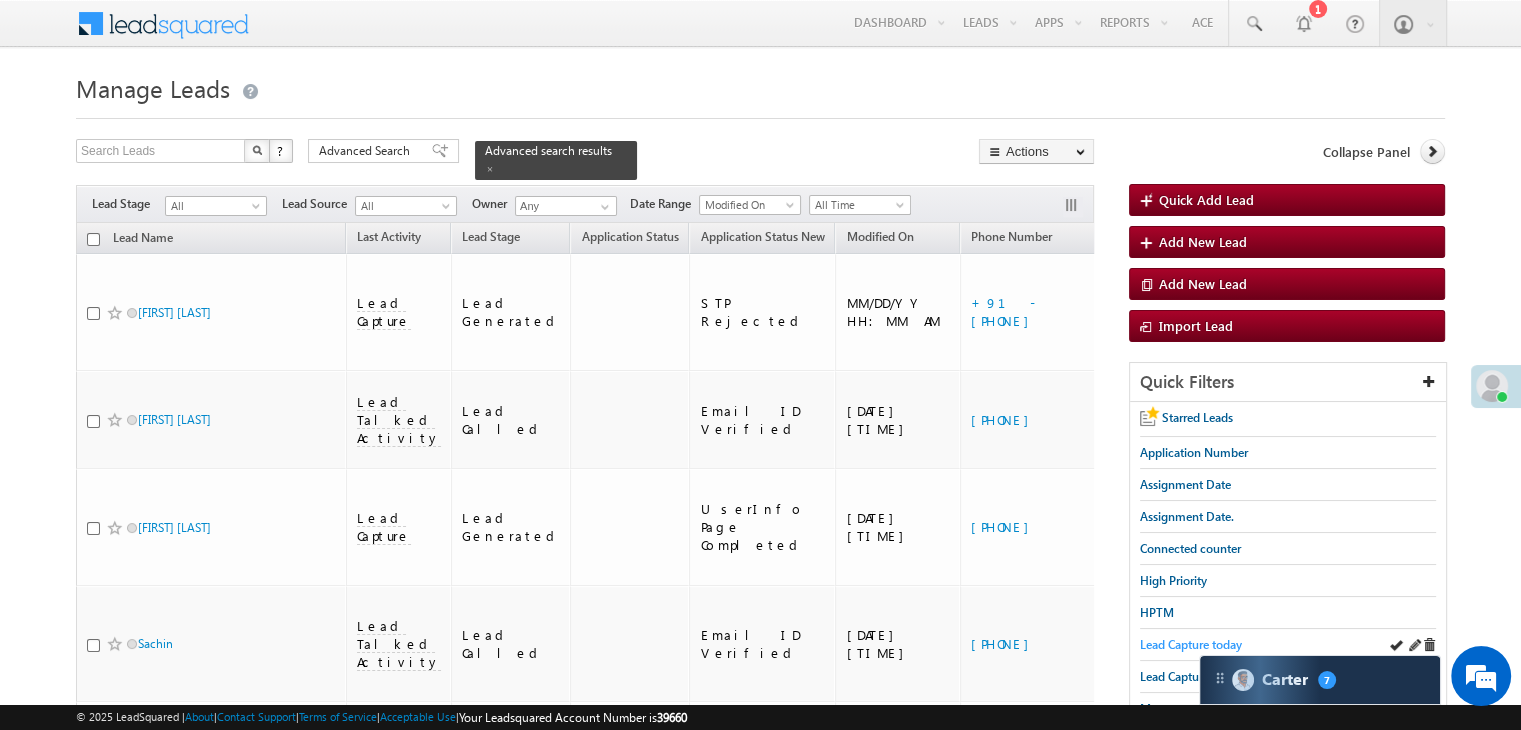 click on "Lead Capture today" at bounding box center [1191, 644] 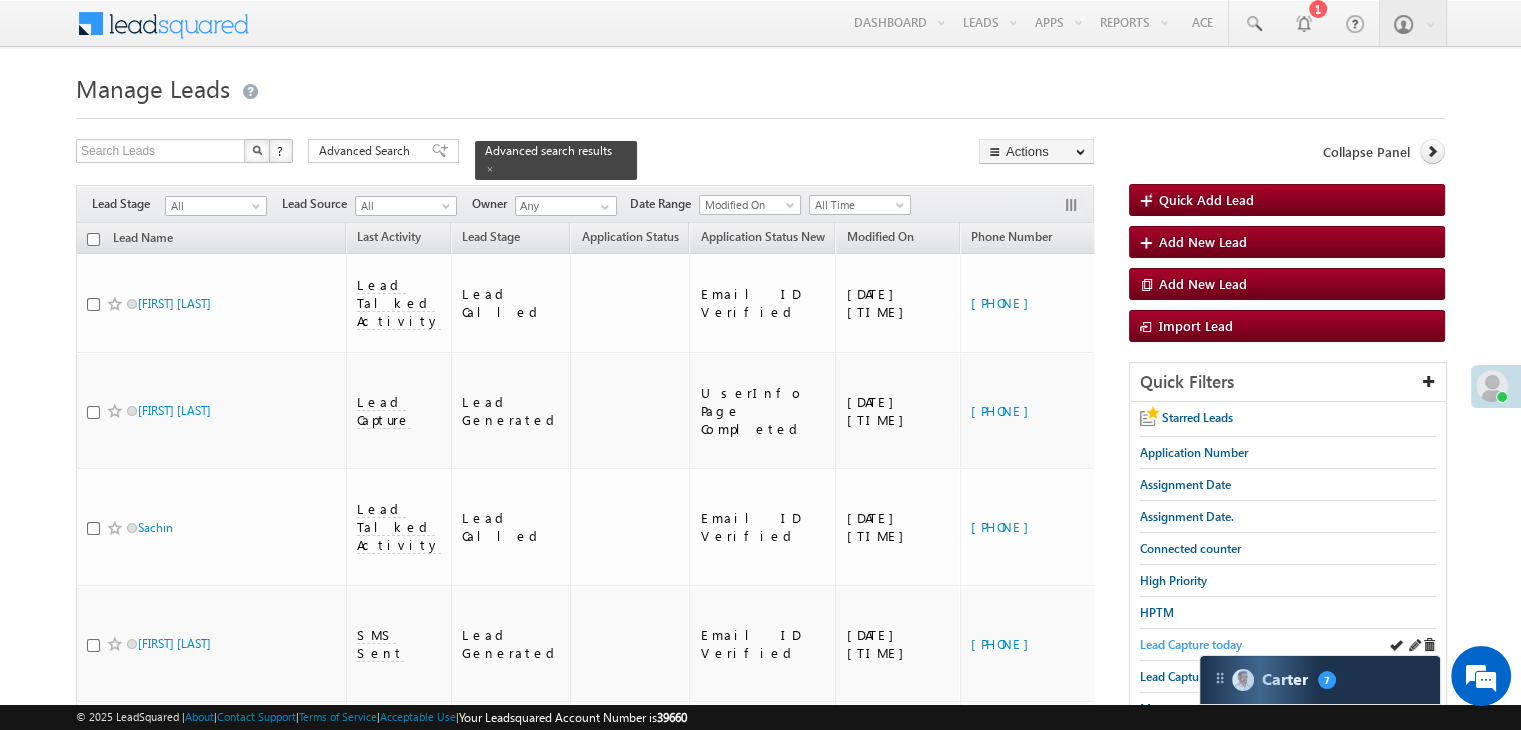 click on "Lead Capture today" at bounding box center (1191, 644) 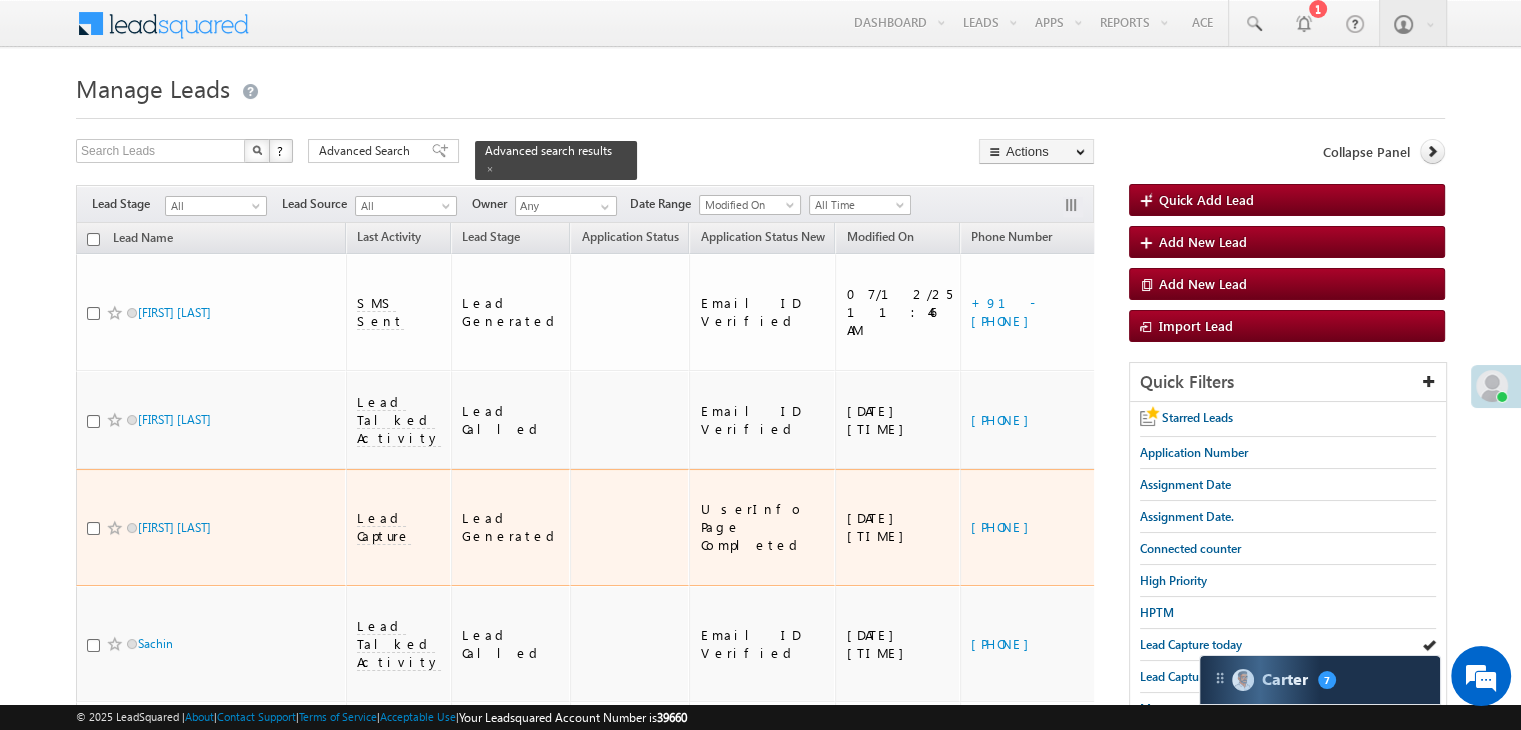 scroll, scrollTop: 200, scrollLeft: 0, axis: vertical 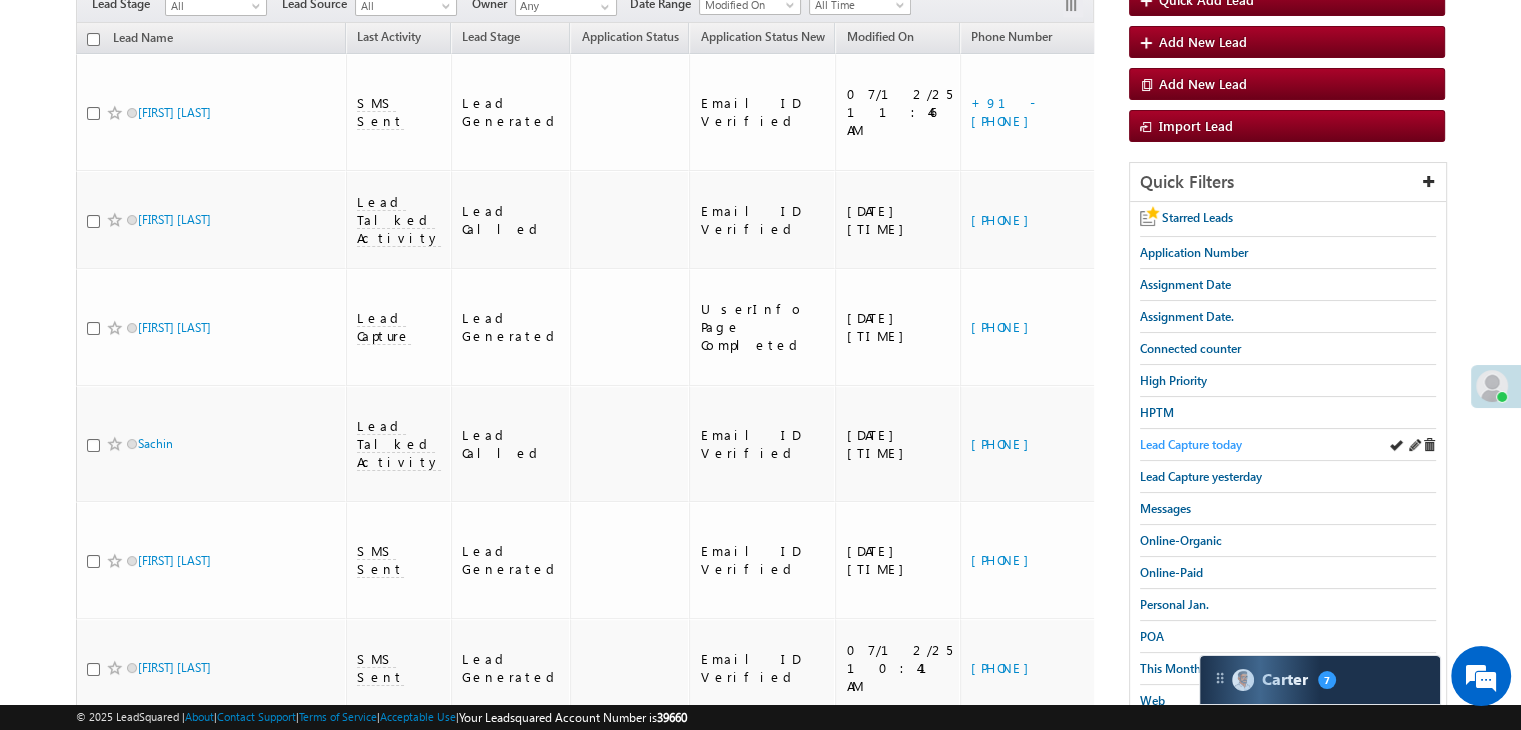click on "Lead Capture today" at bounding box center [1191, 444] 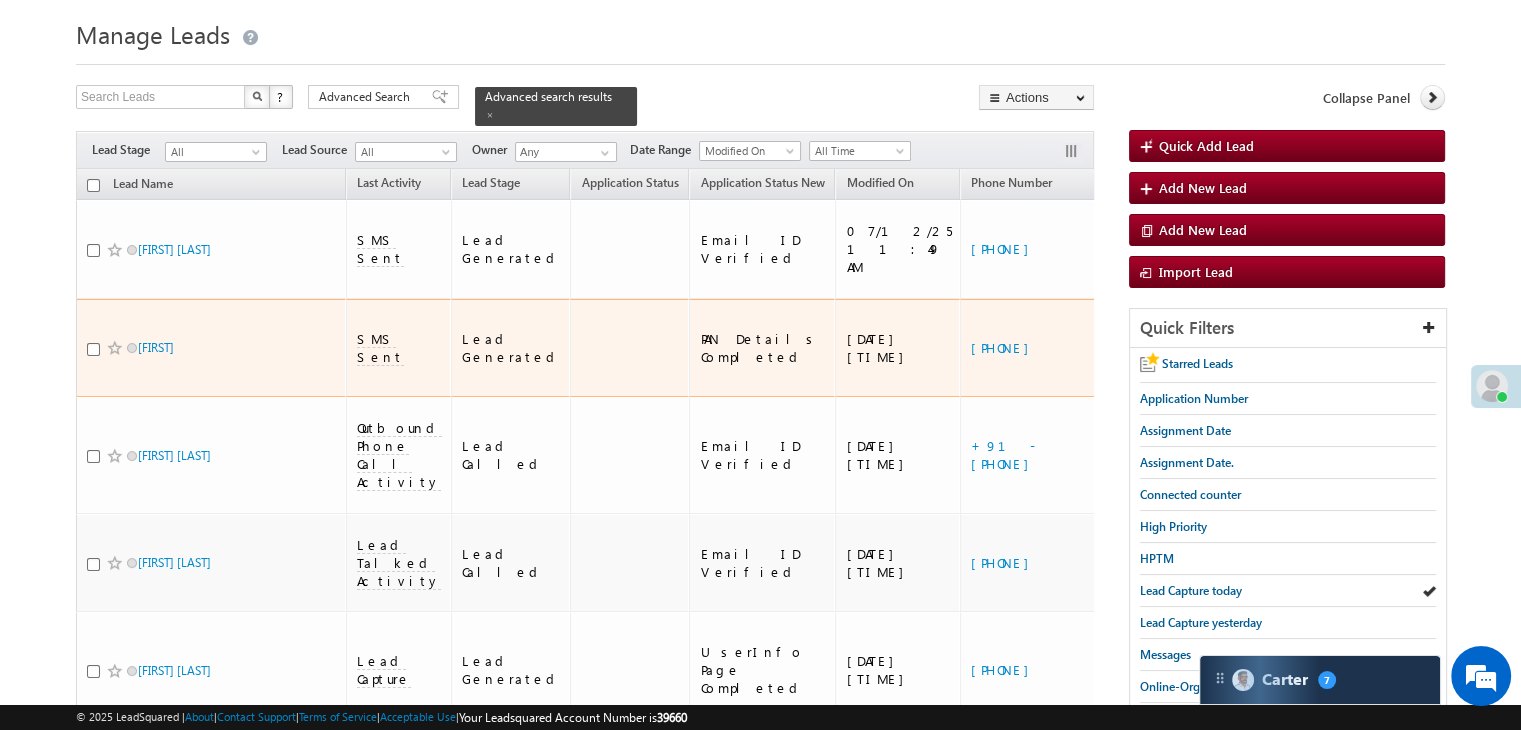 scroll, scrollTop: 0, scrollLeft: 0, axis: both 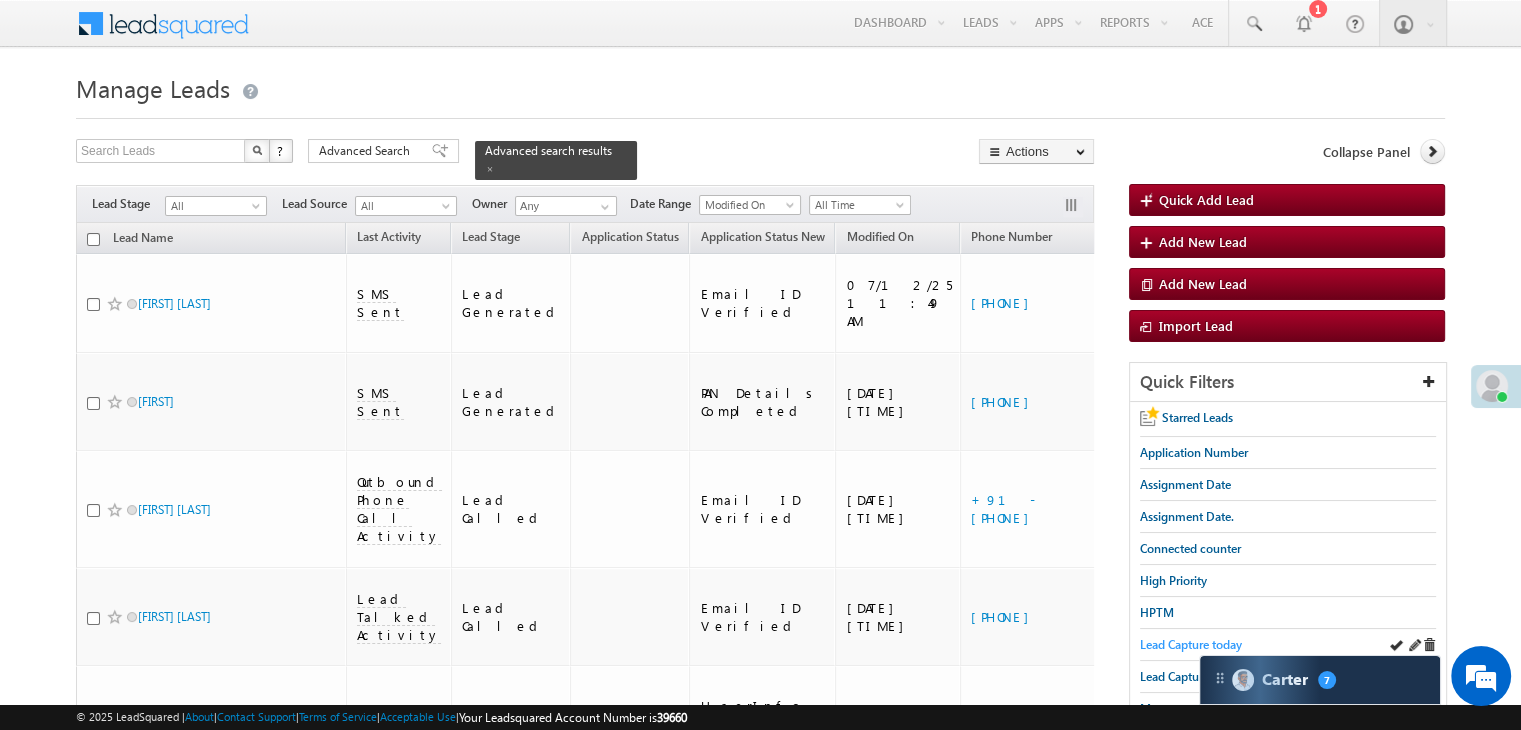 click on "Lead Capture today" at bounding box center (1191, 644) 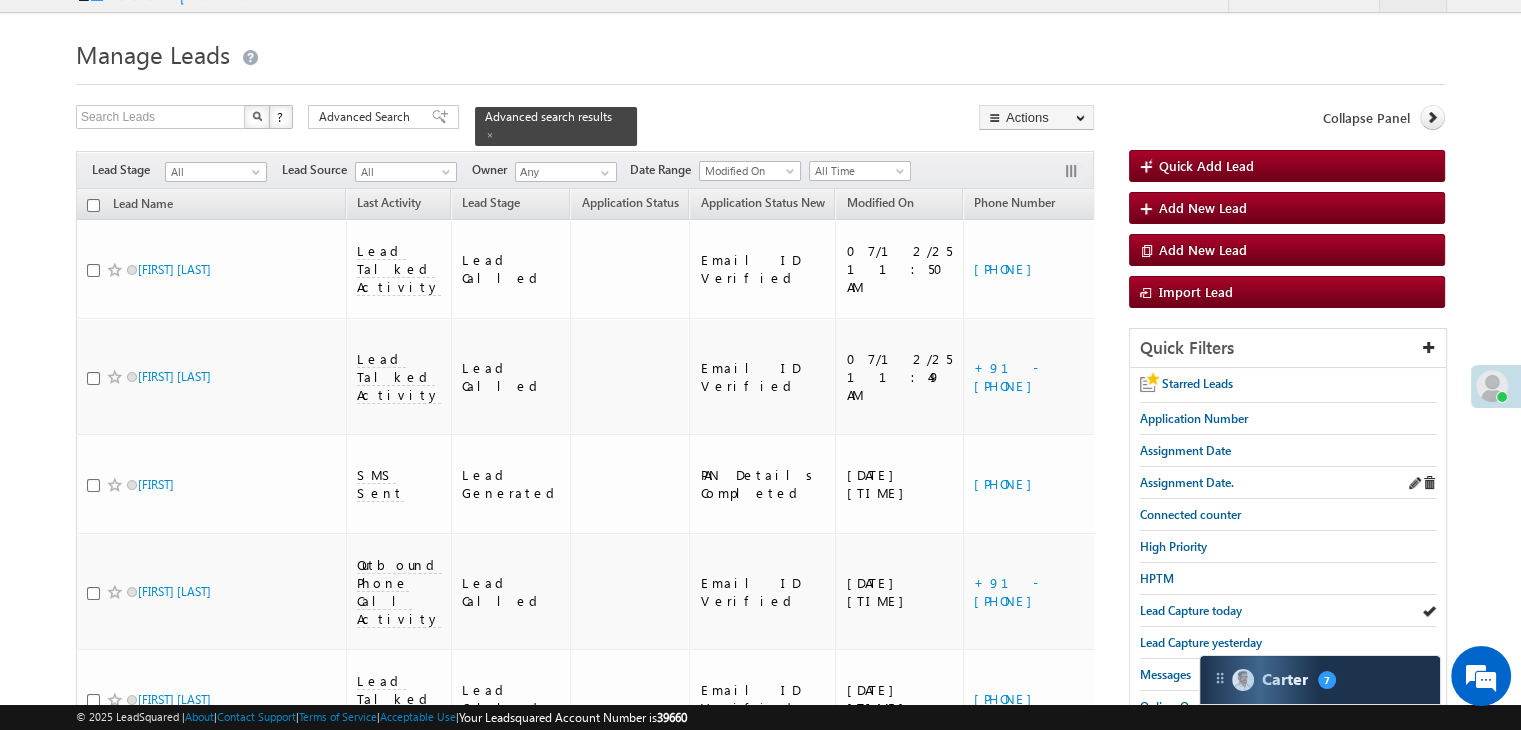 scroll, scrollTop: 0, scrollLeft: 0, axis: both 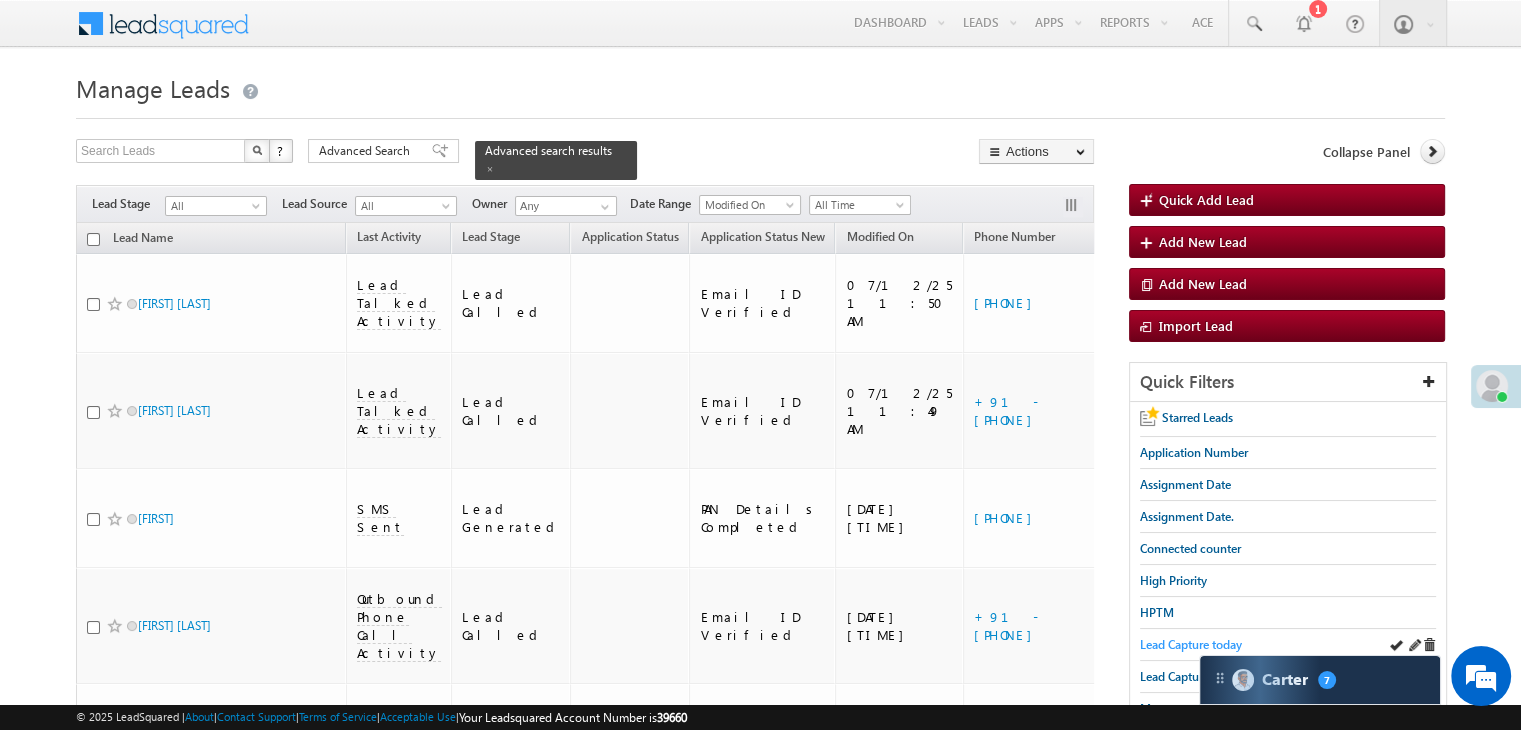 click on "Lead Capture today" at bounding box center (1191, 644) 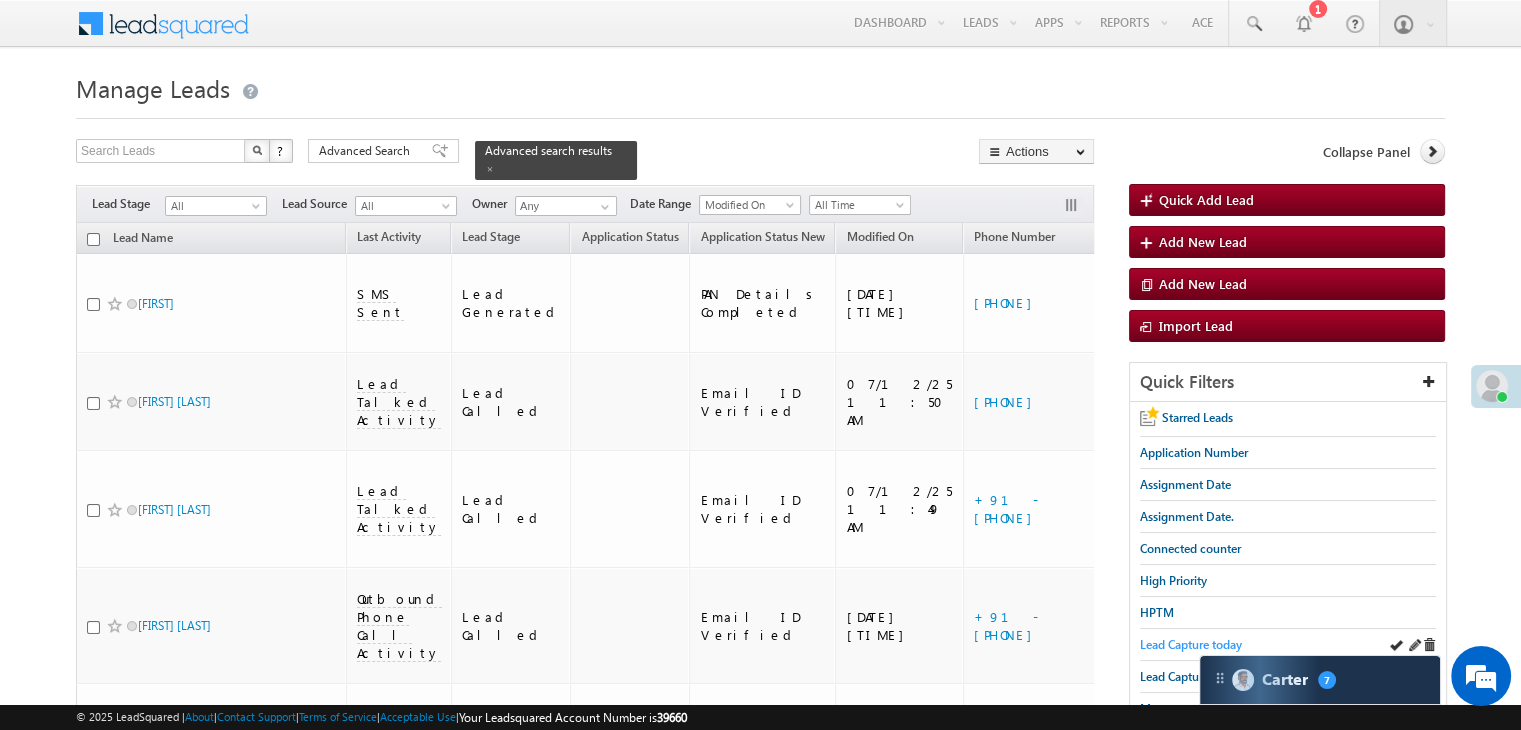 click on "Lead Capture today" at bounding box center (1191, 644) 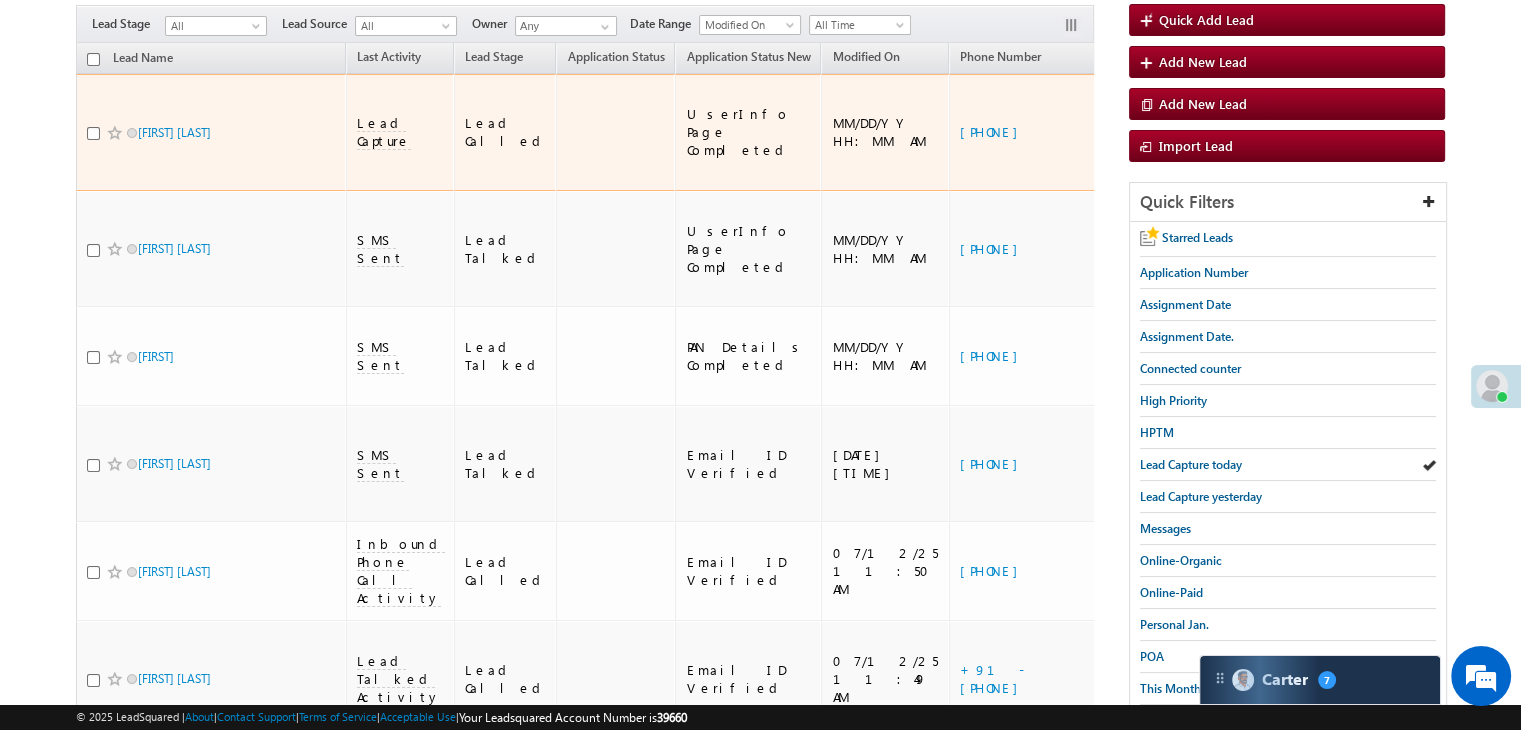 scroll, scrollTop: 100, scrollLeft: 0, axis: vertical 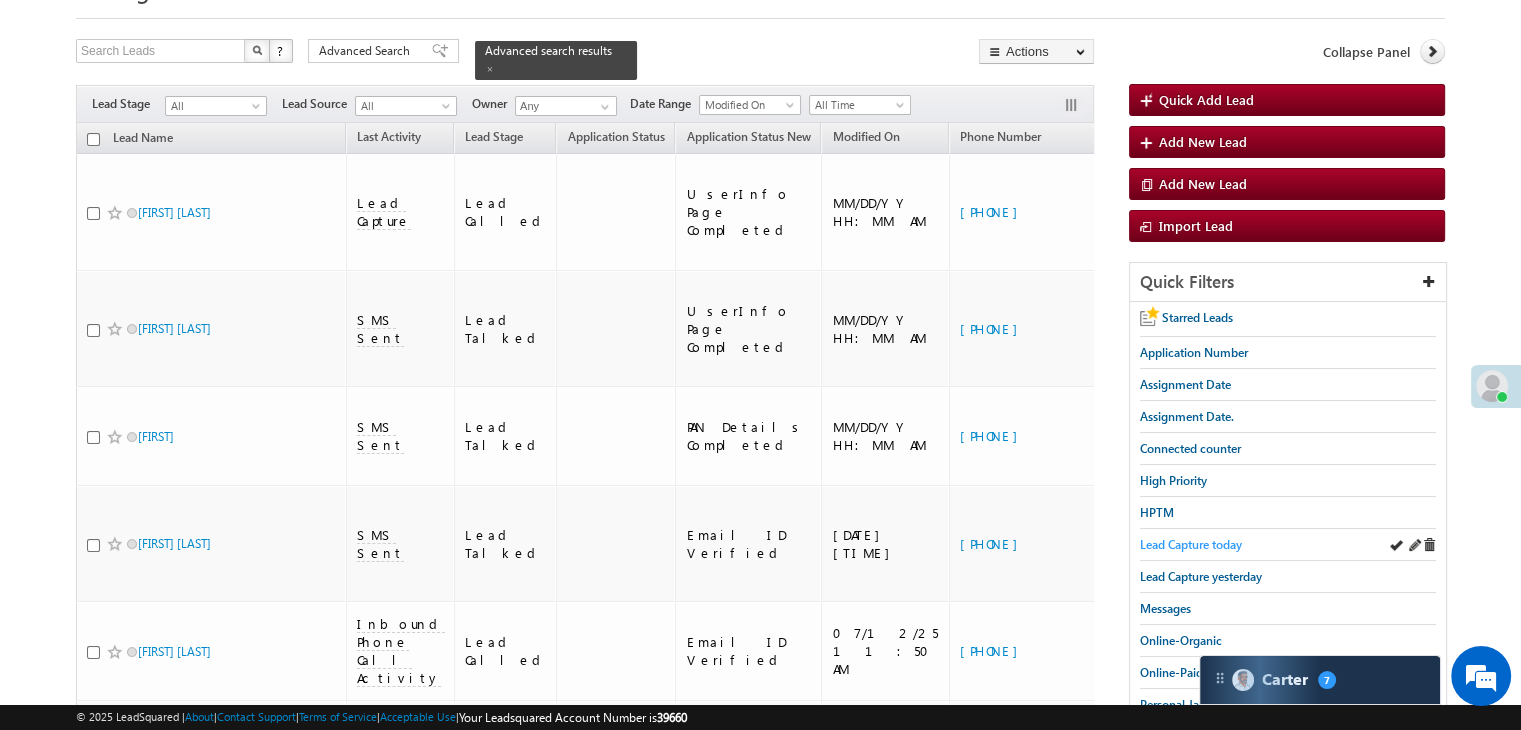 click on "Lead Capture today" at bounding box center [1191, 544] 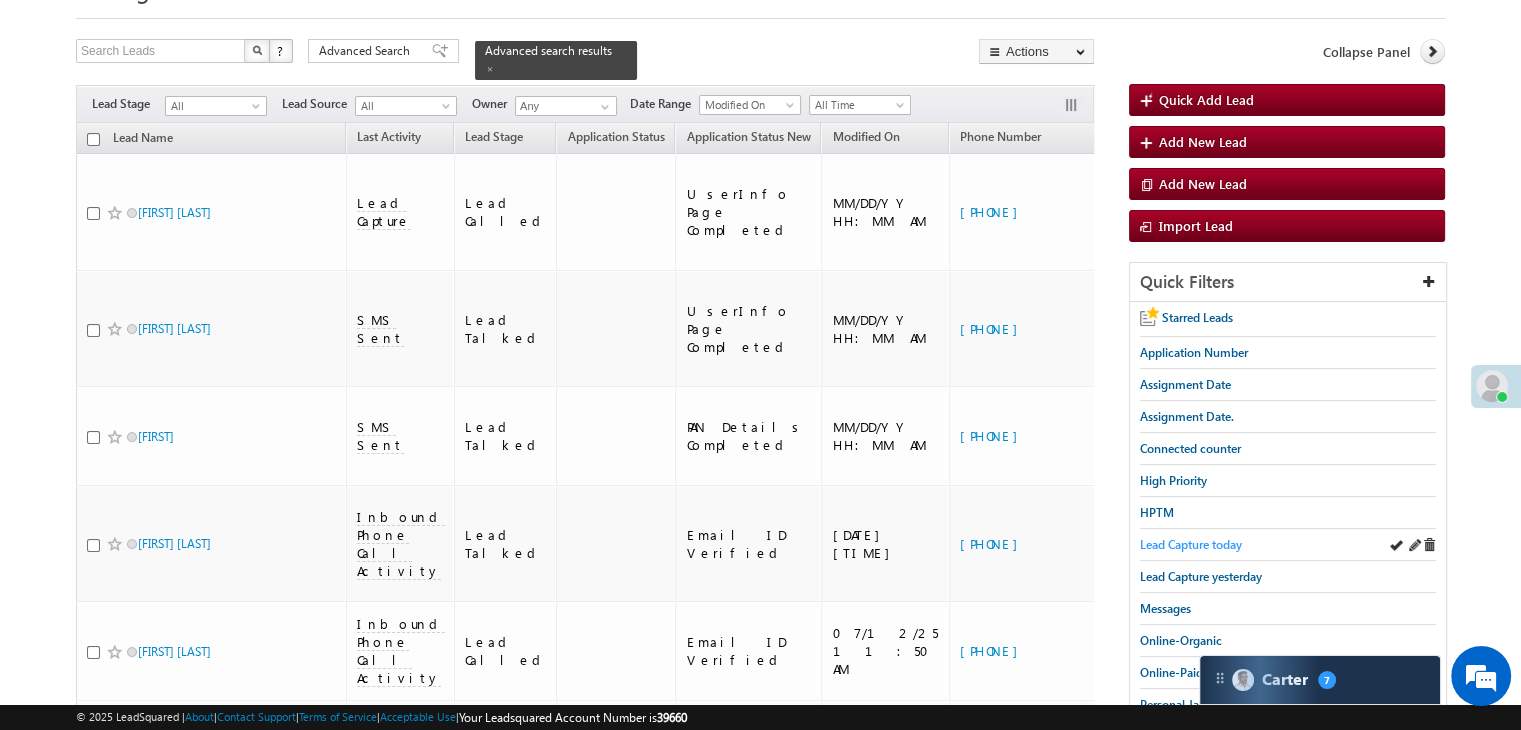 click on "Lead Capture today" at bounding box center [1191, 544] 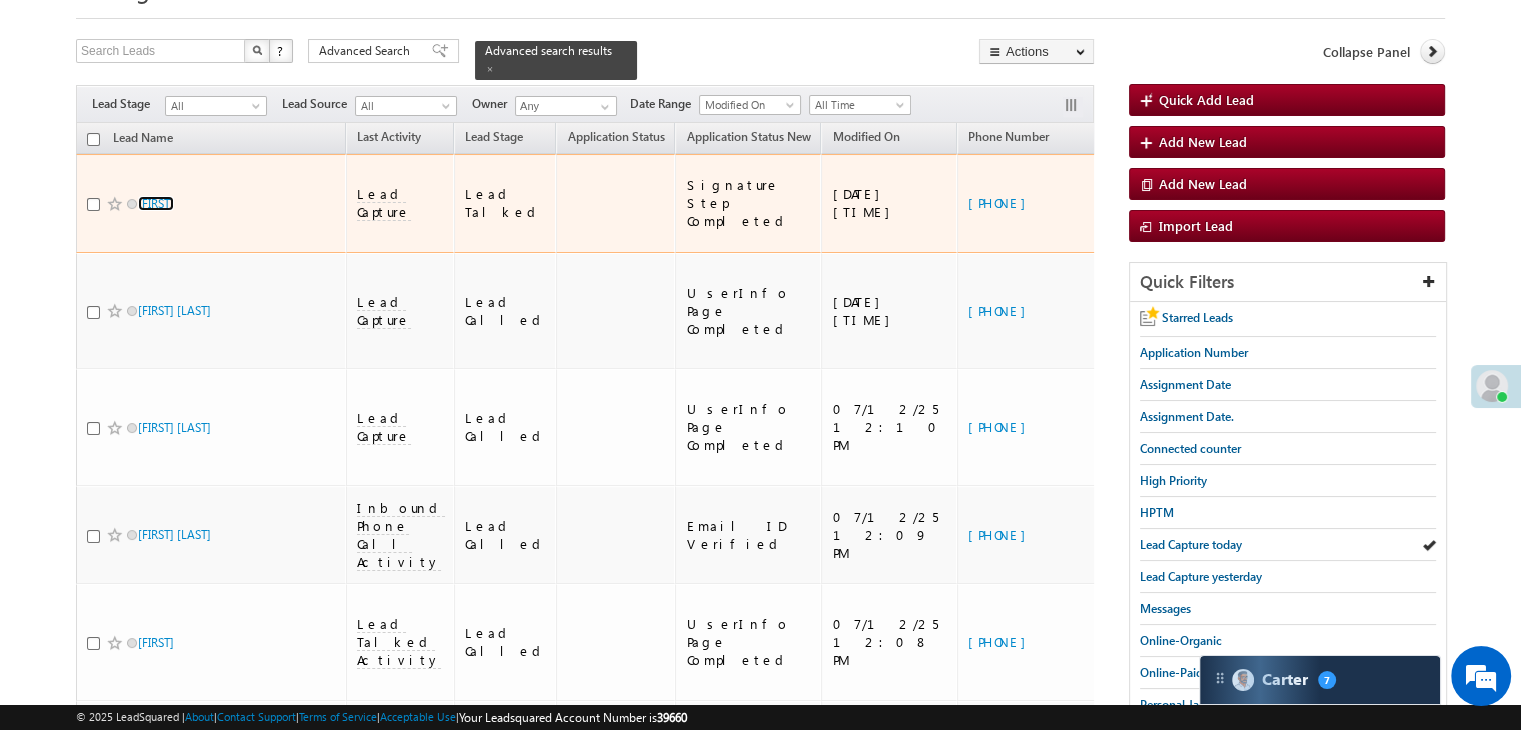 scroll, scrollTop: 0, scrollLeft: 0, axis: both 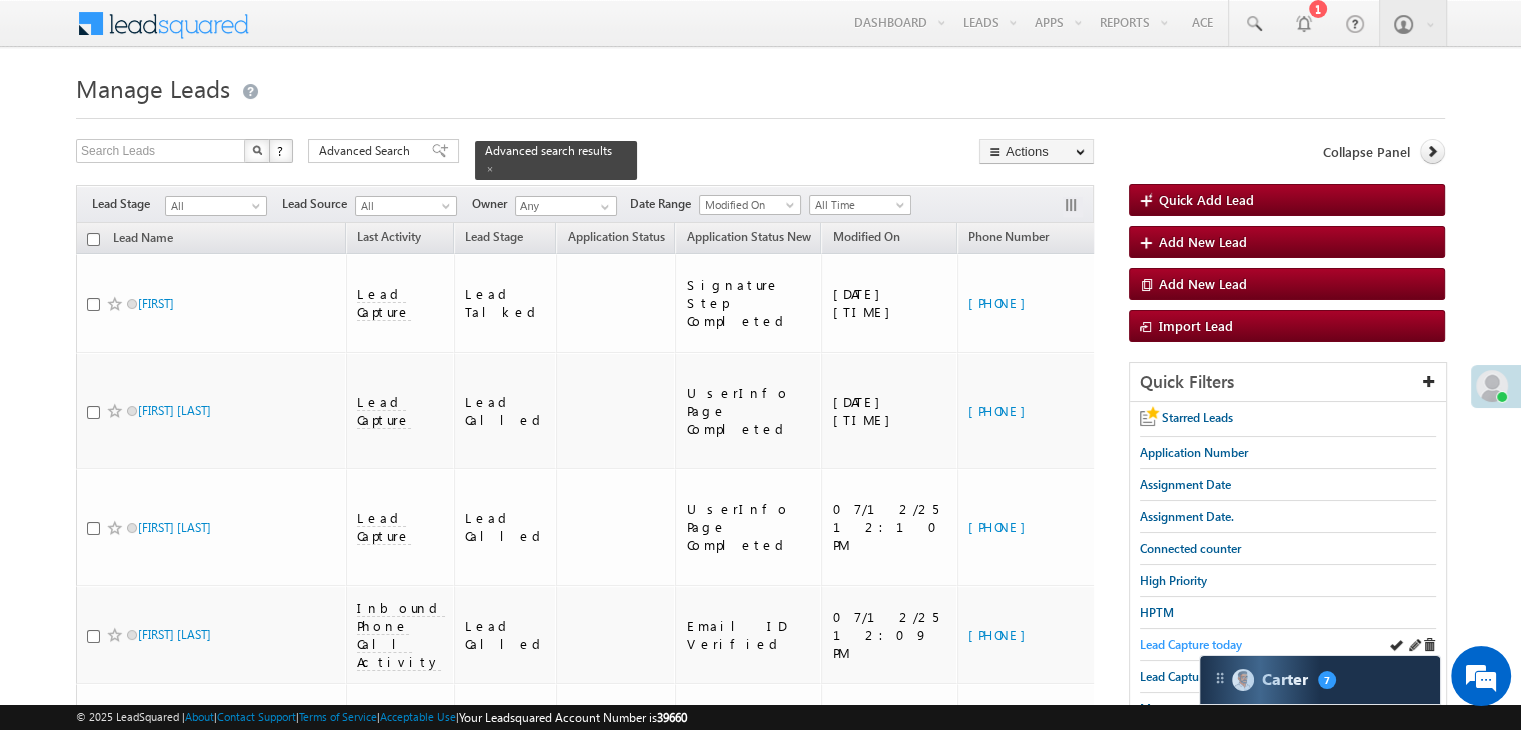 click on "Lead Capture today" at bounding box center [1191, 644] 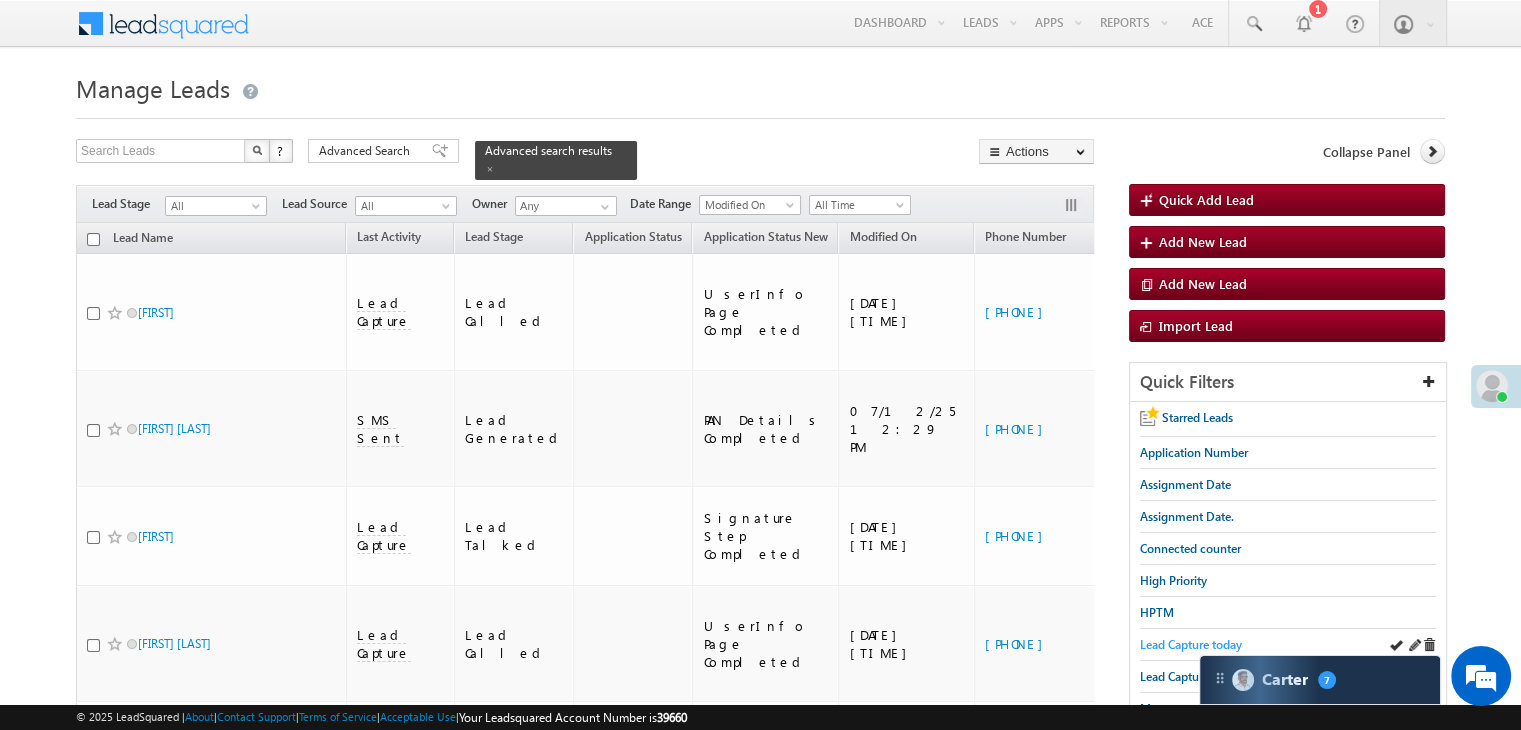 click on "Lead Capture today" at bounding box center (1191, 644) 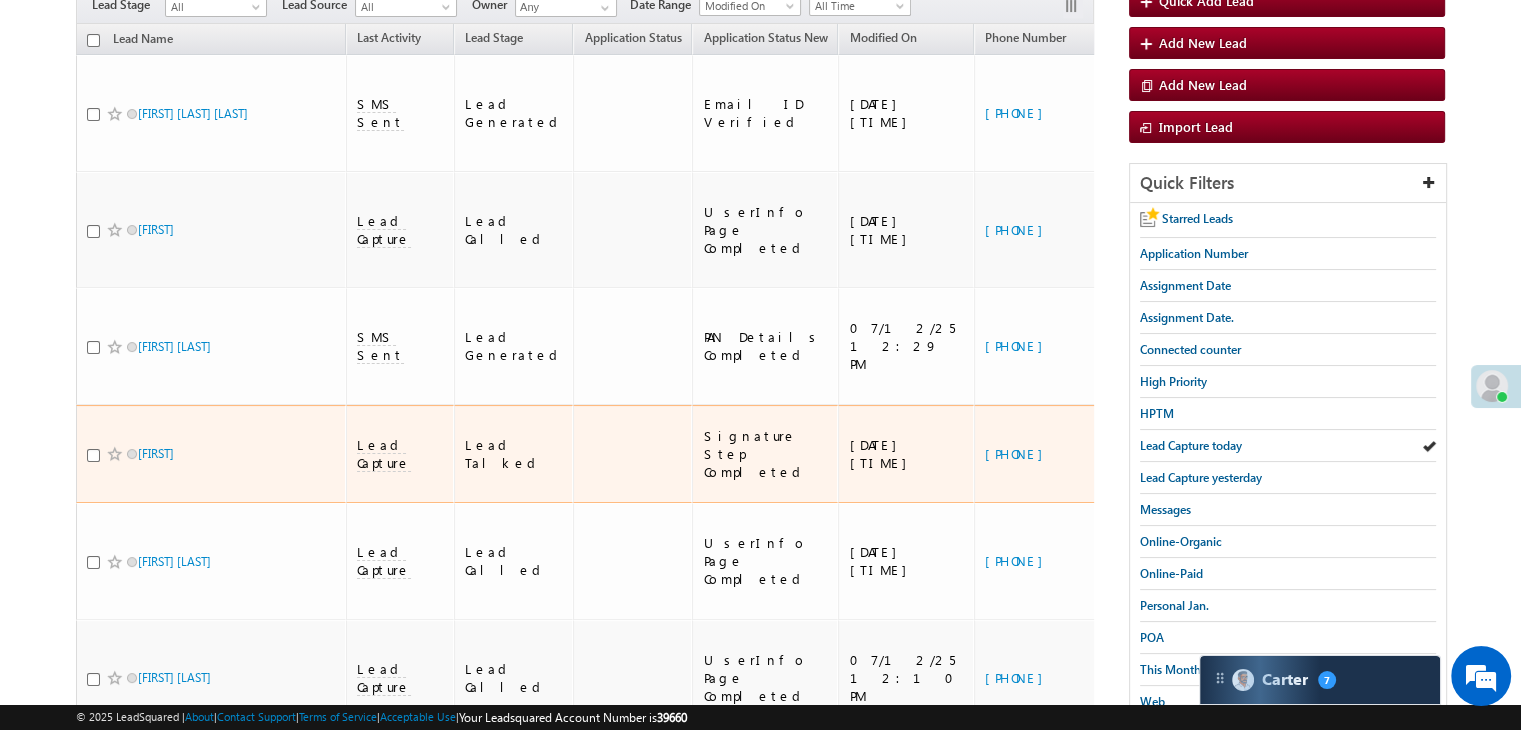 scroll, scrollTop: 200, scrollLeft: 0, axis: vertical 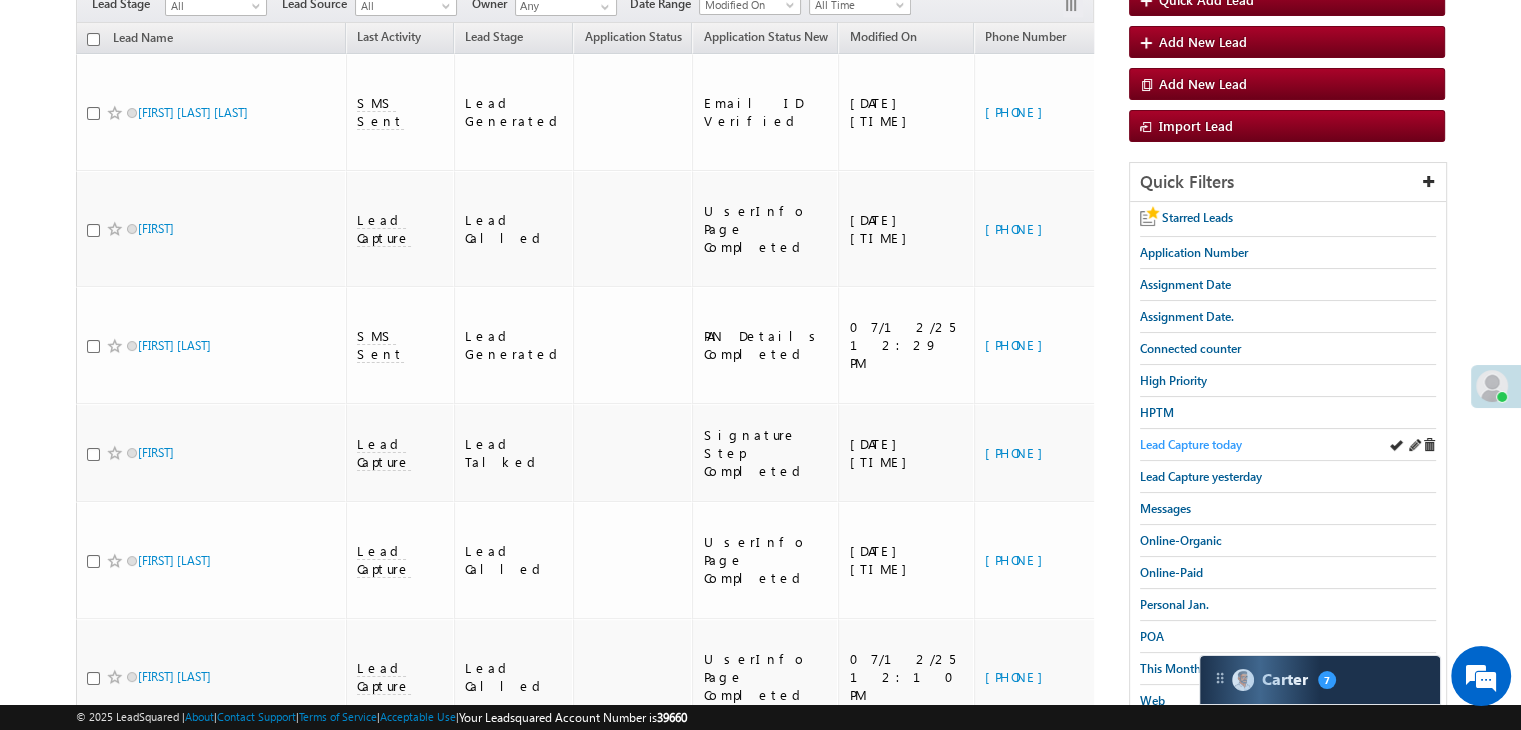 click on "Lead Capture today" at bounding box center [1191, 444] 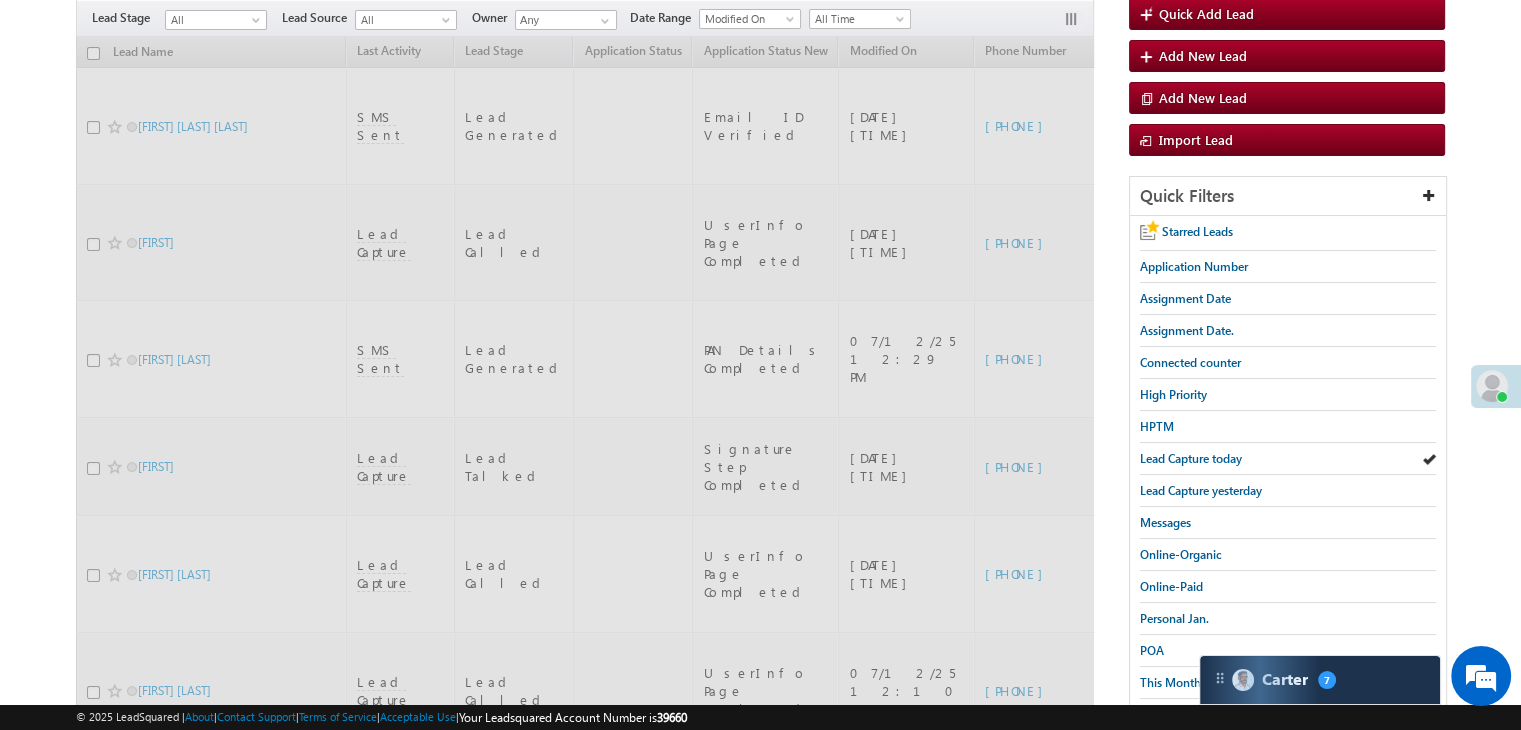 scroll, scrollTop: 0, scrollLeft: 0, axis: both 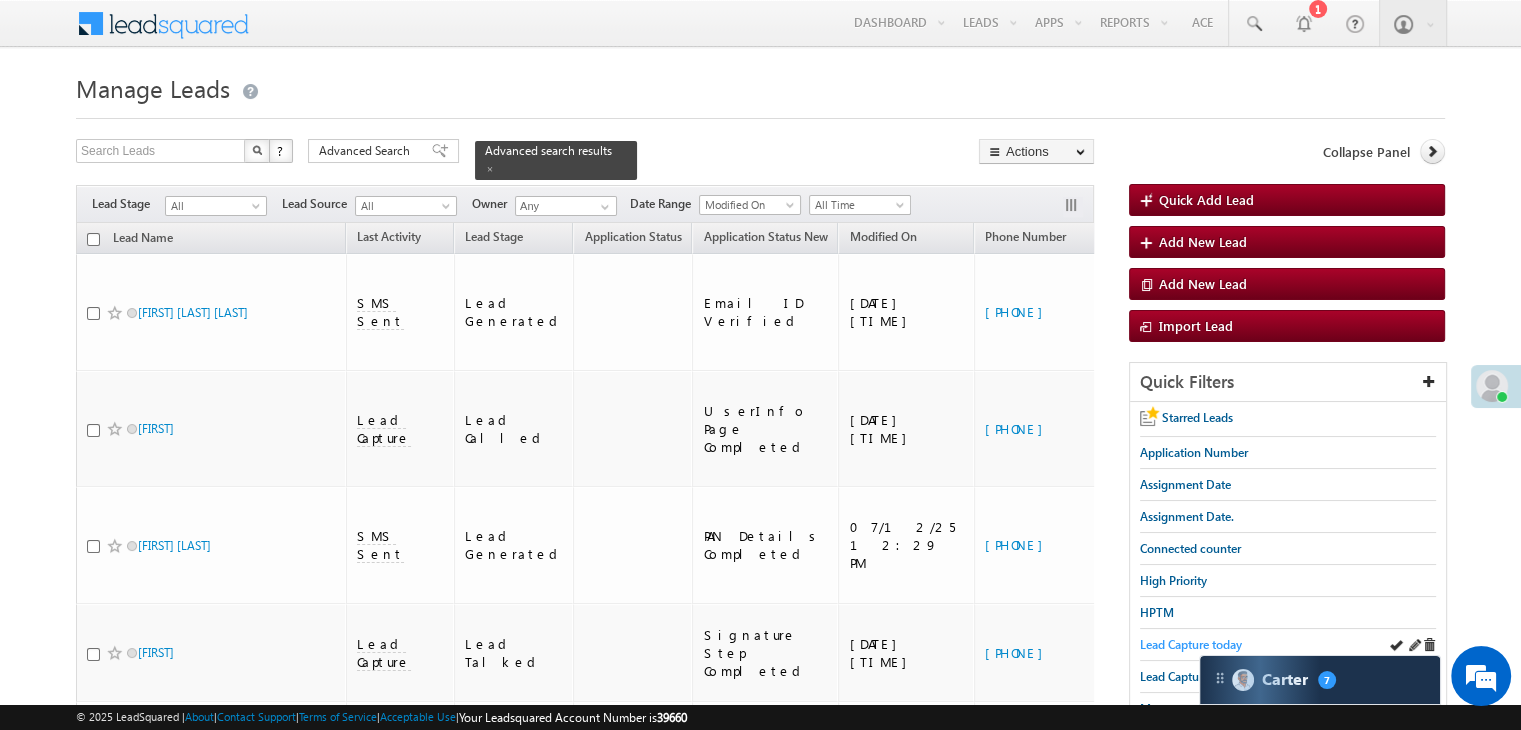 click on "Lead Capture today" at bounding box center (1191, 644) 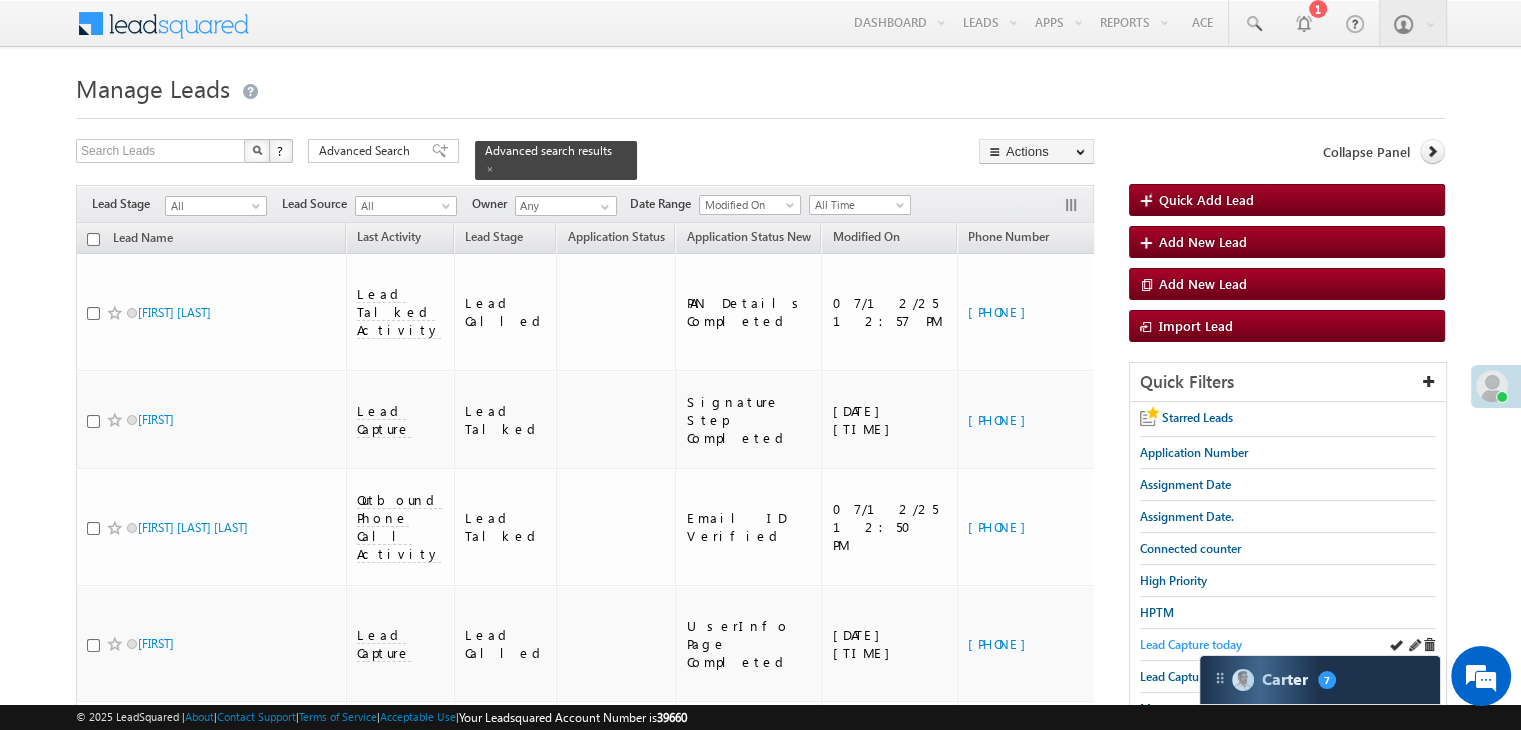 click on "Lead Capture today" at bounding box center [1191, 644] 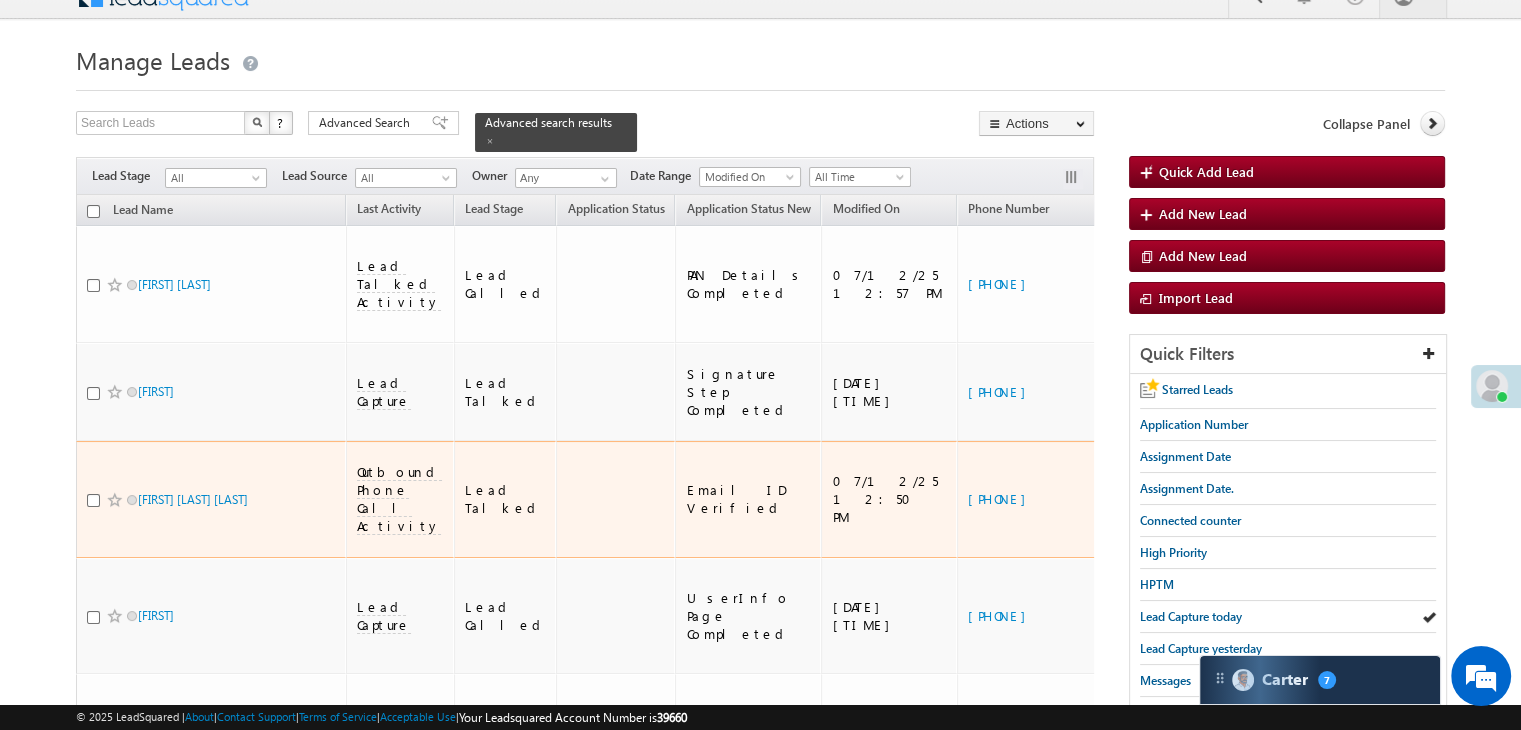 scroll, scrollTop: 0, scrollLeft: 0, axis: both 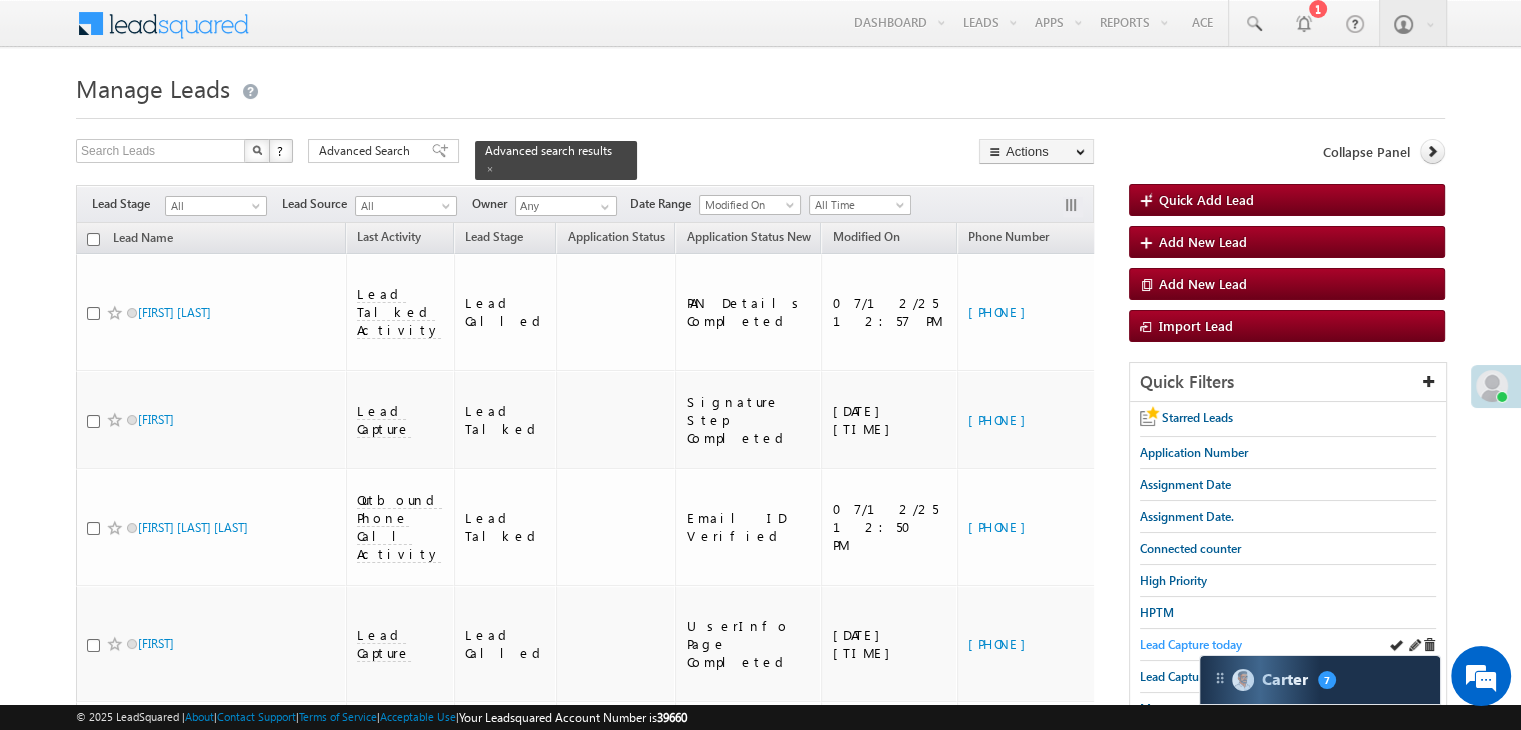 click on "Lead Capture today" at bounding box center [1191, 644] 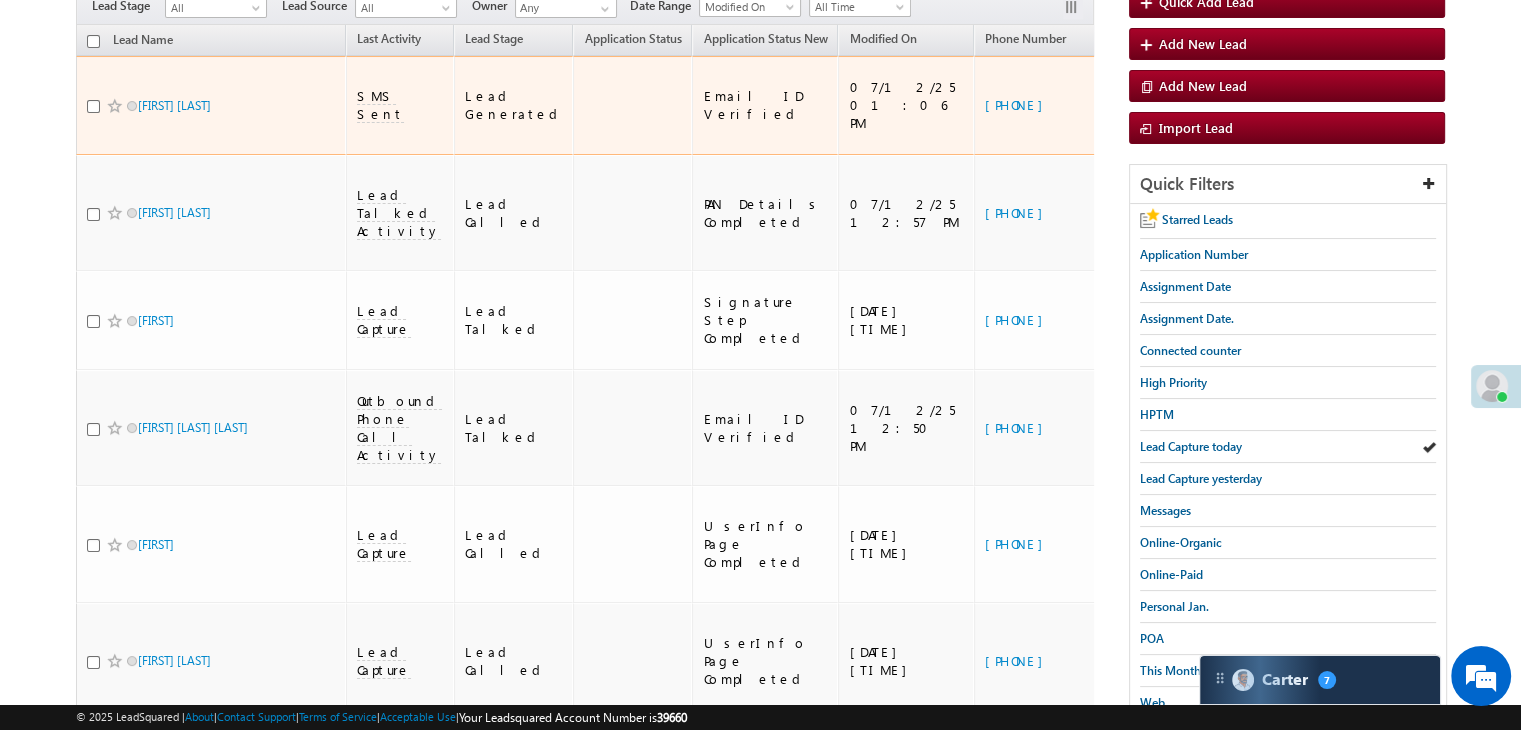 scroll, scrollTop: 0, scrollLeft: 0, axis: both 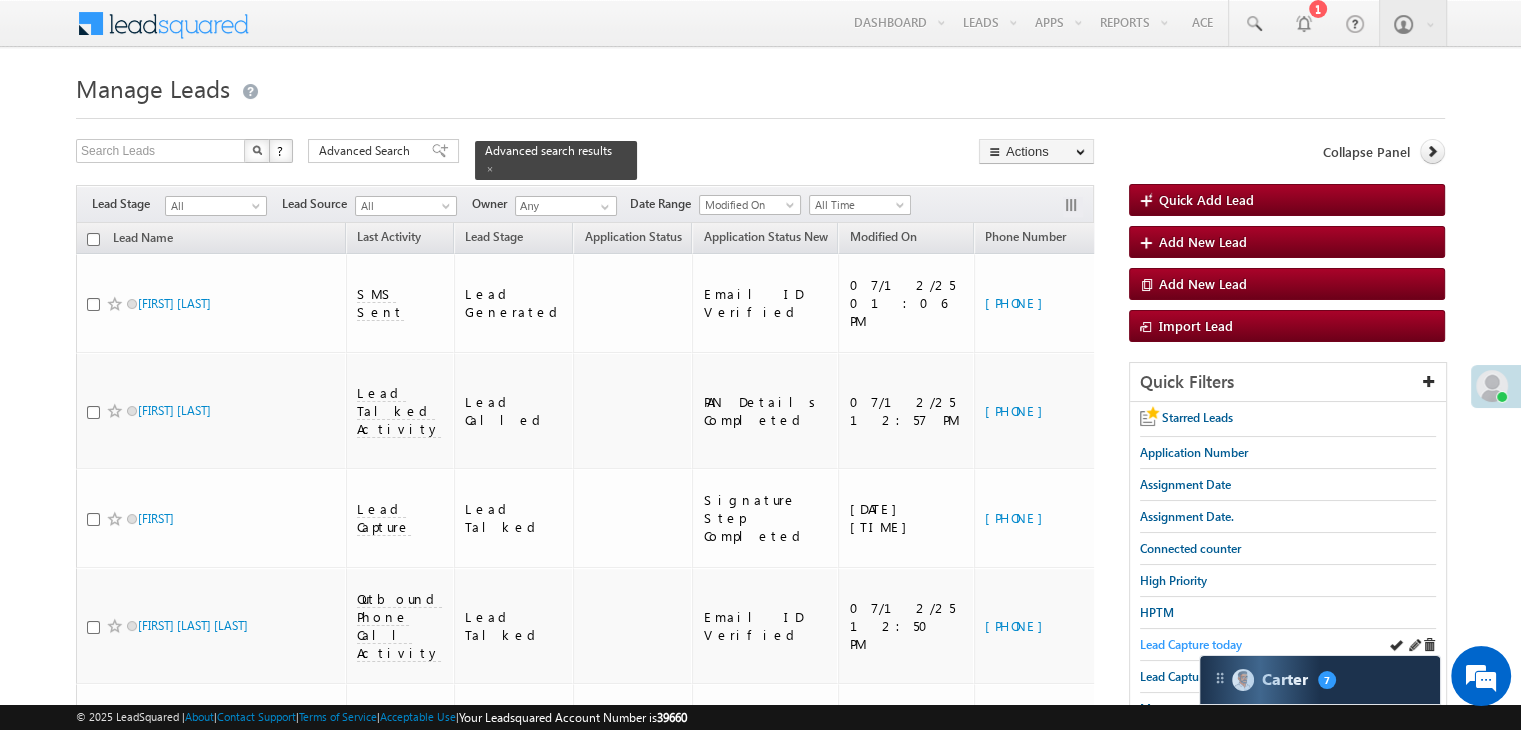 click on "Lead Capture today" at bounding box center (1191, 644) 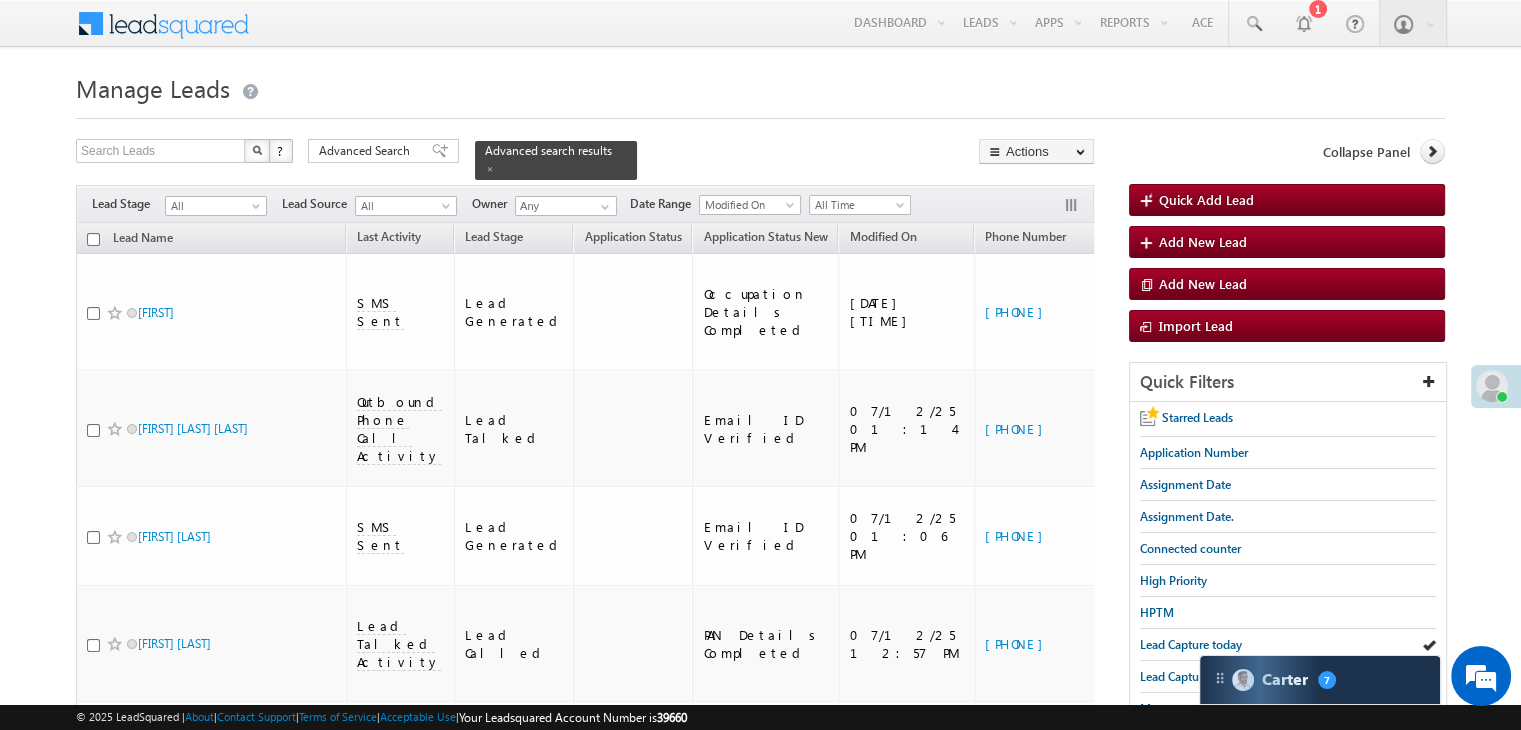 click on "Date Range" at bounding box center (664, 204) 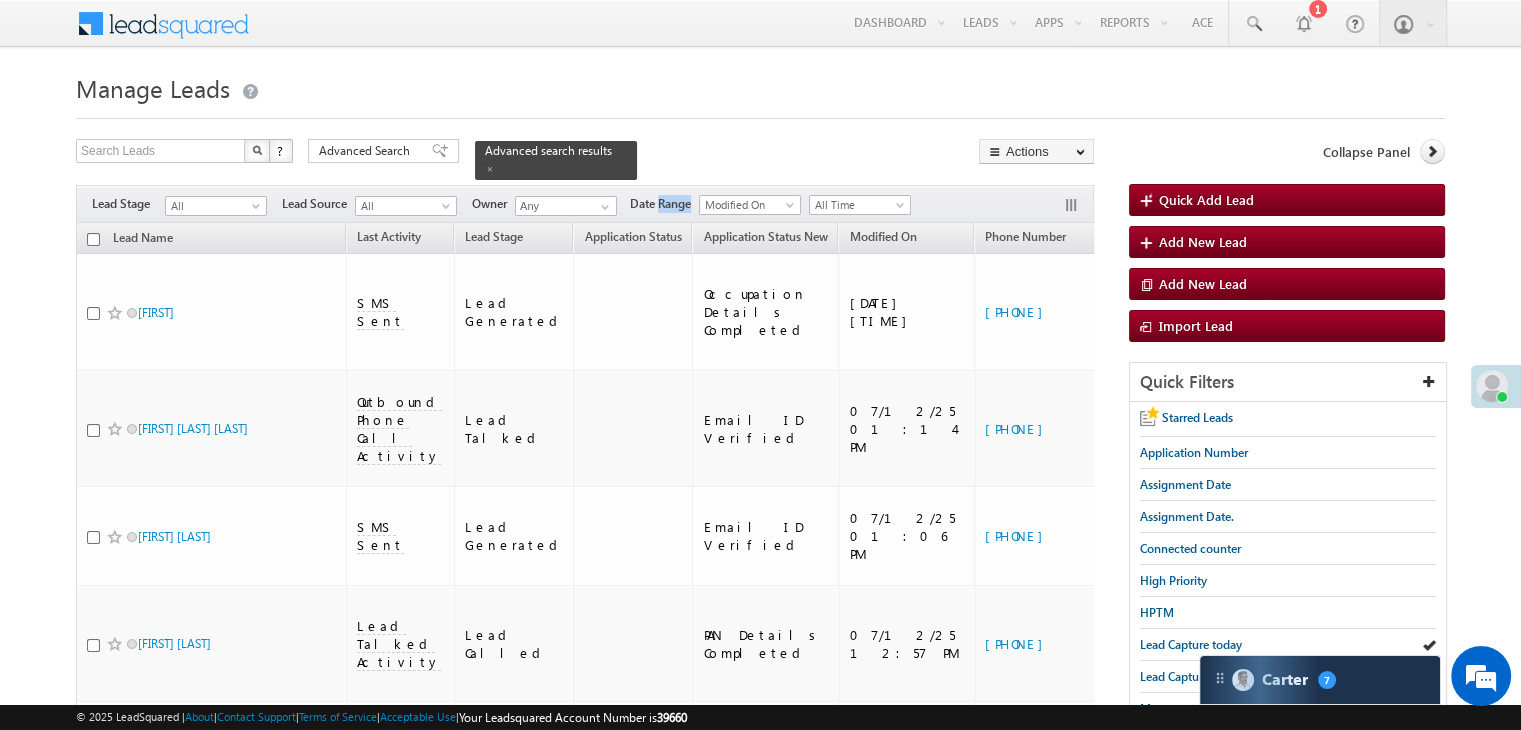 click on "Date Range" at bounding box center (664, 204) 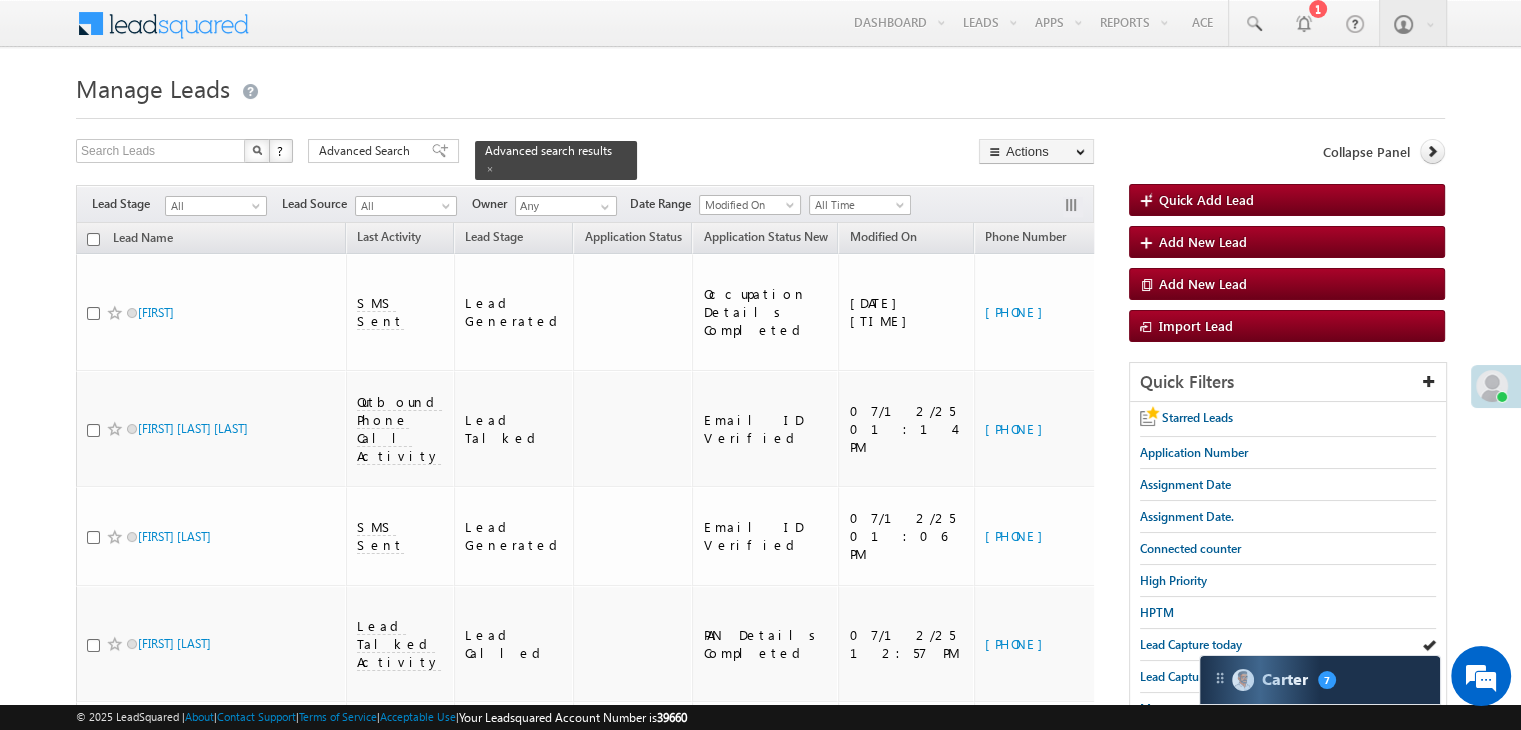 click on "Date Range" at bounding box center [664, 204] 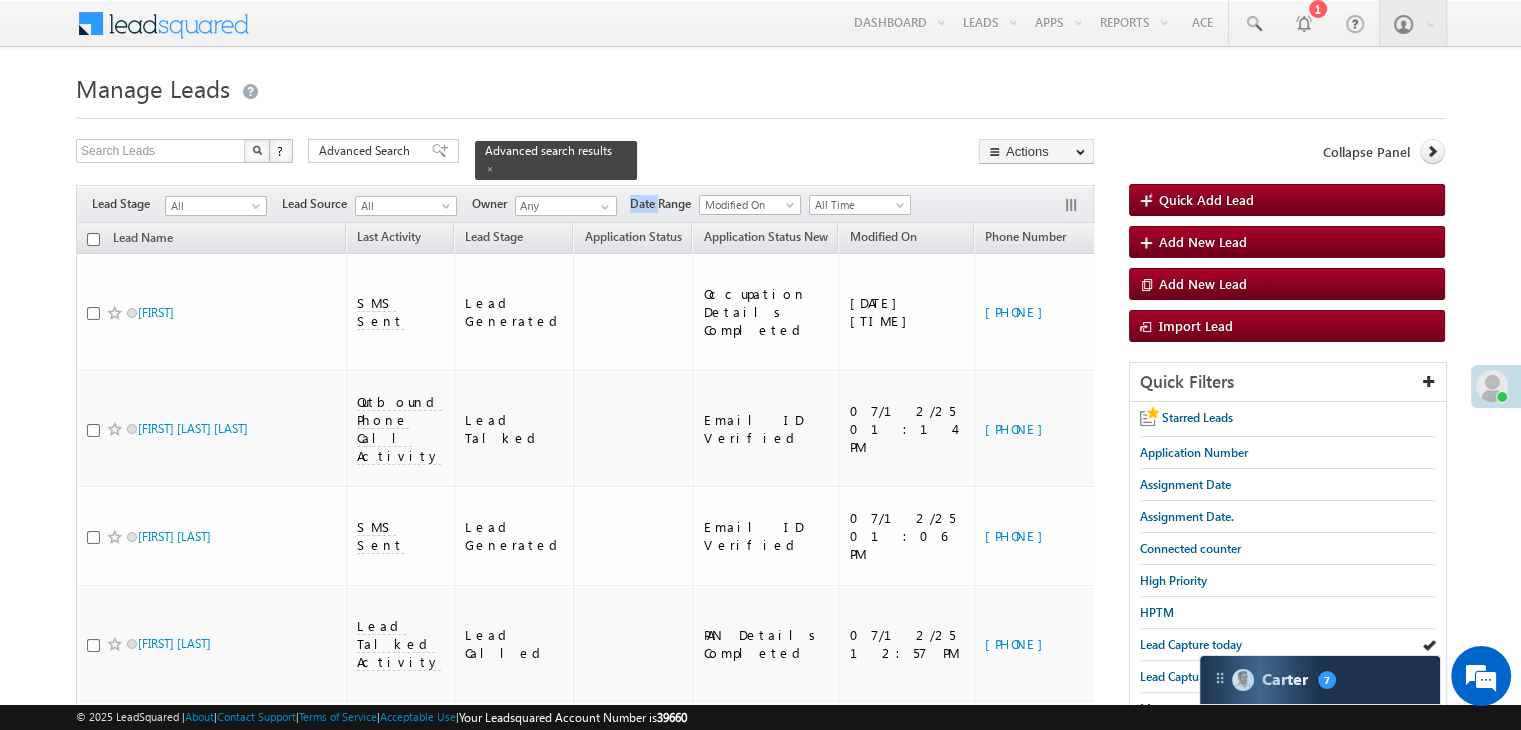 click on "Date Range" at bounding box center (664, 204) 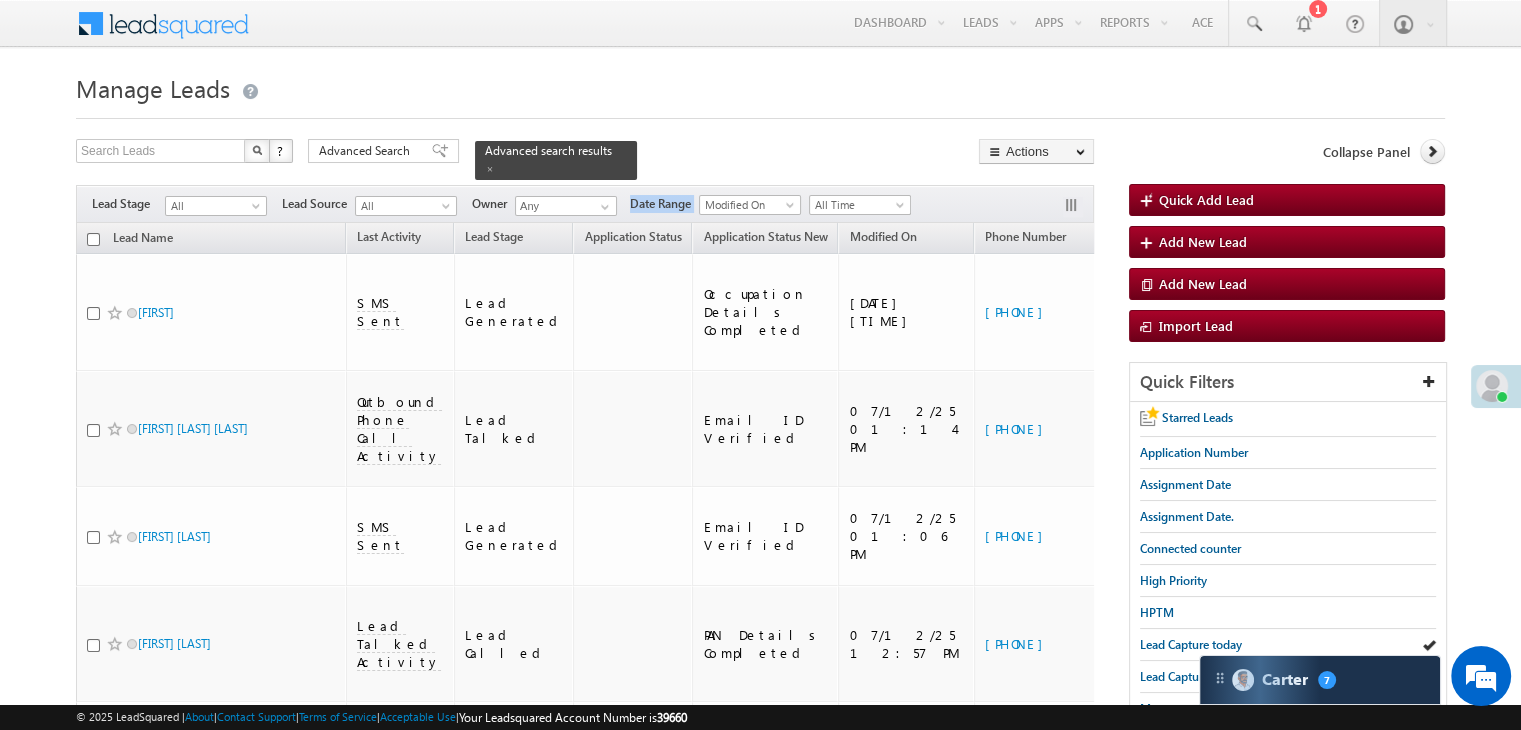 click on "Date Range" at bounding box center [664, 204] 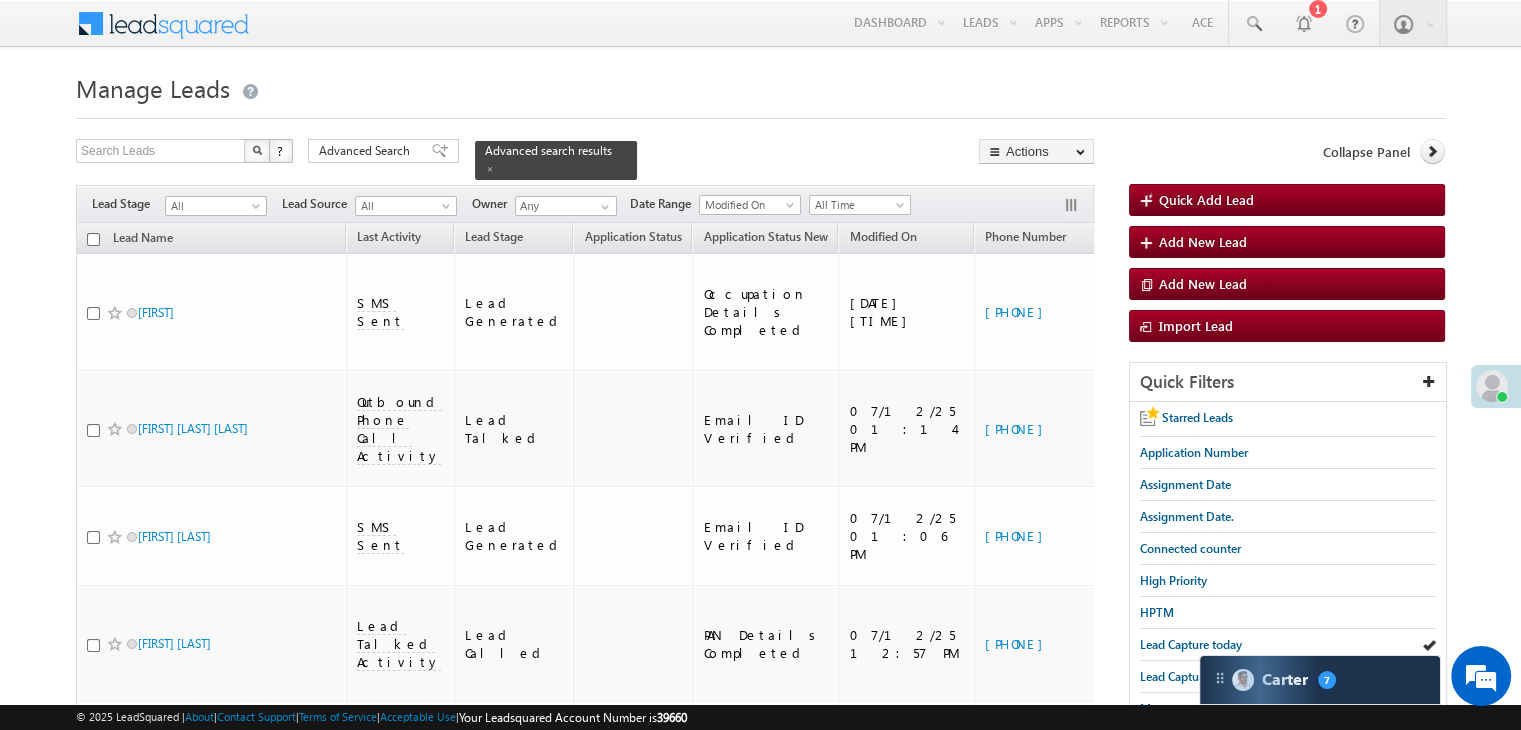 click on "Manage Leads
Quick Add Lead
Search Leads X ?   25 results found
Advanced Search
Advanced Search
Actions Actions" at bounding box center [760, 1600] 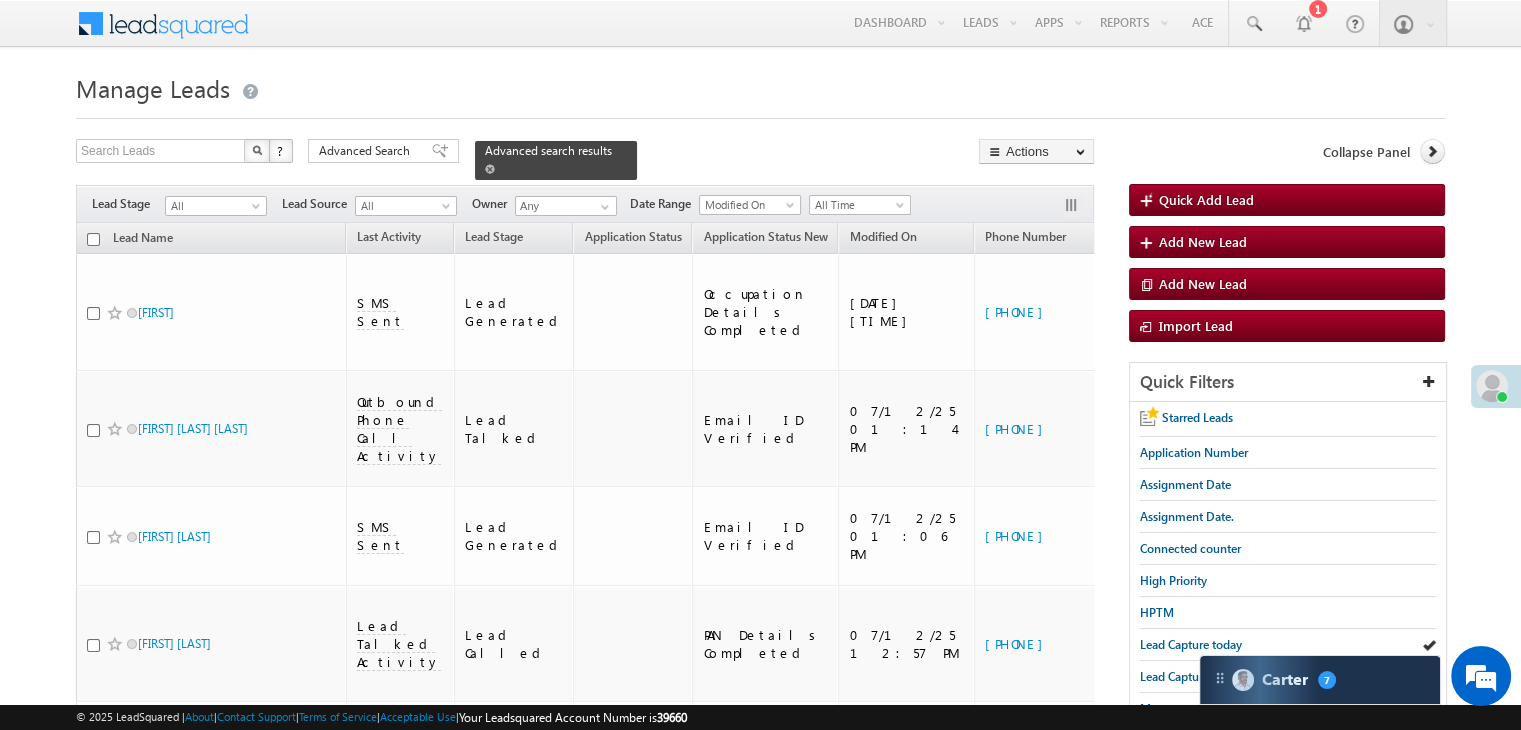 click at bounding box center [490, 169] 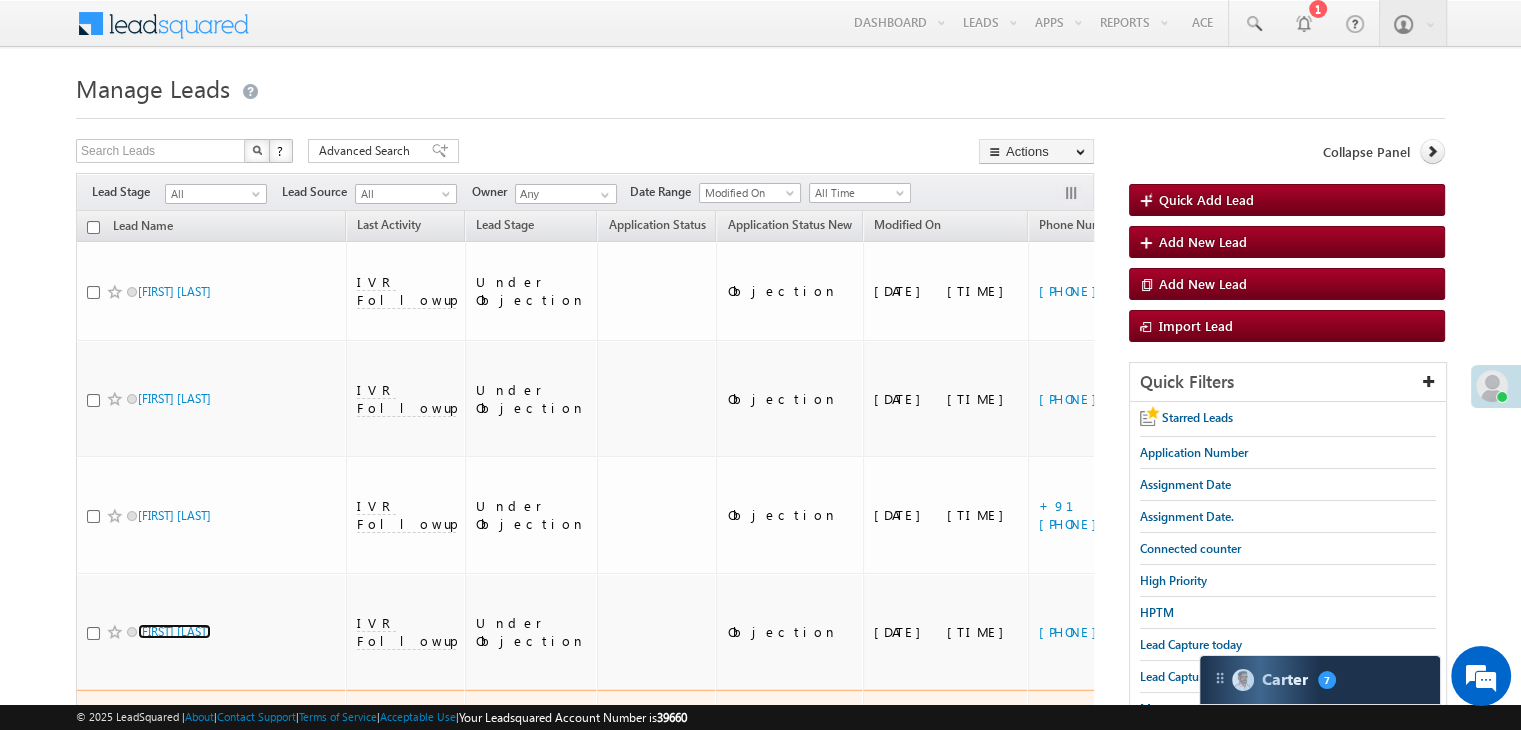 scroll, scrollTop: 200, scrollLeft: 0, axis: vertical 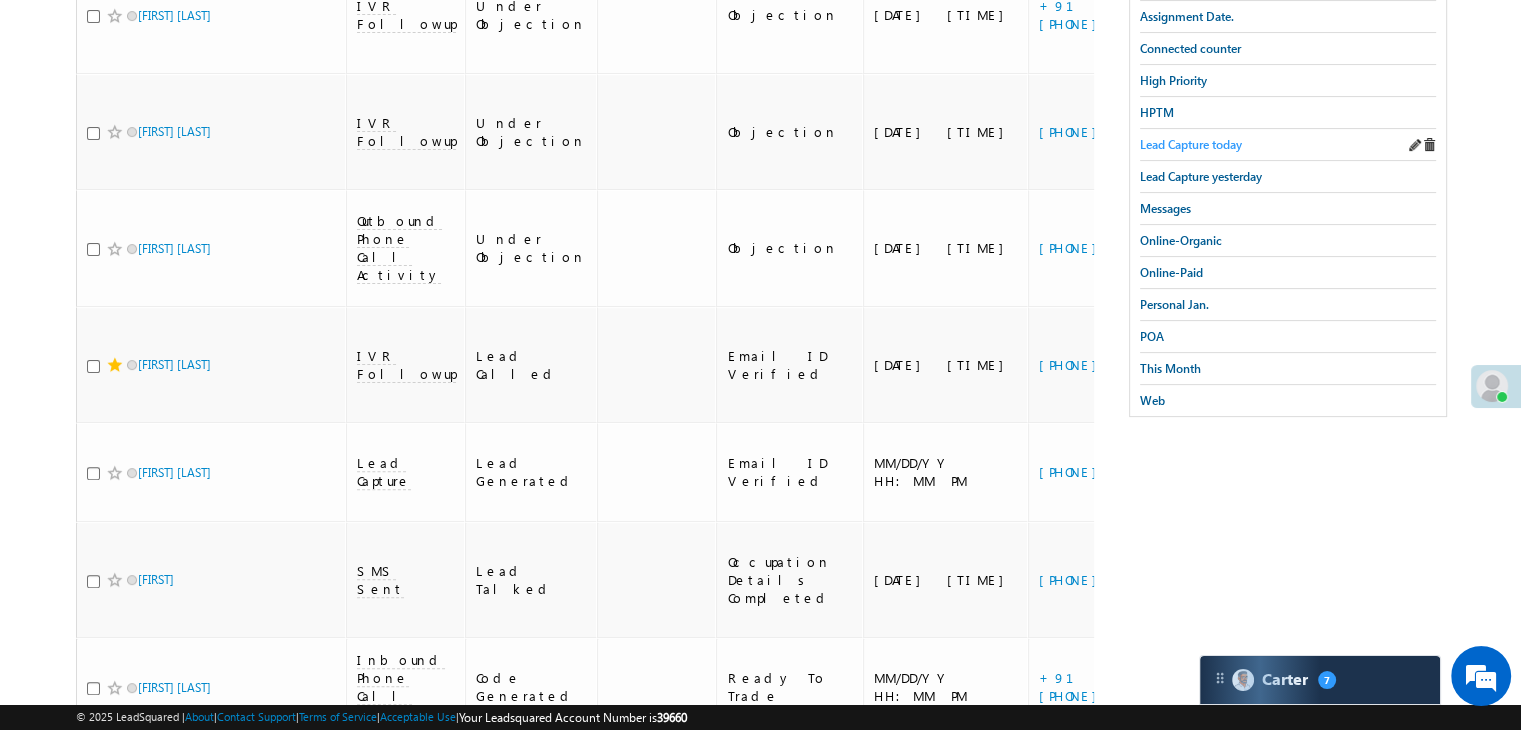 click on "Lead Capture today" at bounding box center (1191, 144) 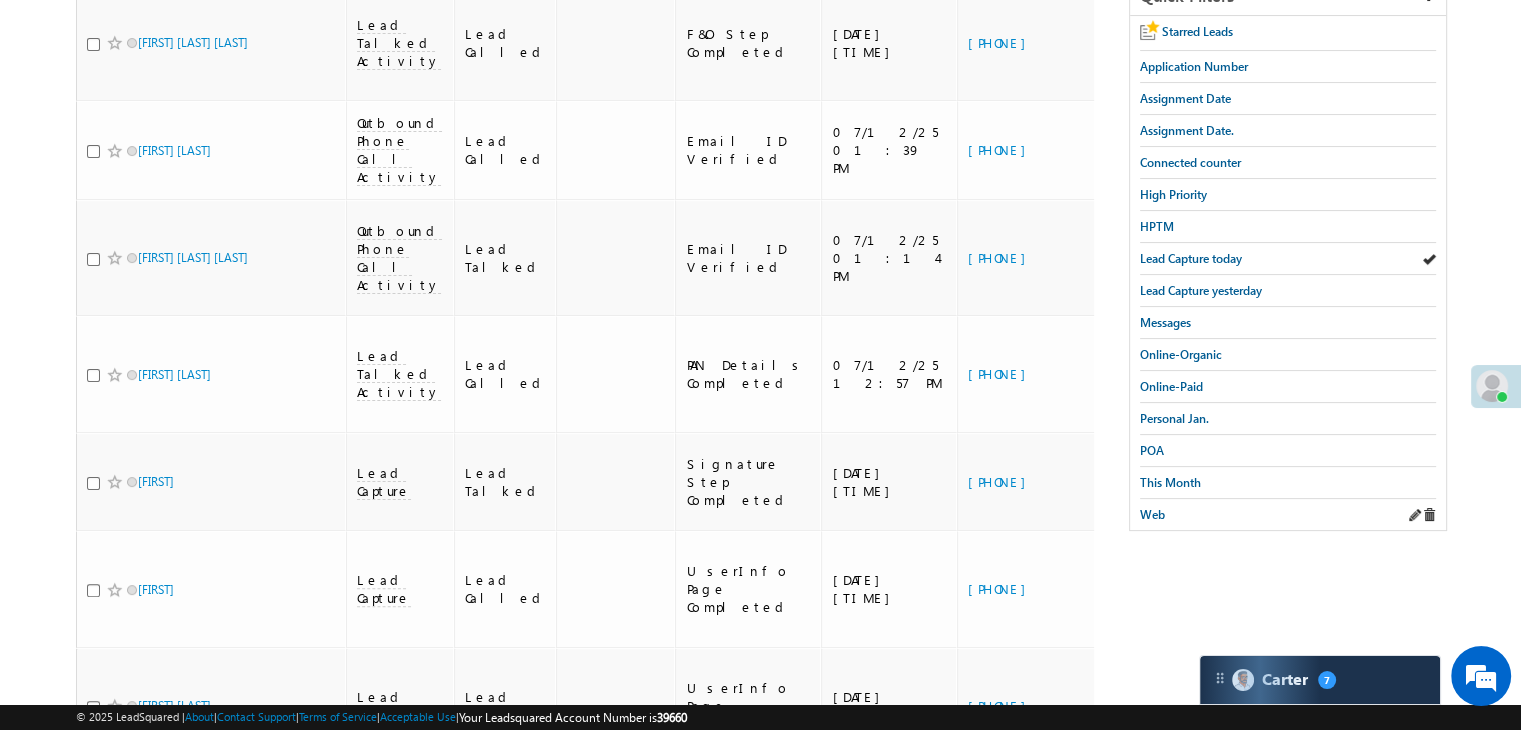 scroll, scrollTop: 300, scrollLeft: 0, axis: vertical 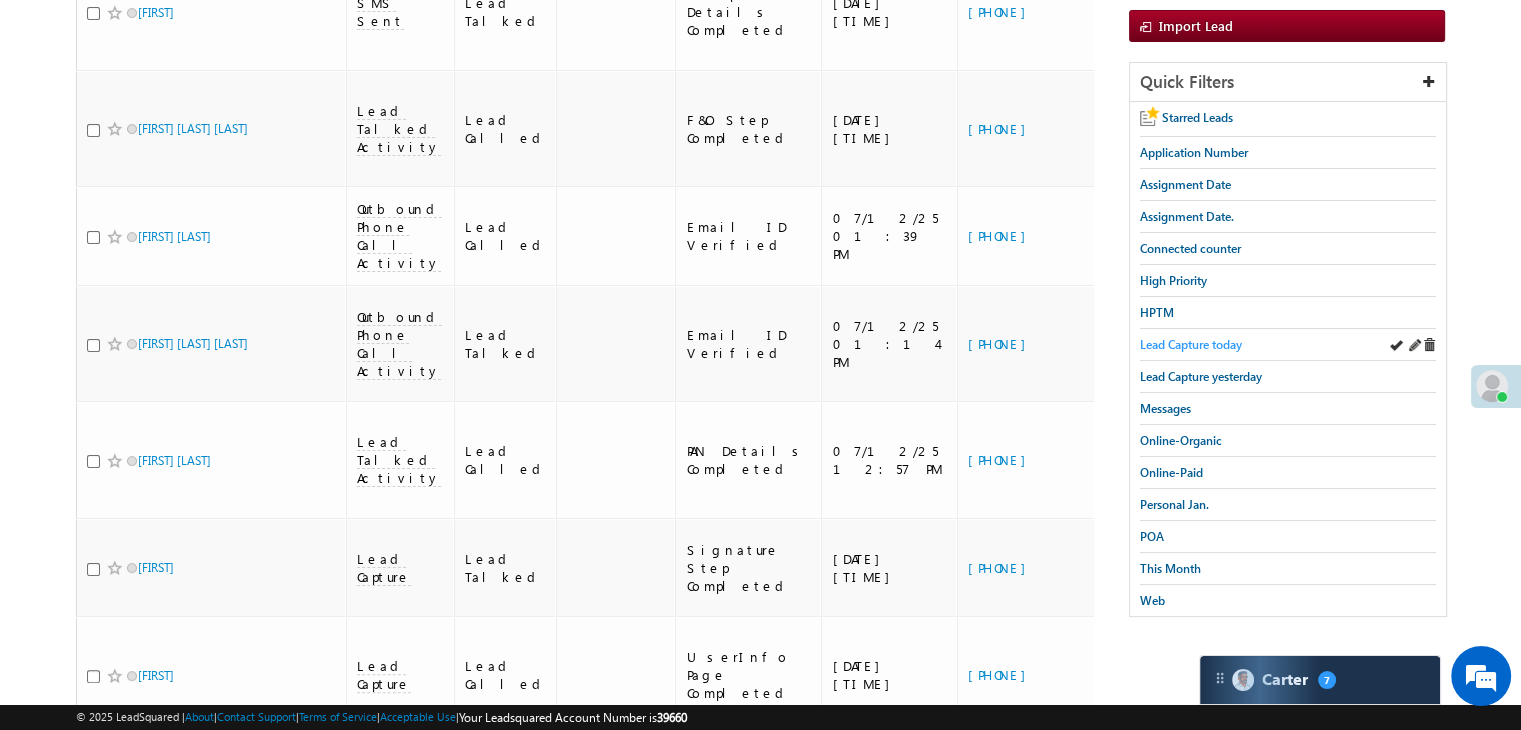 click on "Lead Capture today" at bounding box center [1191, 344] 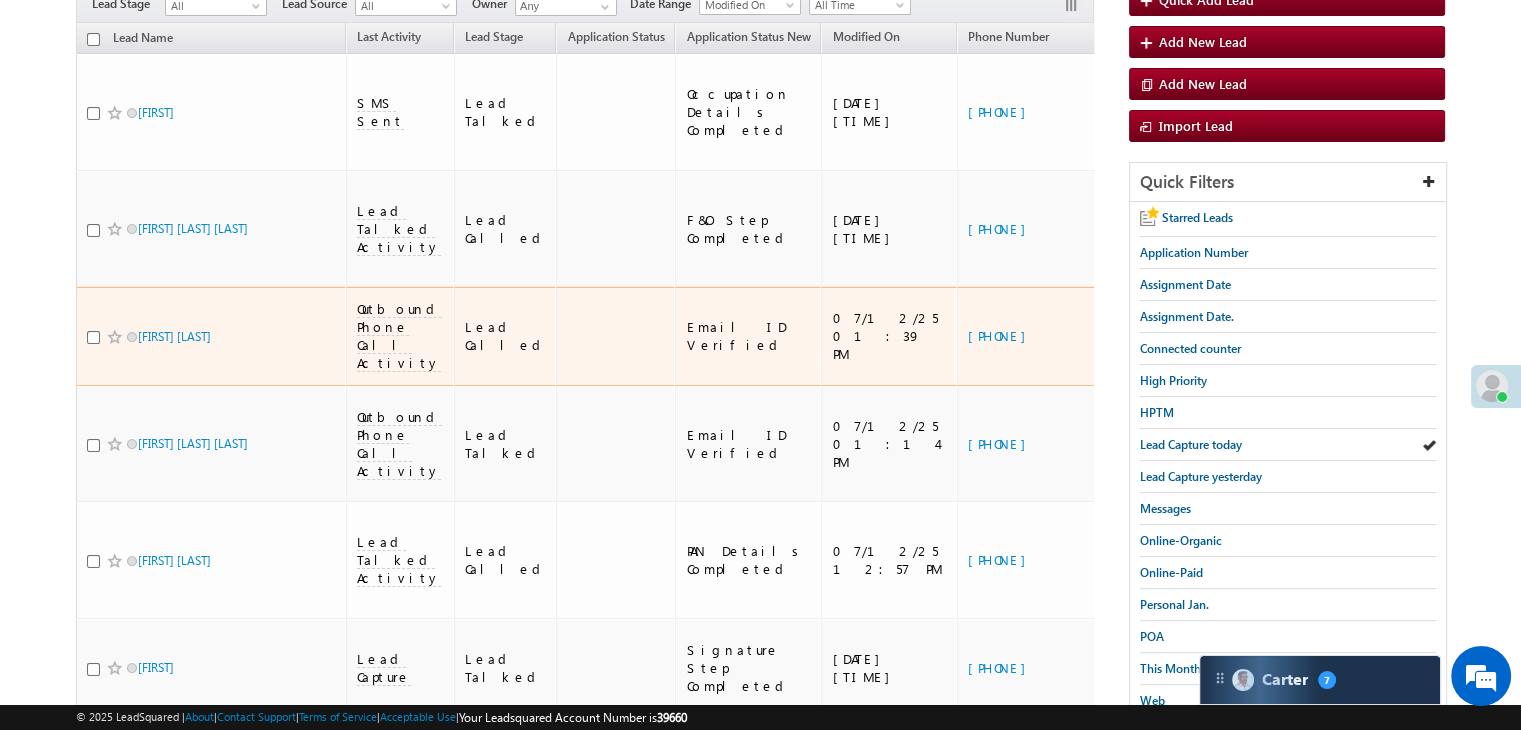 scroll, scrollTop: 0, scrollLeft: 0, axis: both 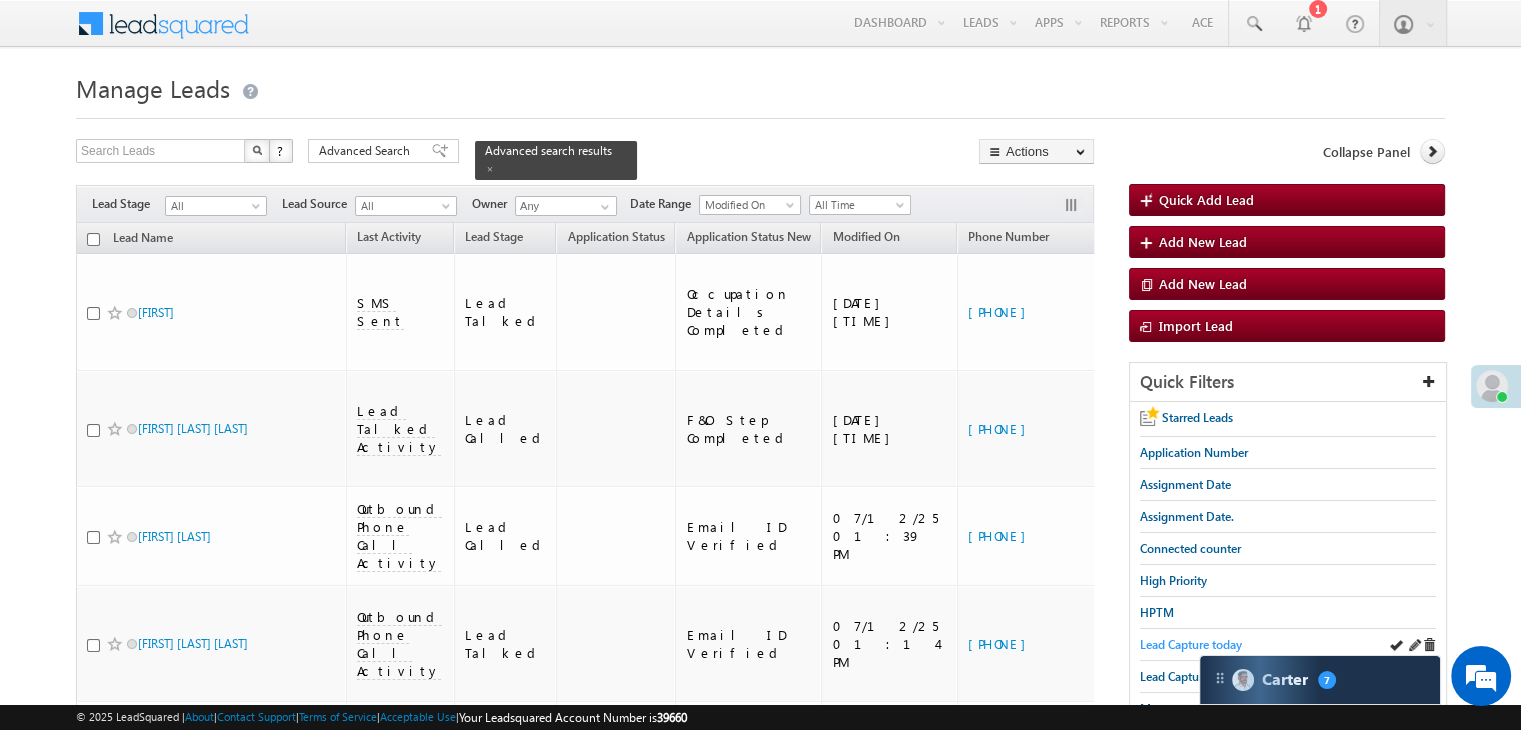 click on "Lead Capture today" at bounding box center (1191, 644) 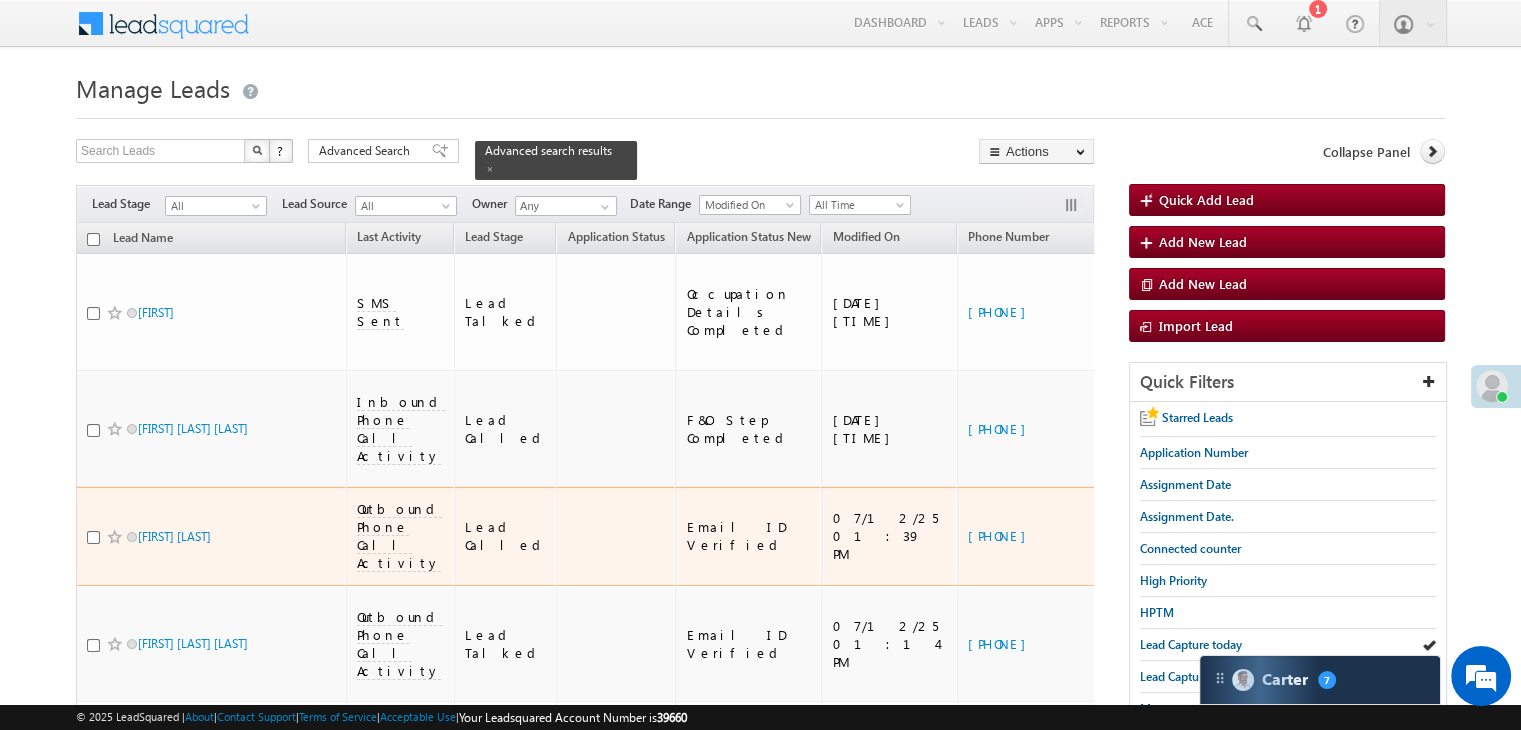 scroll, scrollTop: 200, scrollLeft: 0, axis: vertical 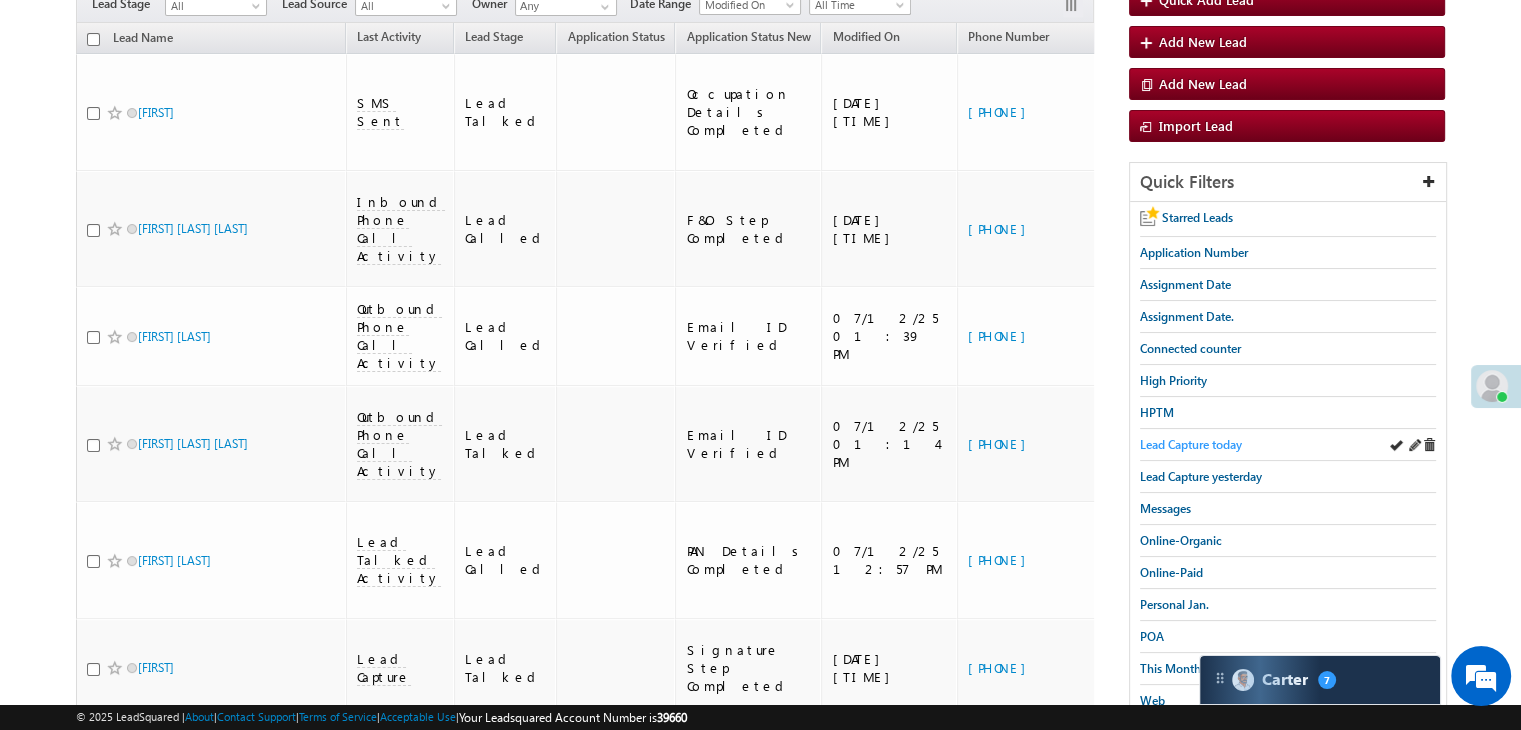 click on "Lead Capture today" at bounding box center [1191, 444] 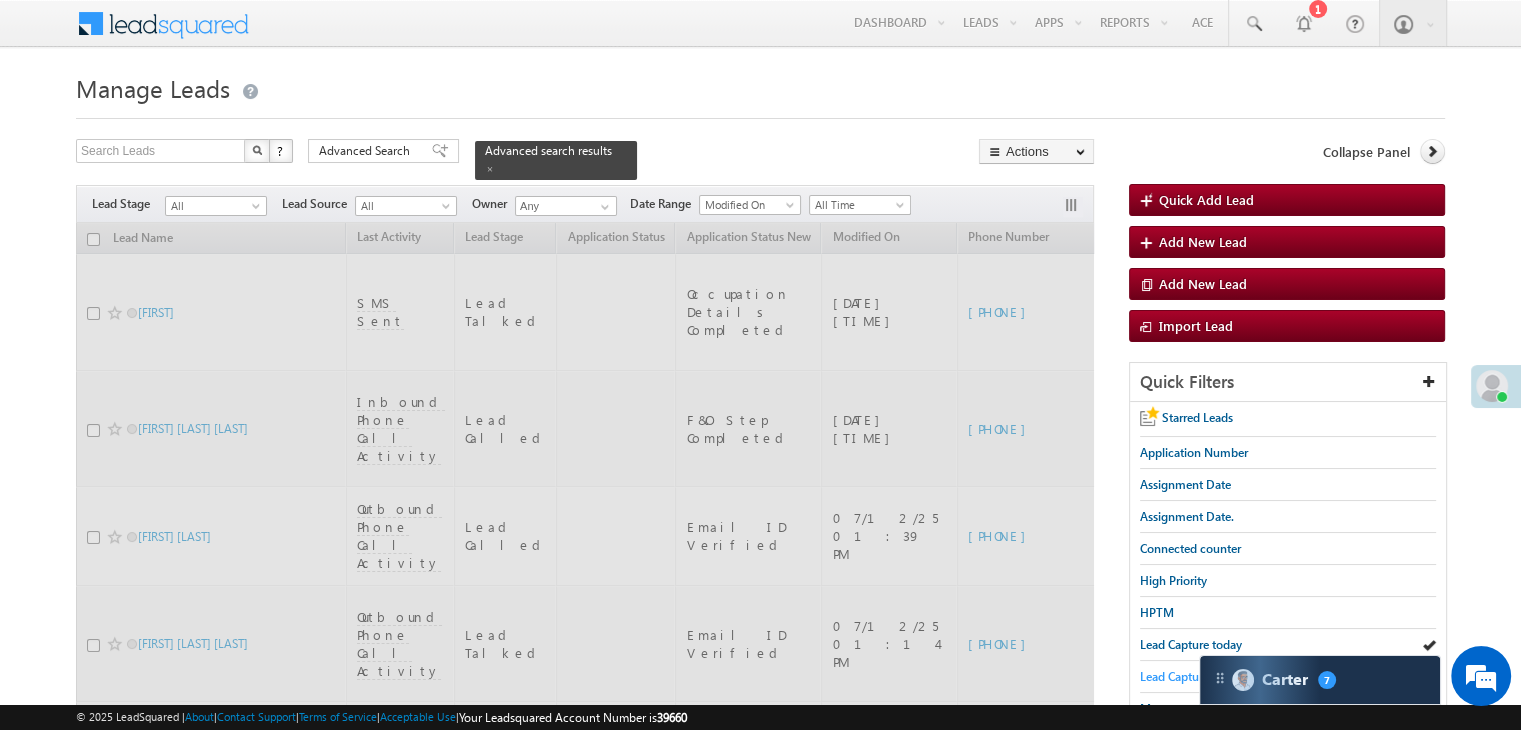 scroll, scrollTop: 0, scrollLeft: 0, axis: both 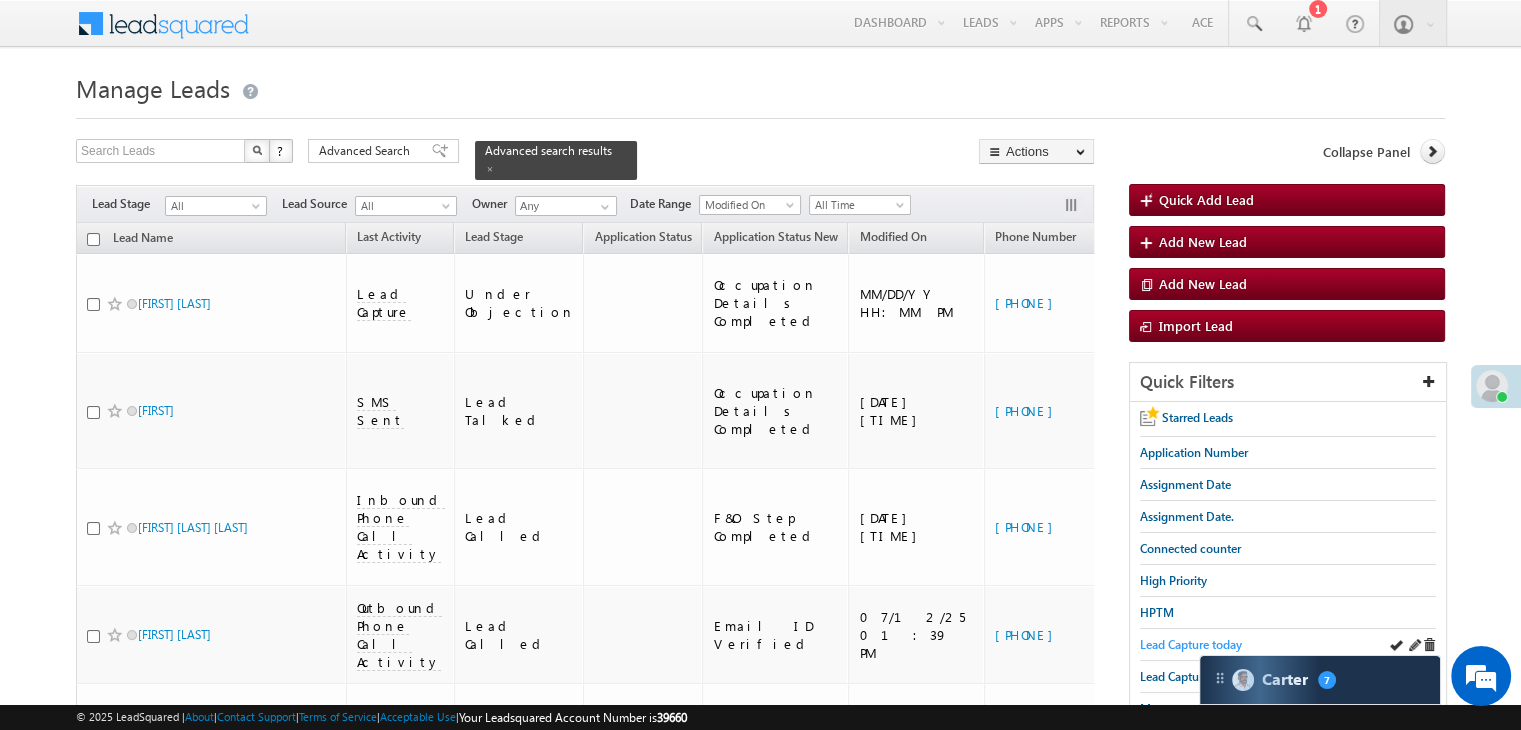 click on "Lead Capture today" at bounding box center [1191, 644] 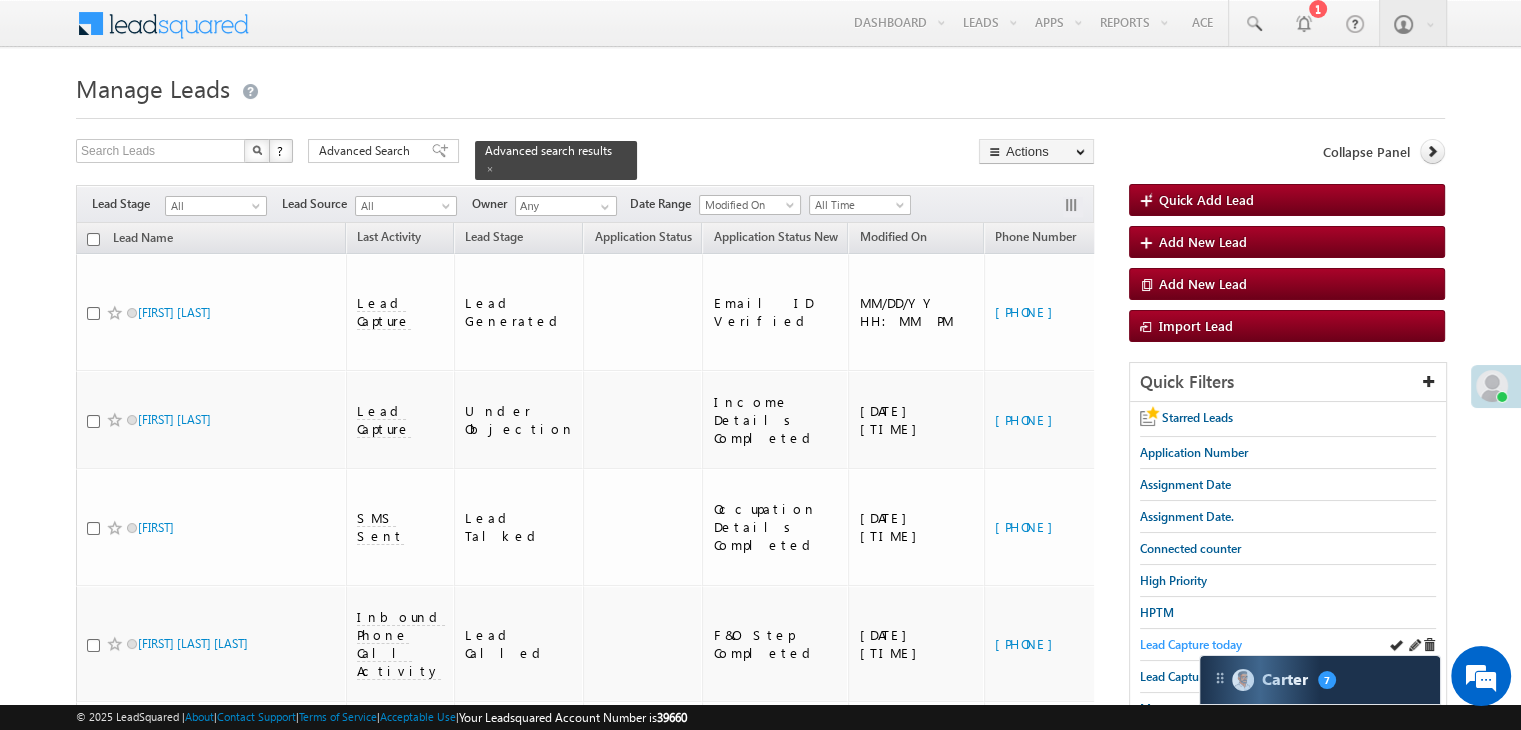 click on "Lead Capture today" at bounding box center (1191, 644) 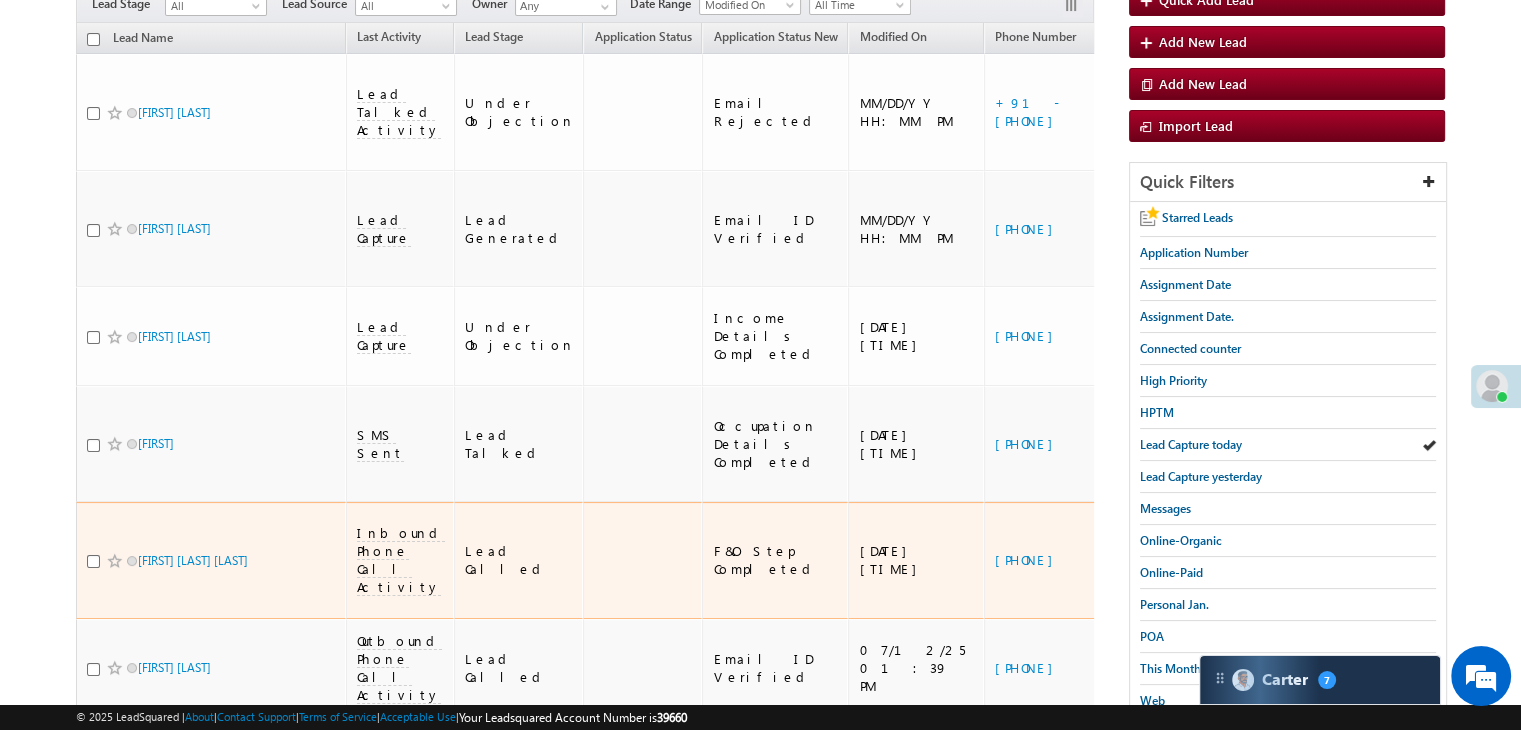 scroll, scrollTop: 0, scrollLeft: 0, axis: both 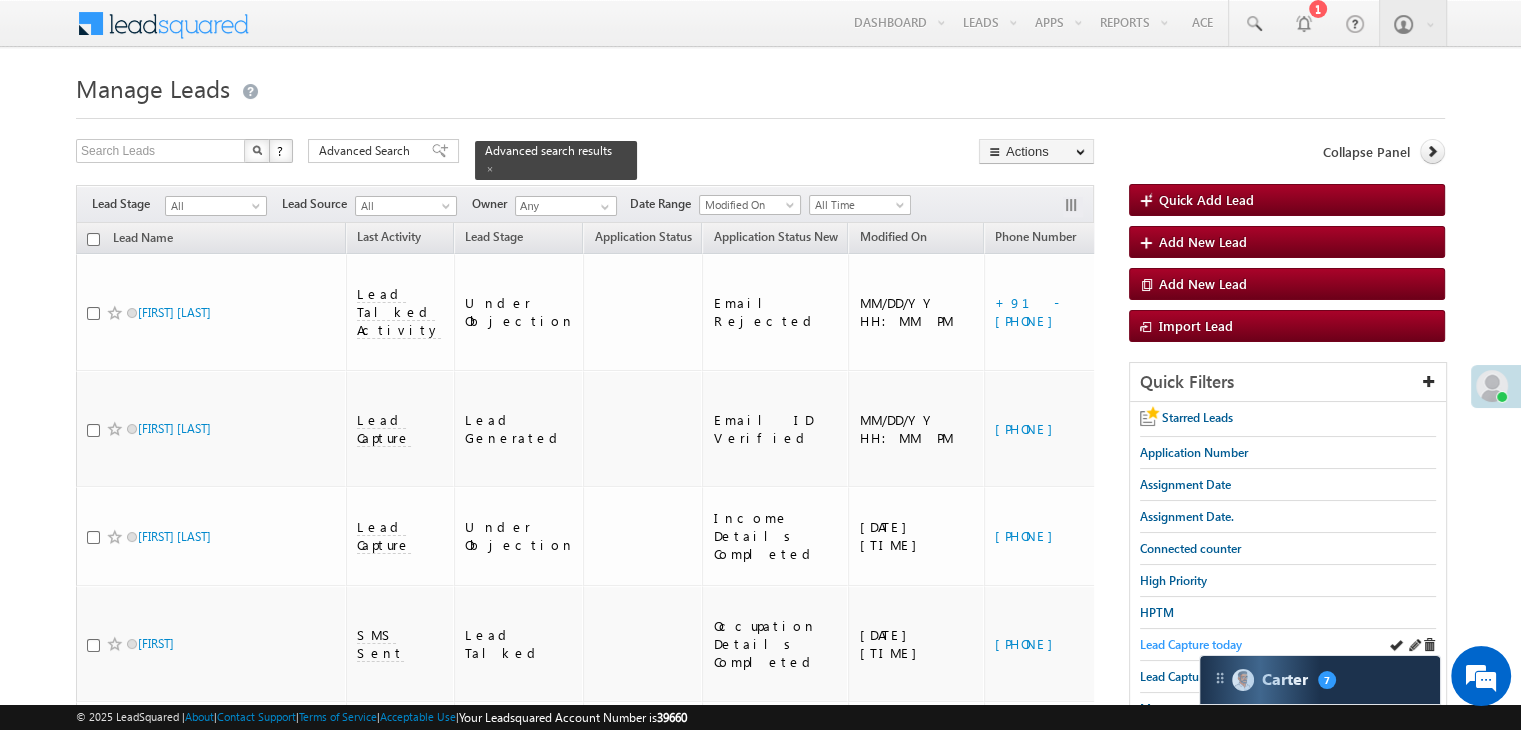 click on "Lead Capture today" at bounding box center (1191, 644) 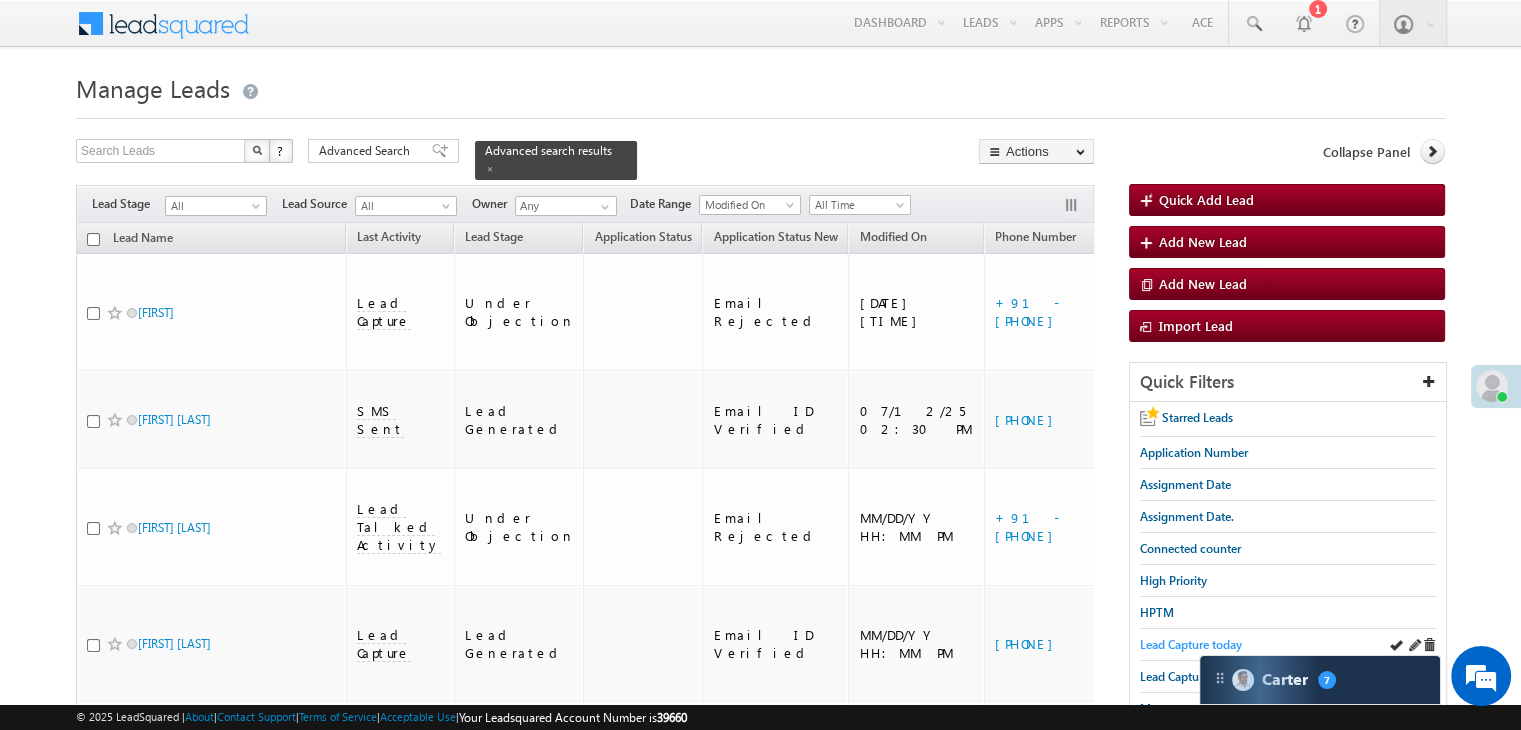 click on "Lead Capture today" at bounding box center [1191, 644] 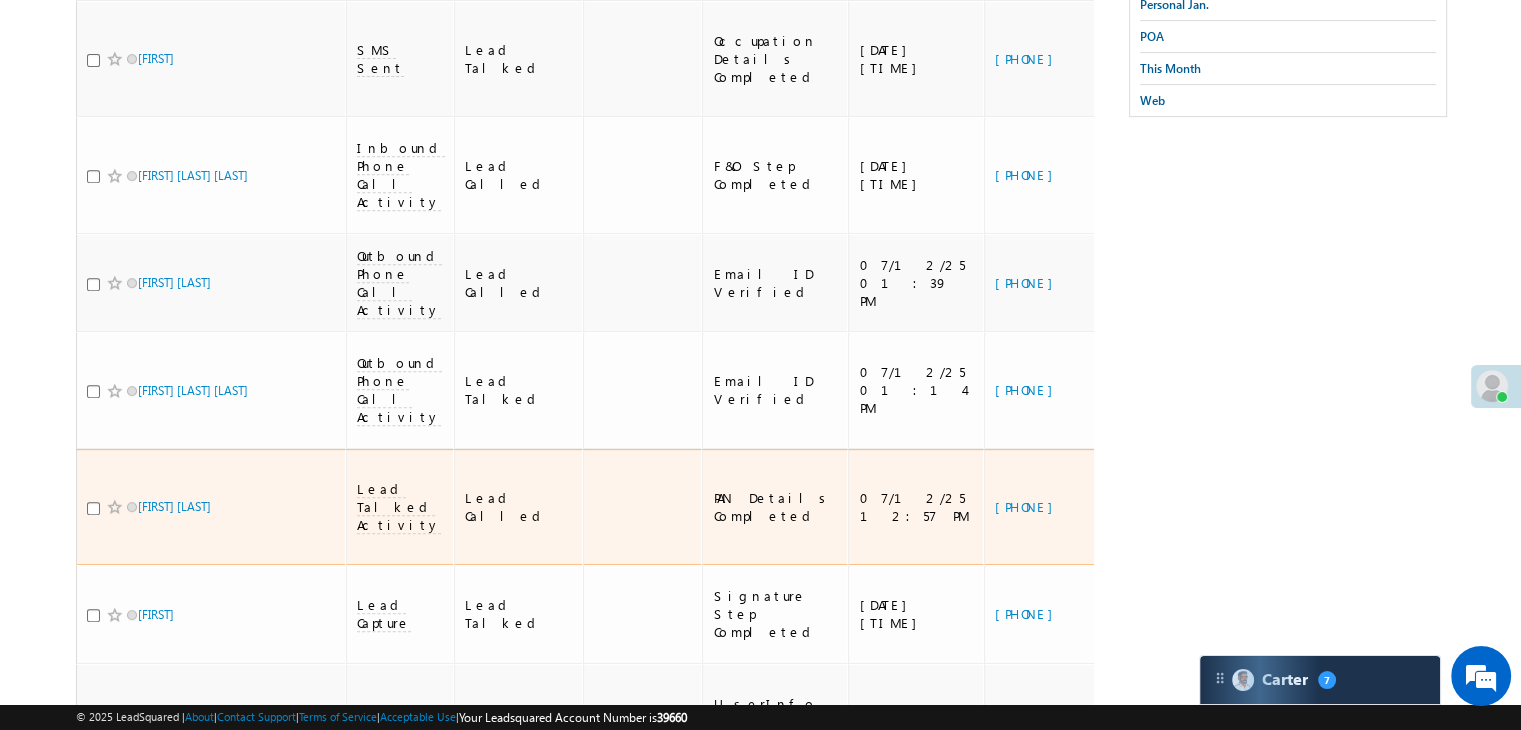 scroll, scrollTop: 1000, scrollLeft: 0, axis: vertical 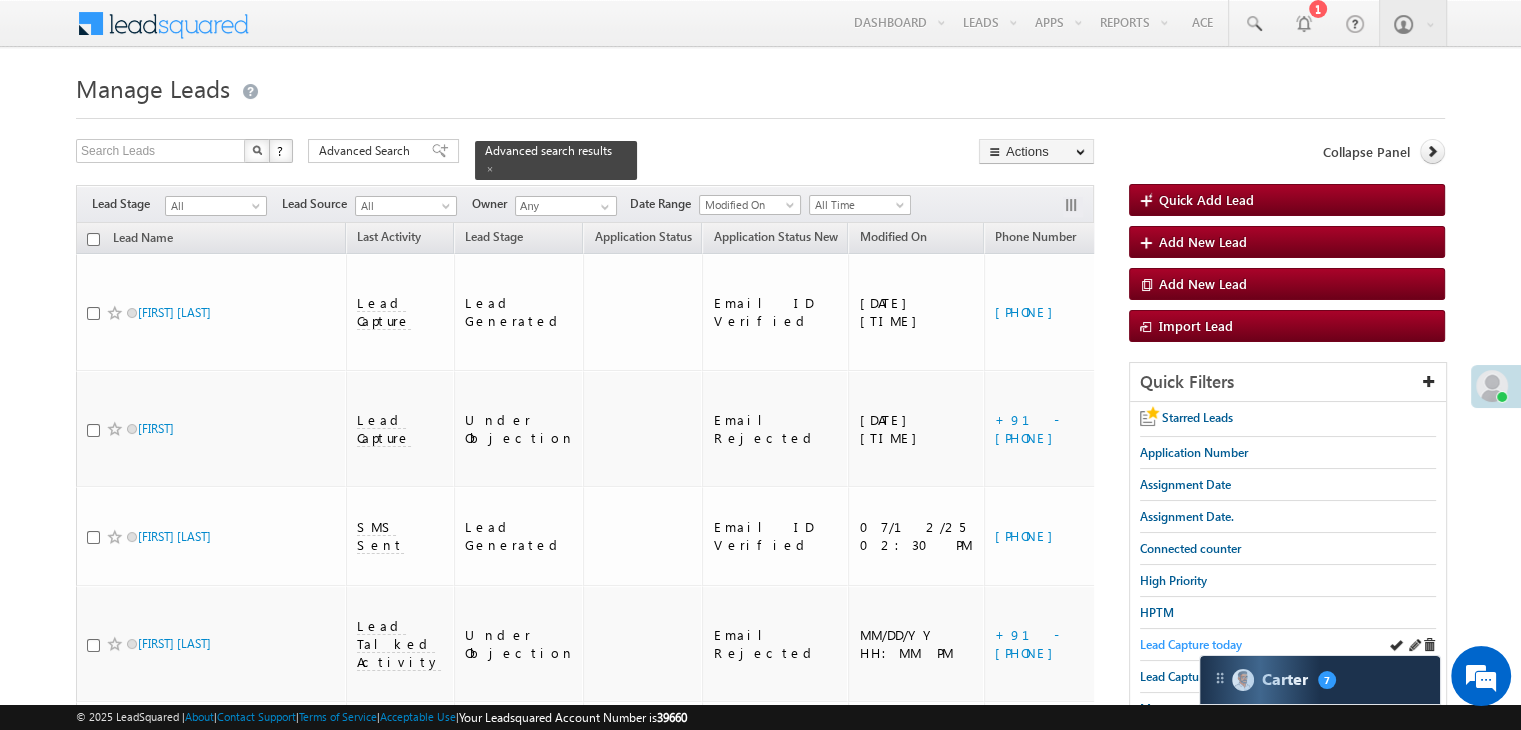 click on "Lead Capture today" at bounding box center (1191, 644) 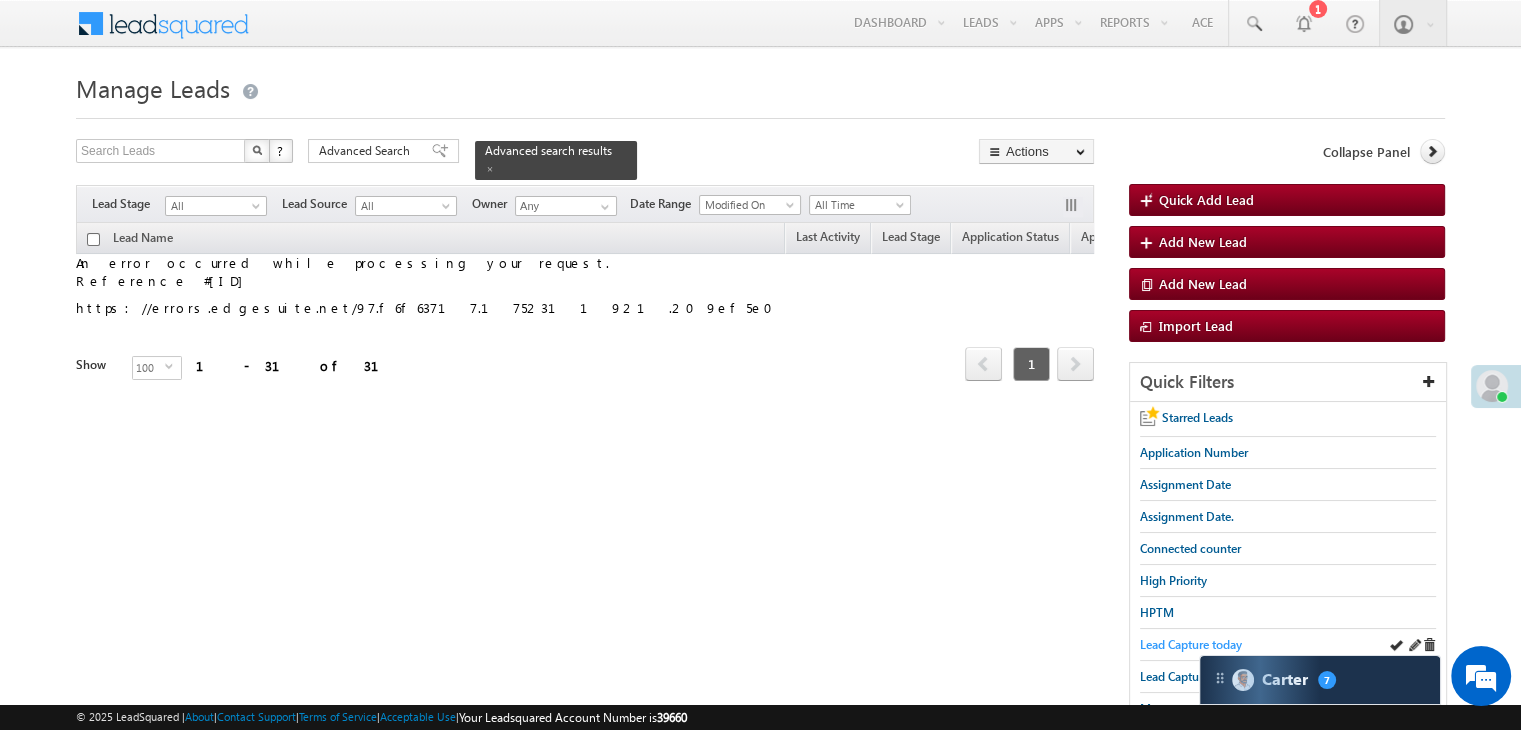 click on "Lead Capture today" at bounding box center [1191, 644] 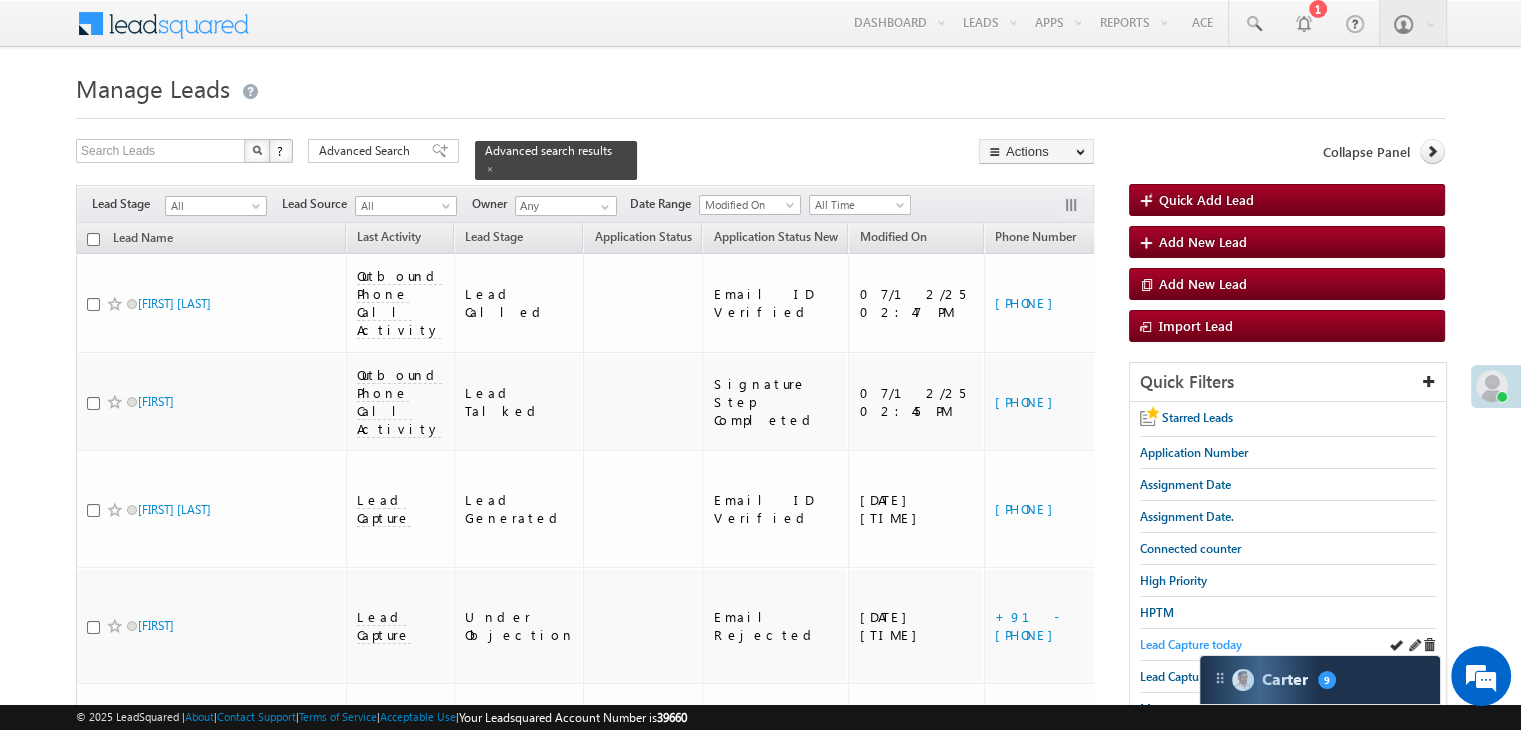 click on "Lead Capture today" at bounding box center (1191, 644) 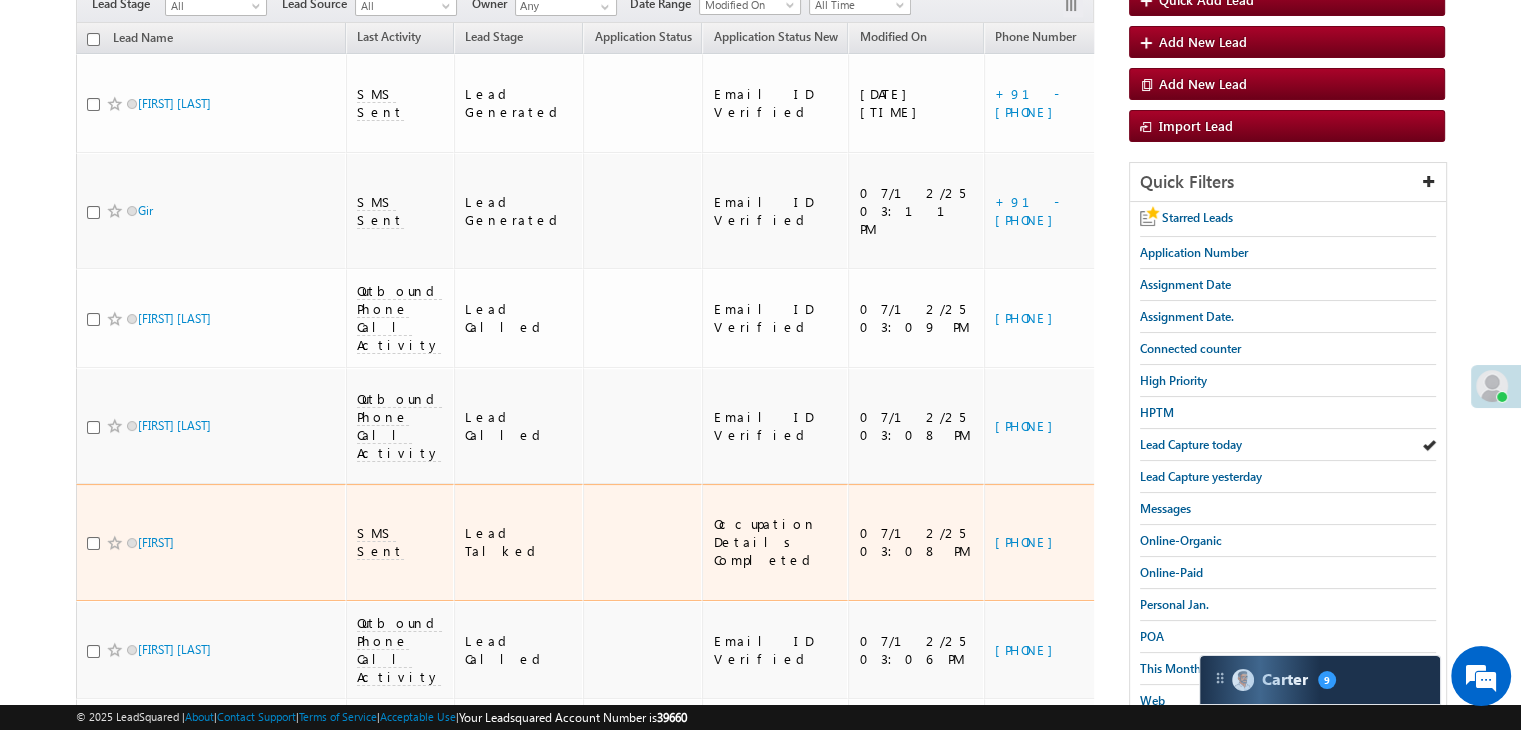 scroll, scrollTop: 400, scrollLeft: 0, axis: vertical 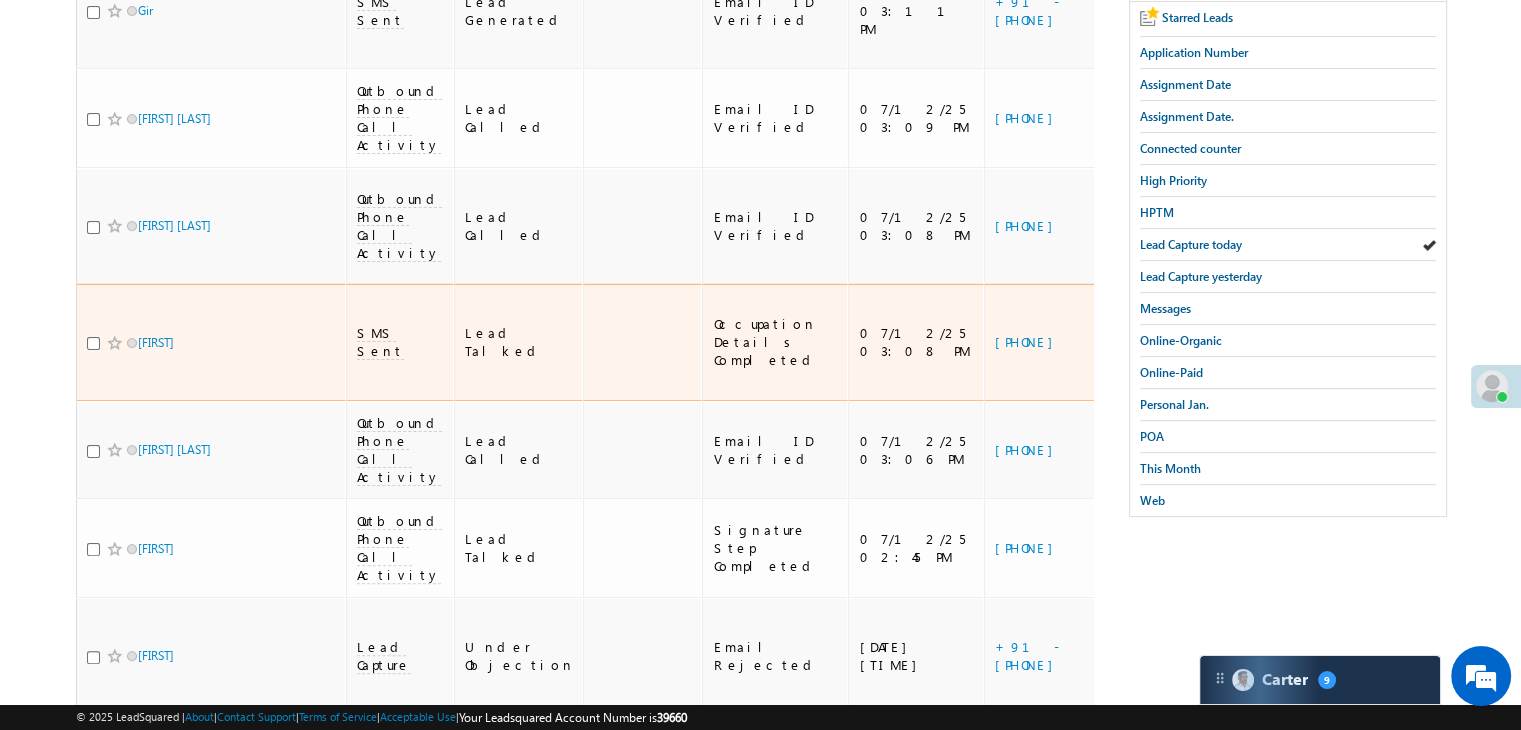 click on "https://angelbroking1-pk3em7sa.customui-test.leadsquared.com?leadId=47fdeb75-a750-4511-8ca1-3fb5e82e2731" at bounding box center [1278, 342] 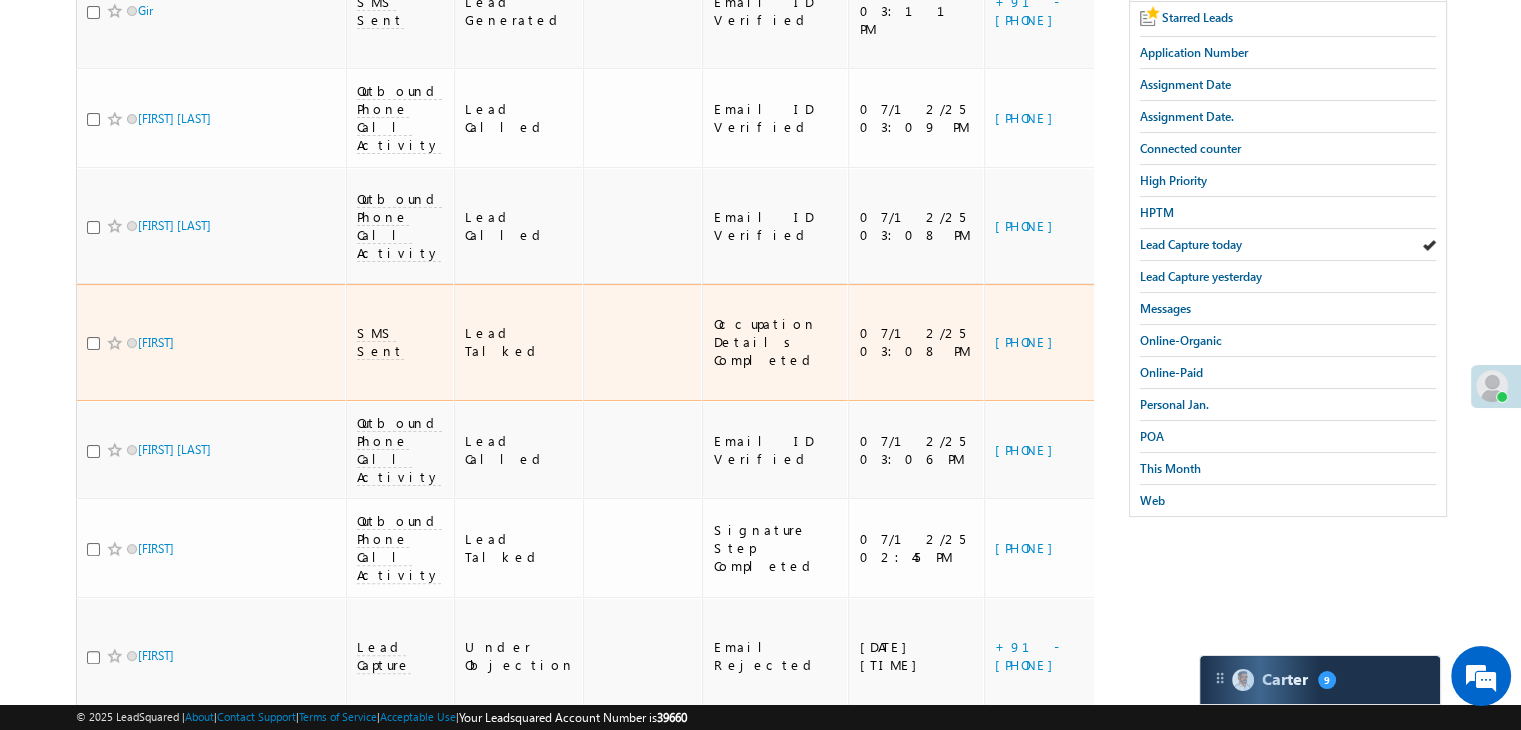 scroll, scrollTop: 200, scrollLeft: 0, axis: vertical 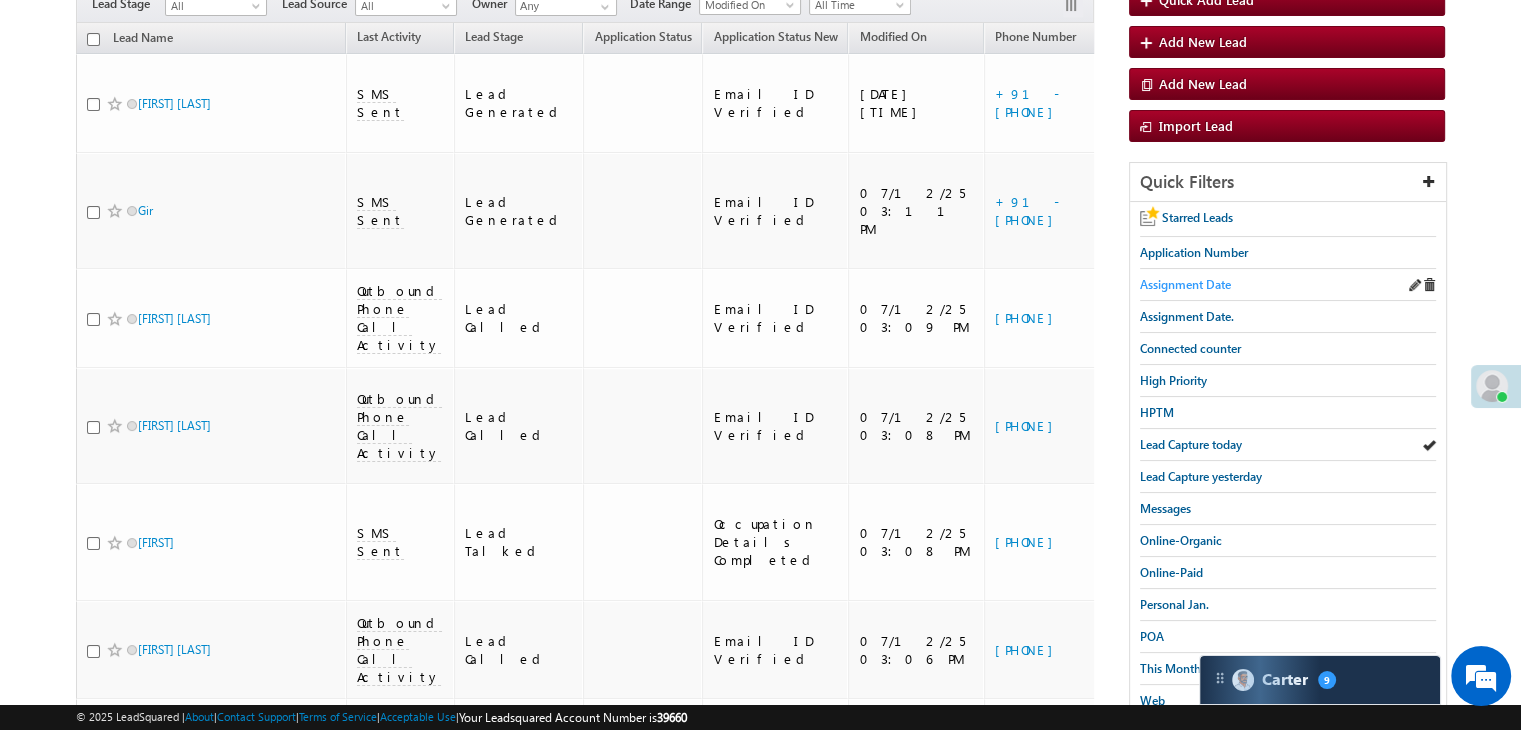 click on "Assignment Date" at bounding box center [1185, 284] 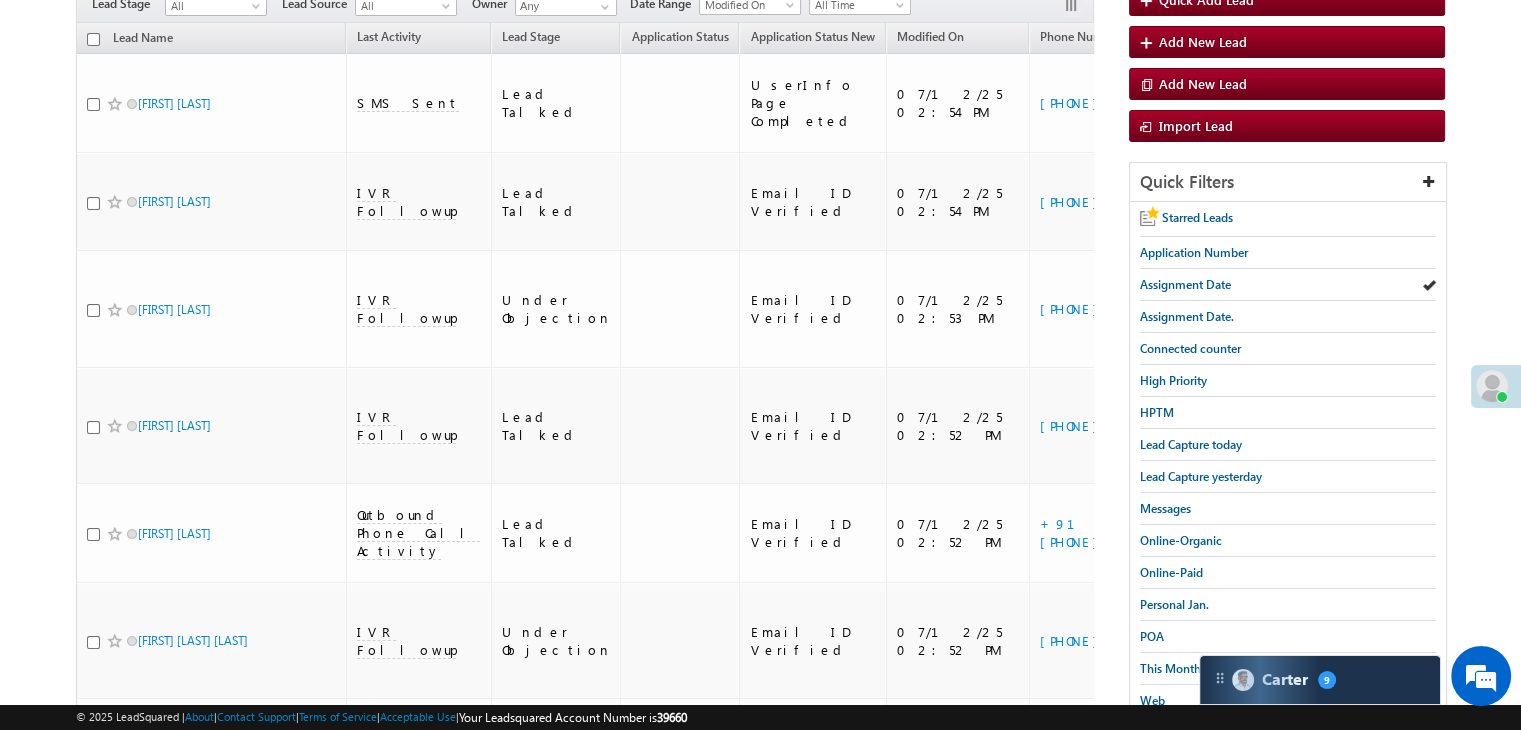 click on "Advanced Search" at bounding box center [383, -49] 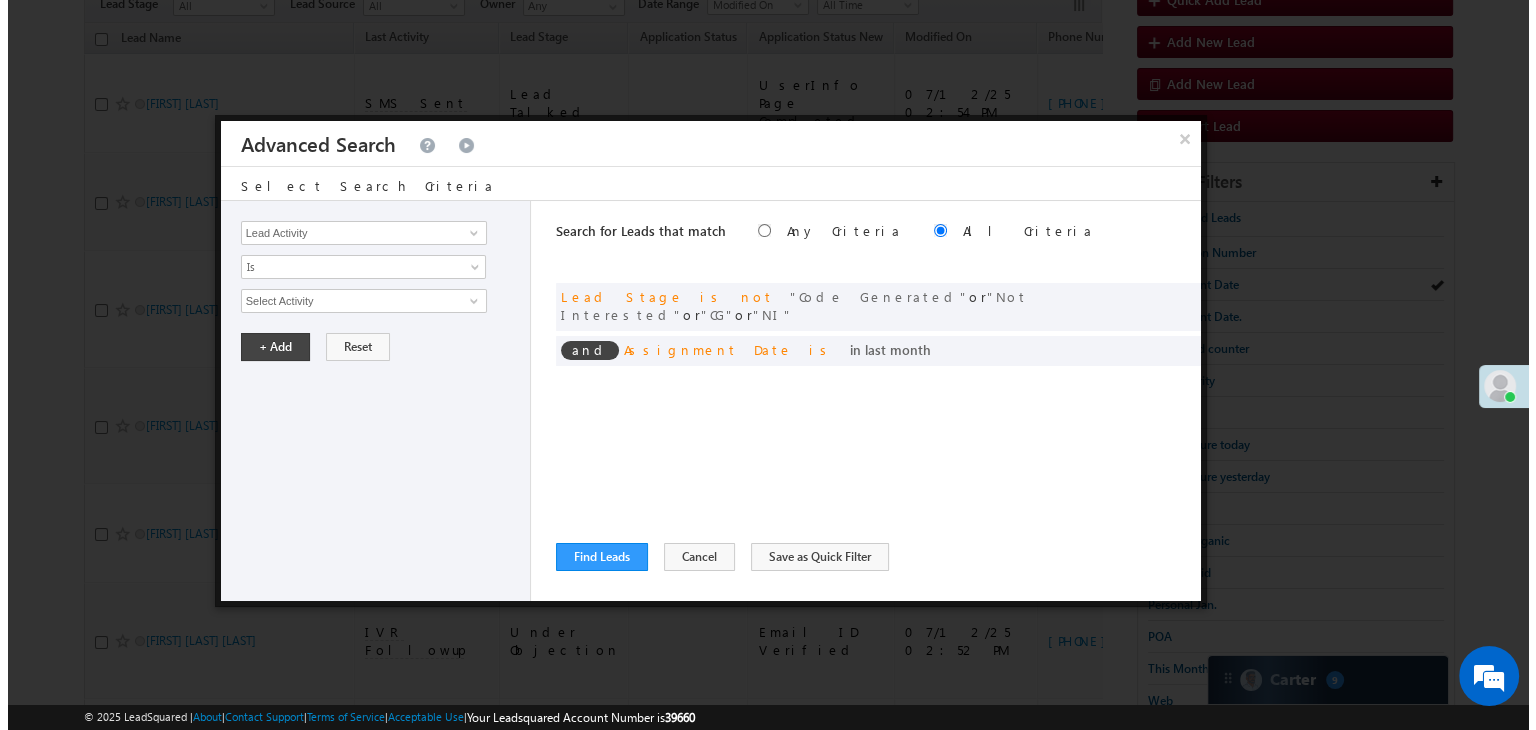 scroll, scrollTop: 0, scrollLeft: 0, axis: both 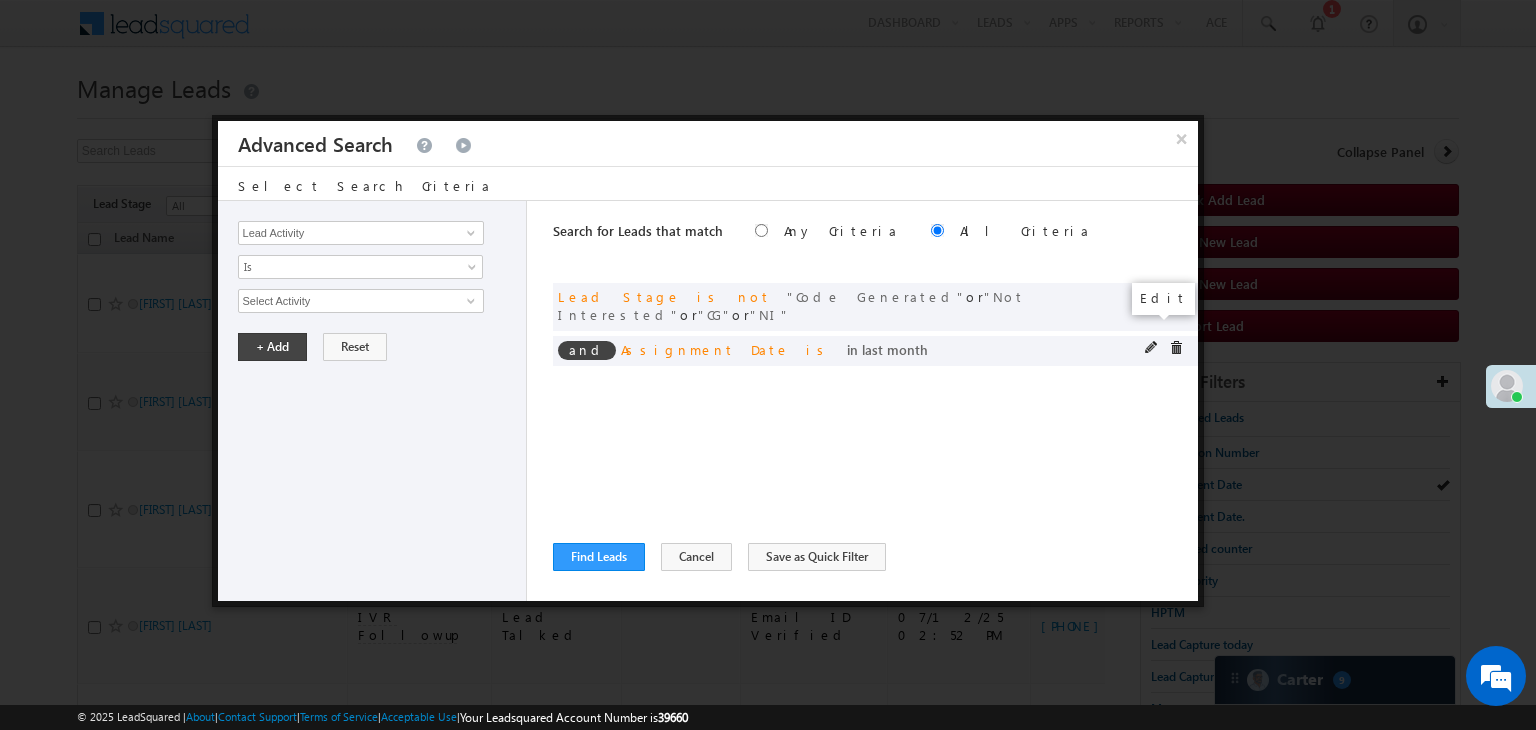 click at bounding box center [1152, 348] 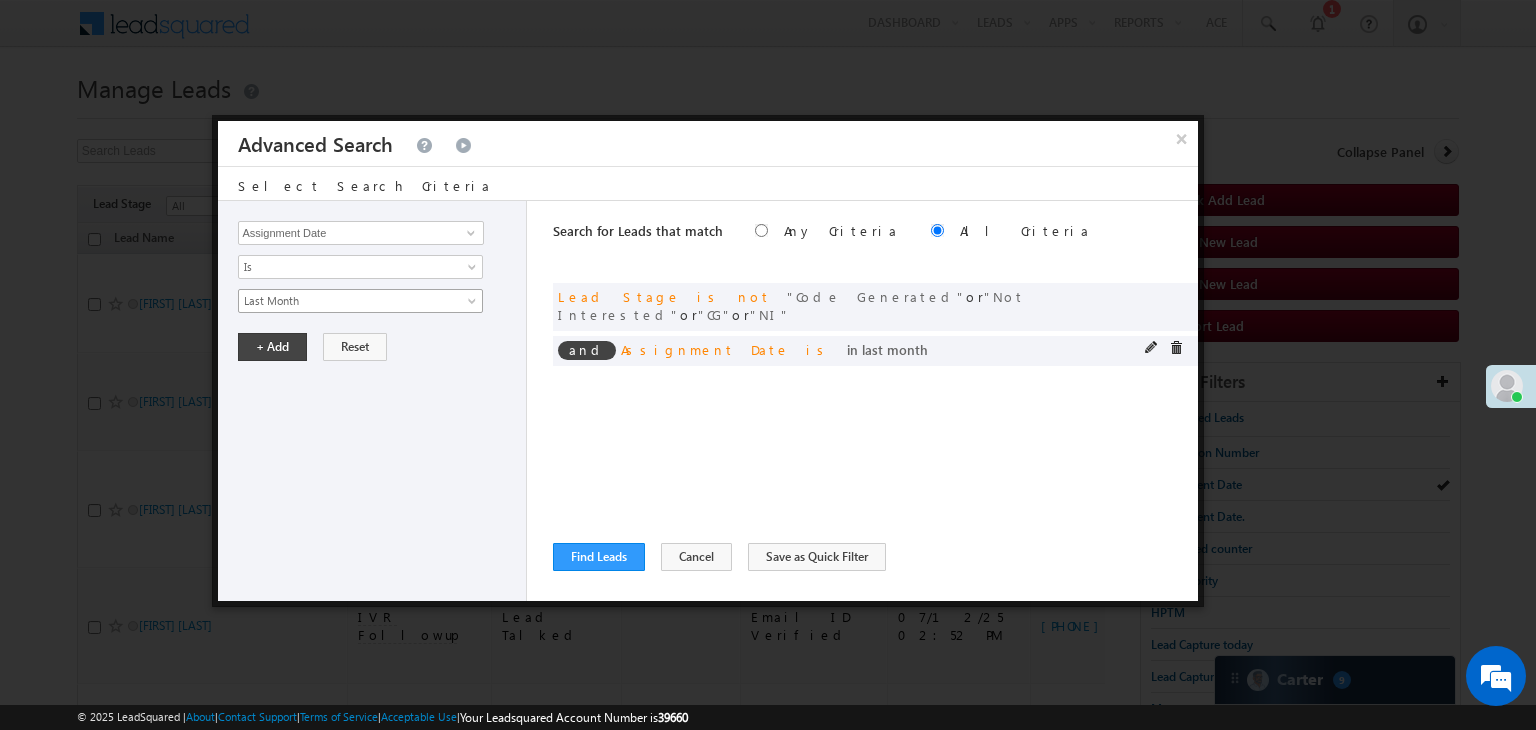 click on "Last Month" at bounding box center [347, 301] 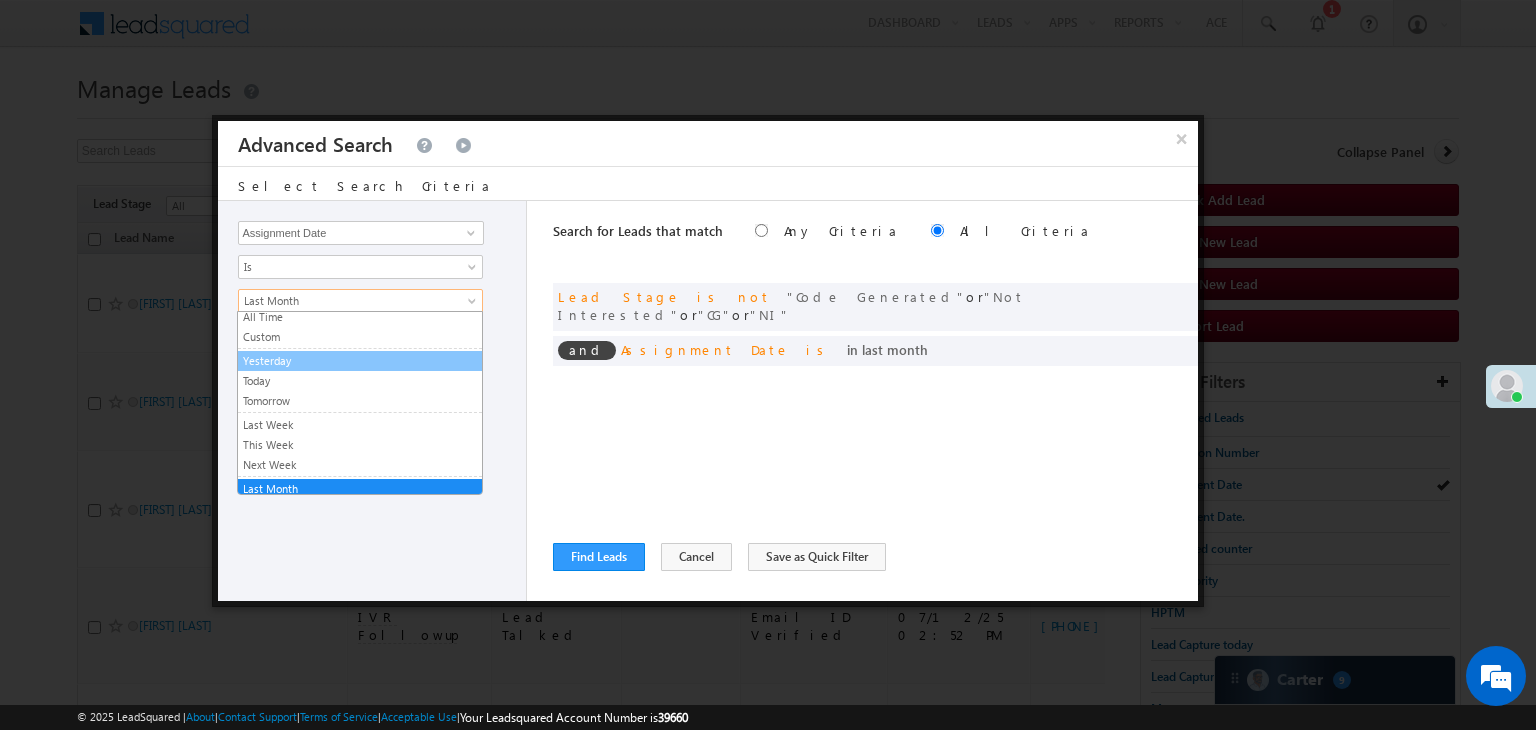 scroll, scrollTop: 0, scrollLeft: 0, axis: both 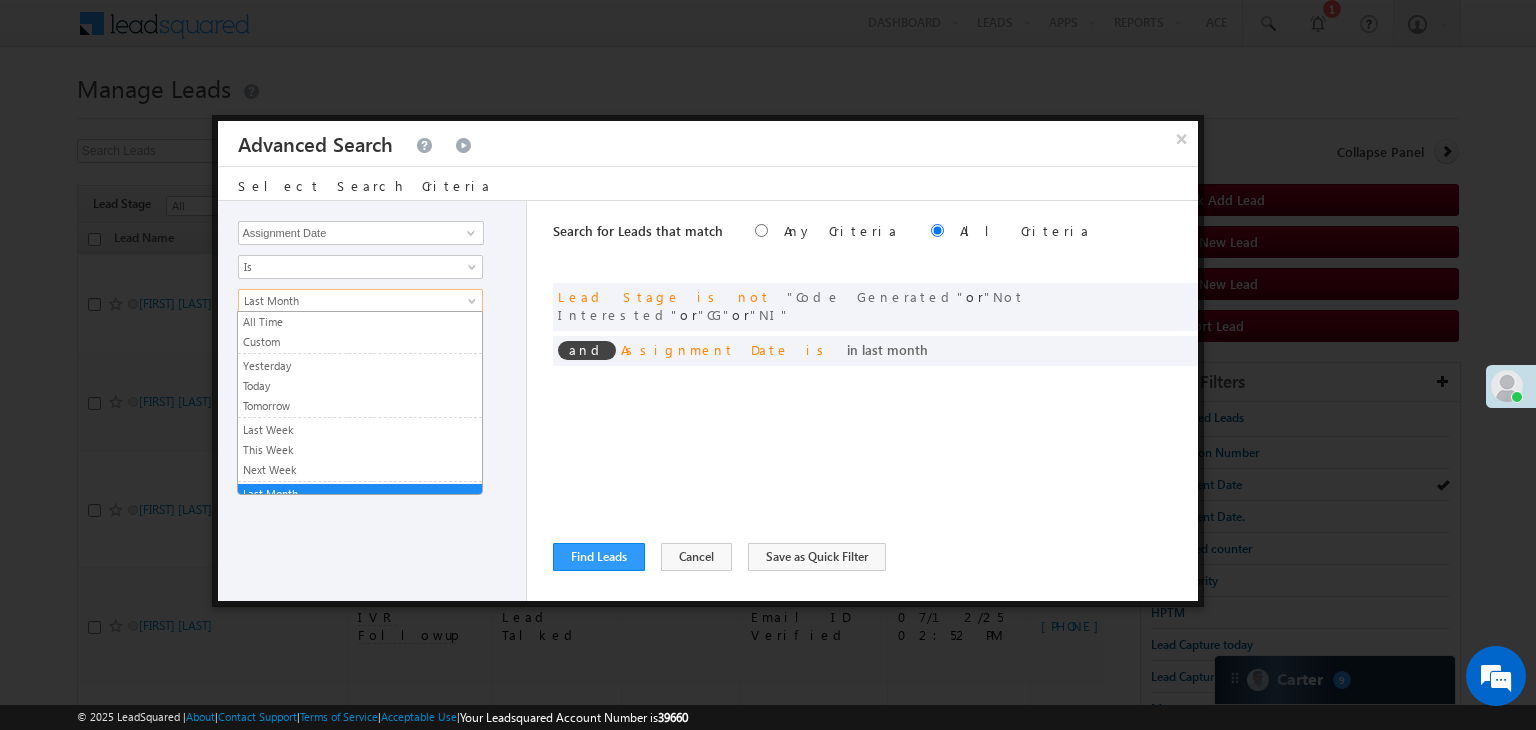 click on "Lead Activity Task Sales Group  Prospect Id  WA Last Message Timestamp 4th Day Disposition Aadhaar_MobileLinked Account Application Status Activation_Score Age Bucket AI_ML AngelCode App Download App Download Date App Status Compare Application Number Application Owner Application Source Application Status  Application Status at Assignment Application Status at Dropoff Application status before assignment  Application Status First time Drop Off  Application Status New Application Step Number Application Submission Flag Application Type Appsflyer Adset Area Manager Name Assignment Date Assignment Quota Assignment Status Attempt counter post coding  BO Branch Browser Call Back Counter Call back Date & Time Call Back Requested Created At Call Back Requested on  Call Back Requested Slot Call Duration Call Later Overall Counter Call Later_Insurance call back date Callid Campaign Call Counter Campaign Date Campaign flag for smart view Campaign Talktime counter City IPV" at bounding box center [708, 401] 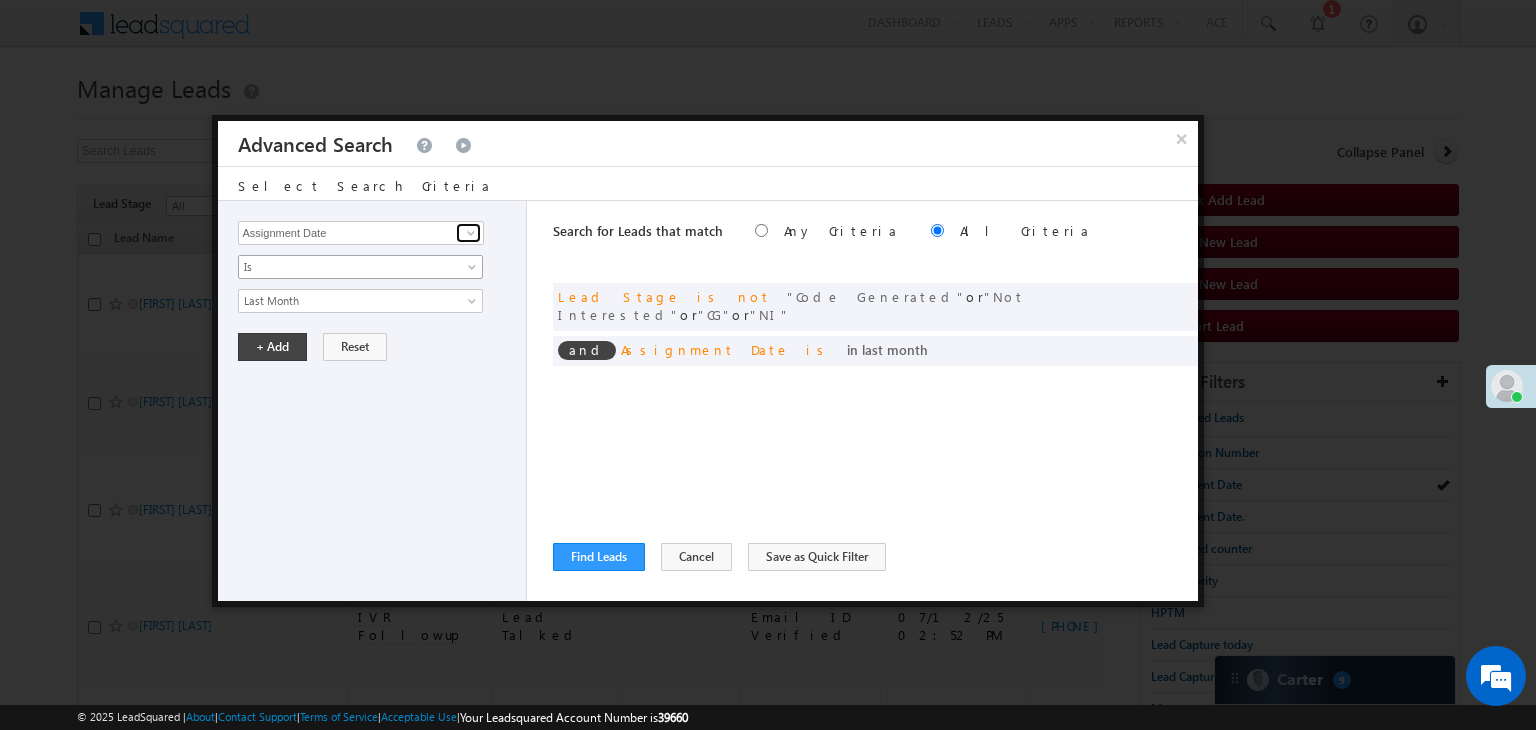 click at bounding box center [471, 233] 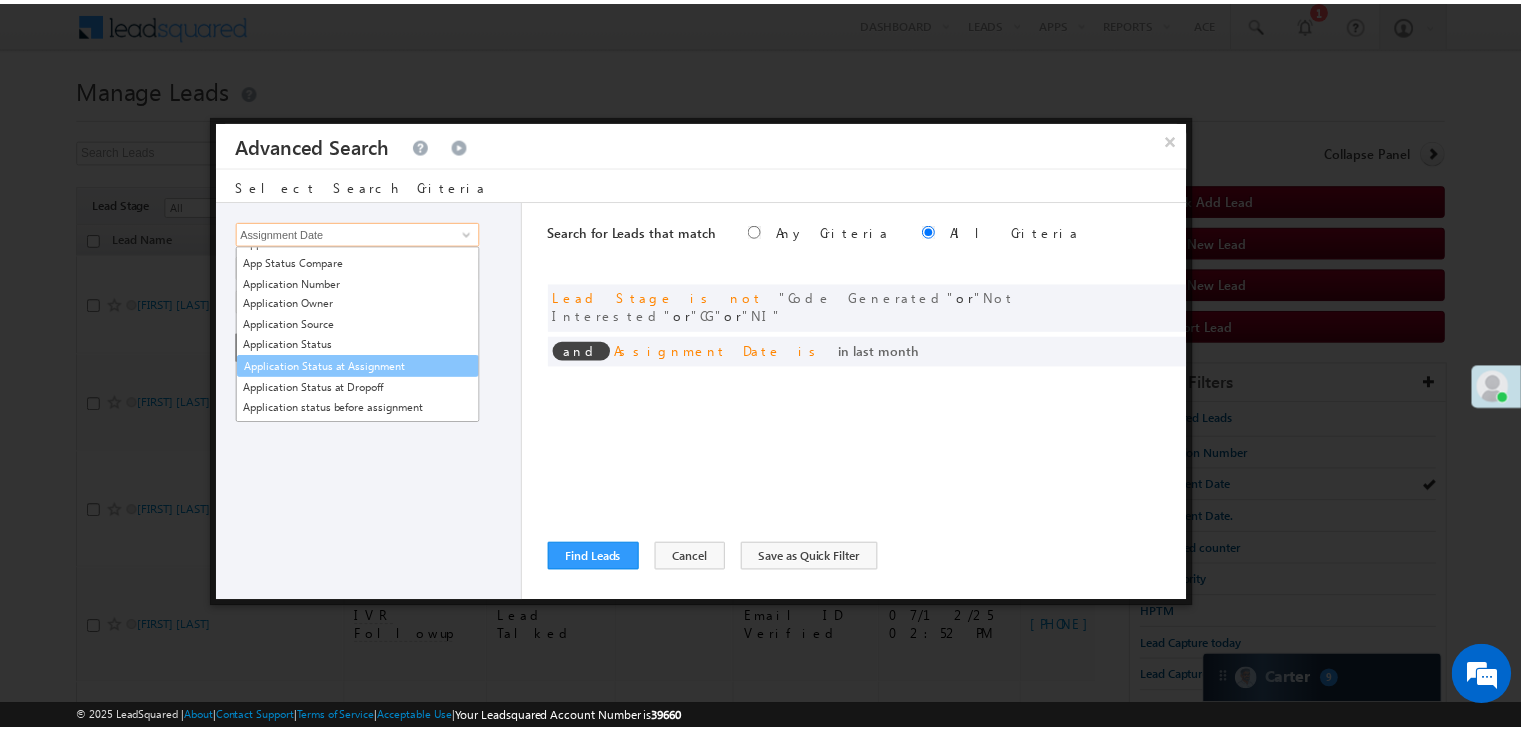 scroll, scrollTop: 400, scrollLeft: 0, axis: vertical 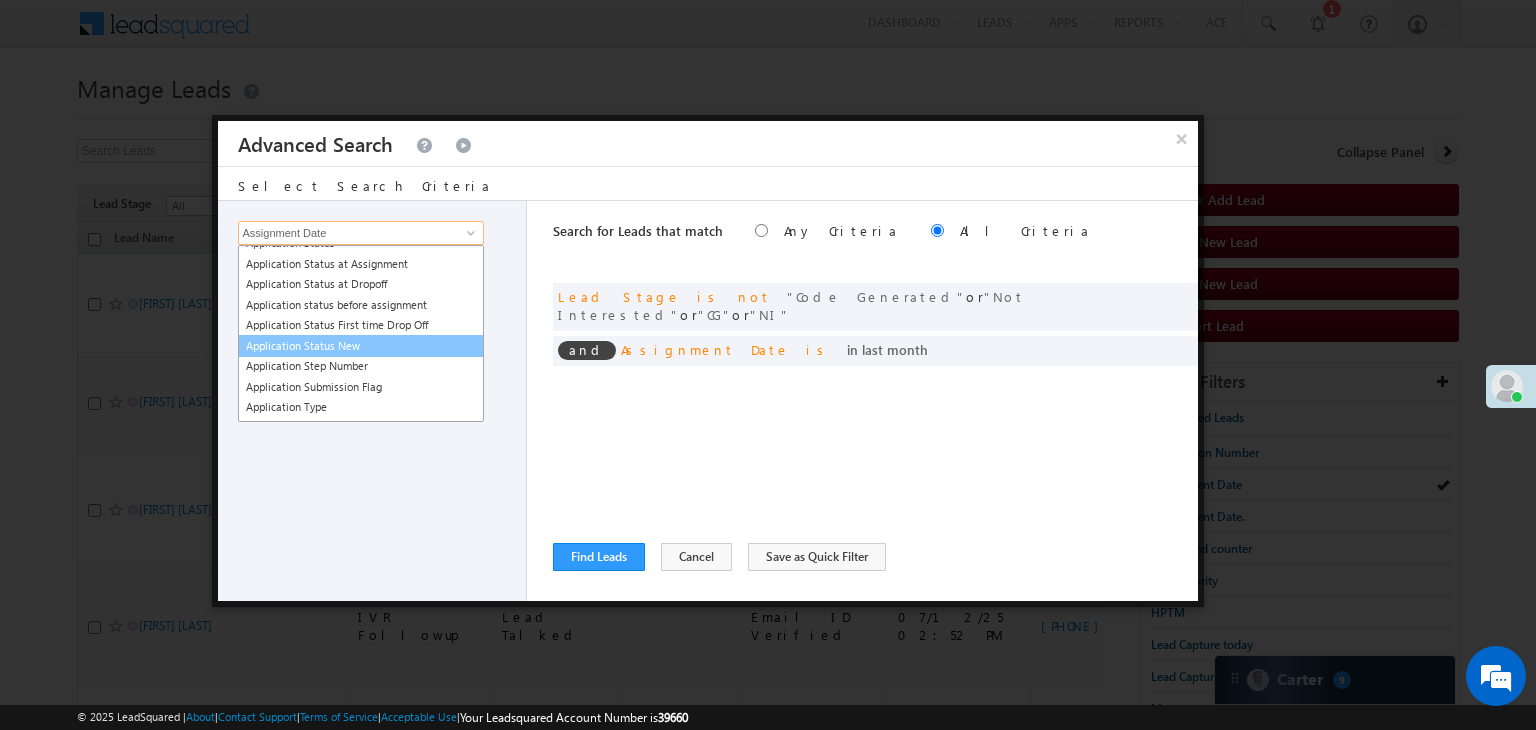 click on "Application Status New" at bounding box center [361, 346] 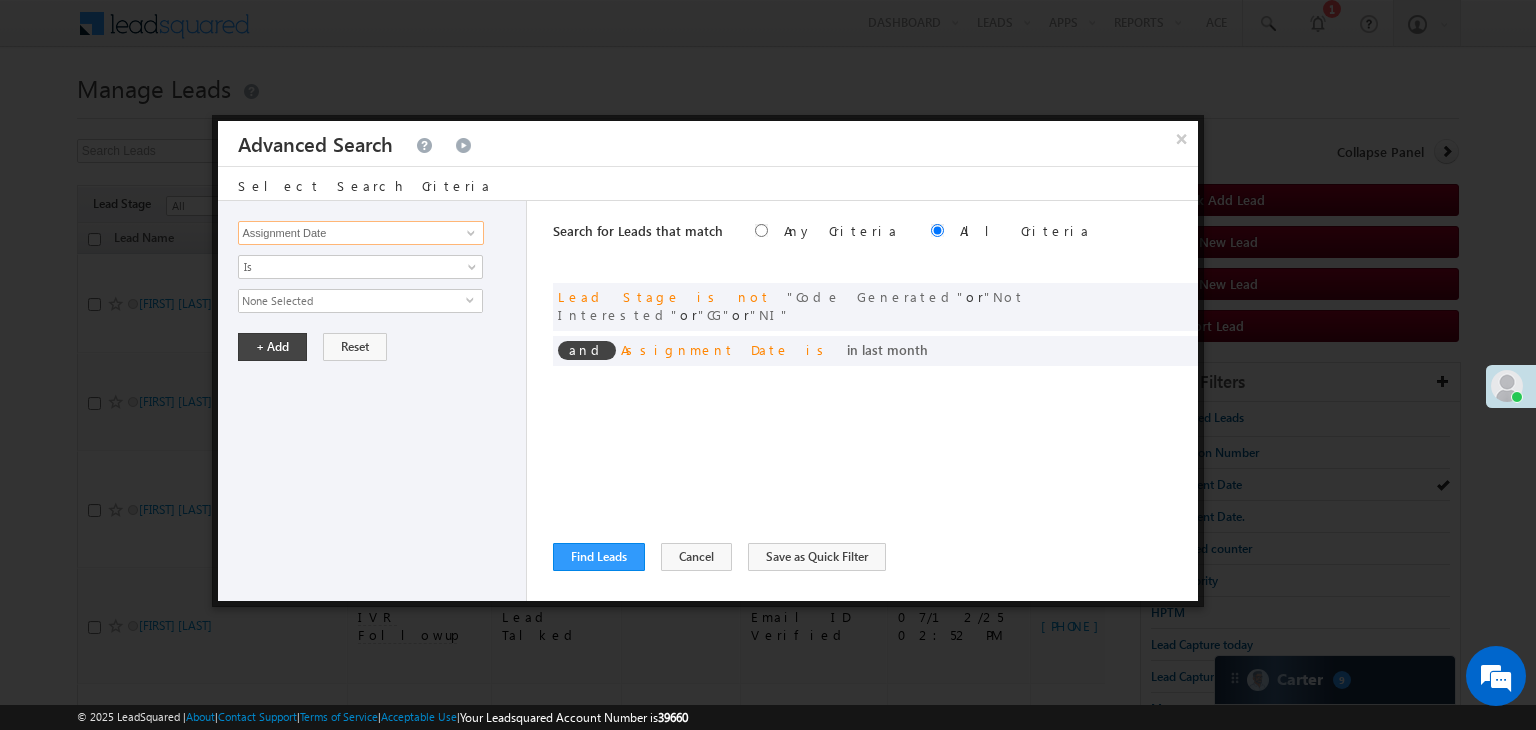 type on "Application Status New" 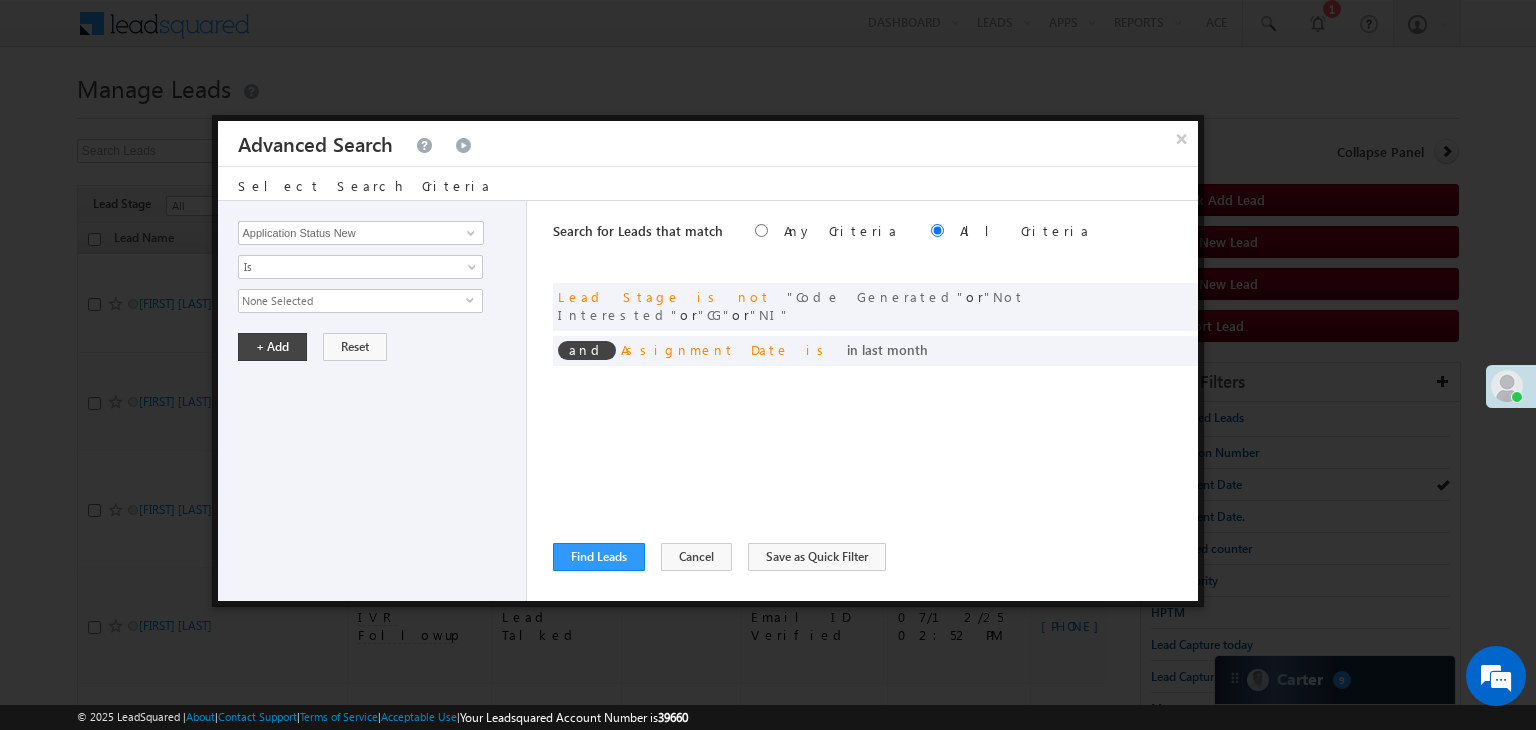 click on "None Selected" at bounding box center [352, 301] 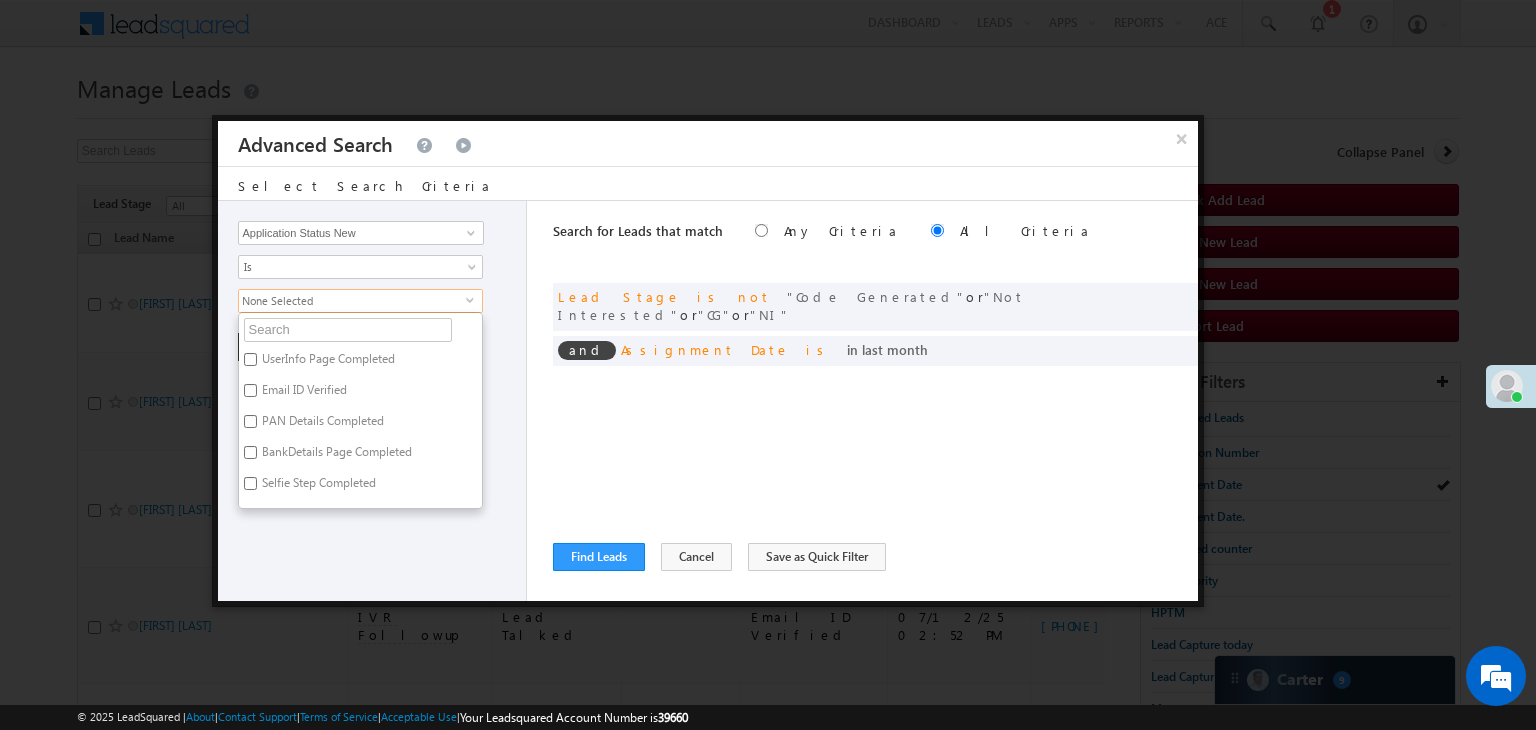 click on "PAN Details Completed" at bounding box center (321, 424) 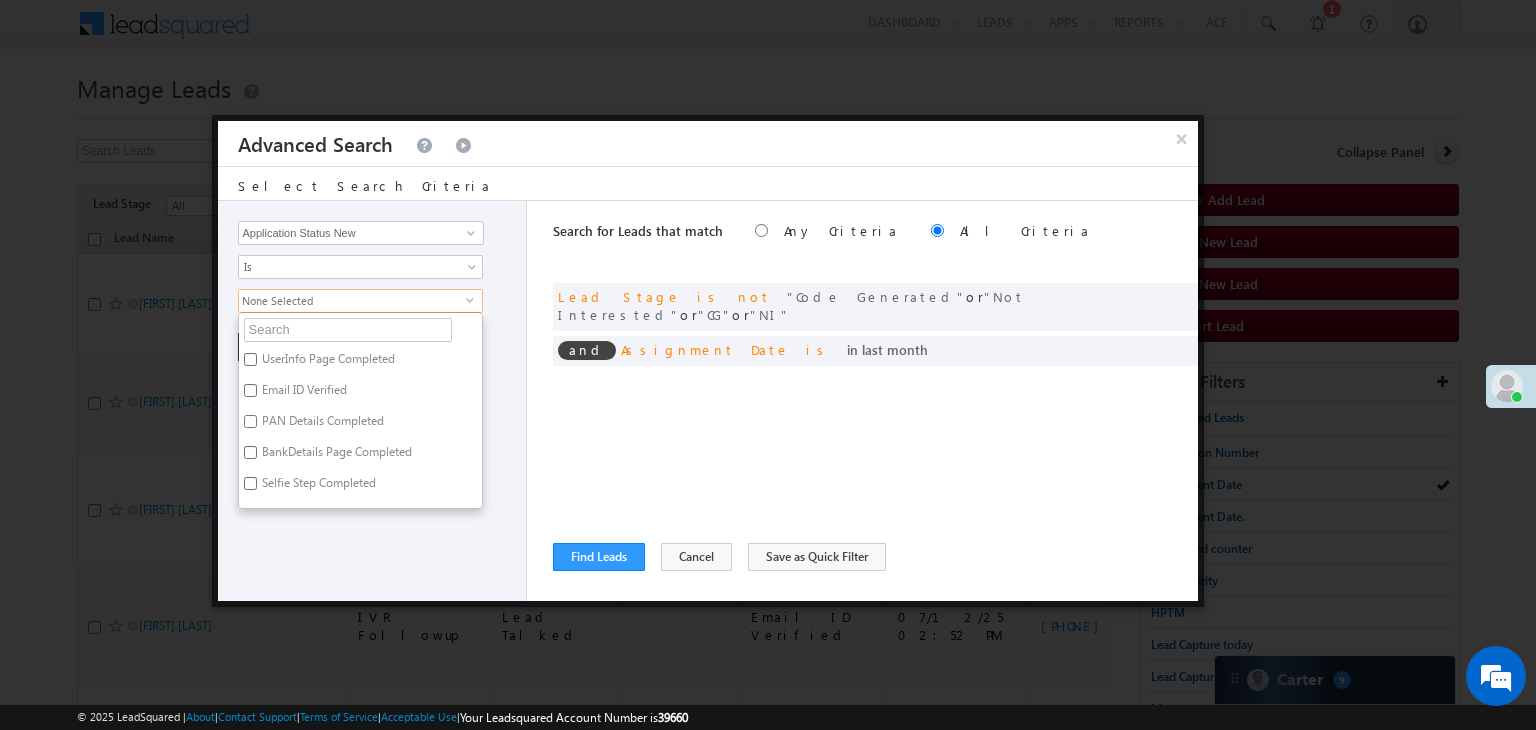 click on "PAN Details Completed" at bounding box center (250, 421) 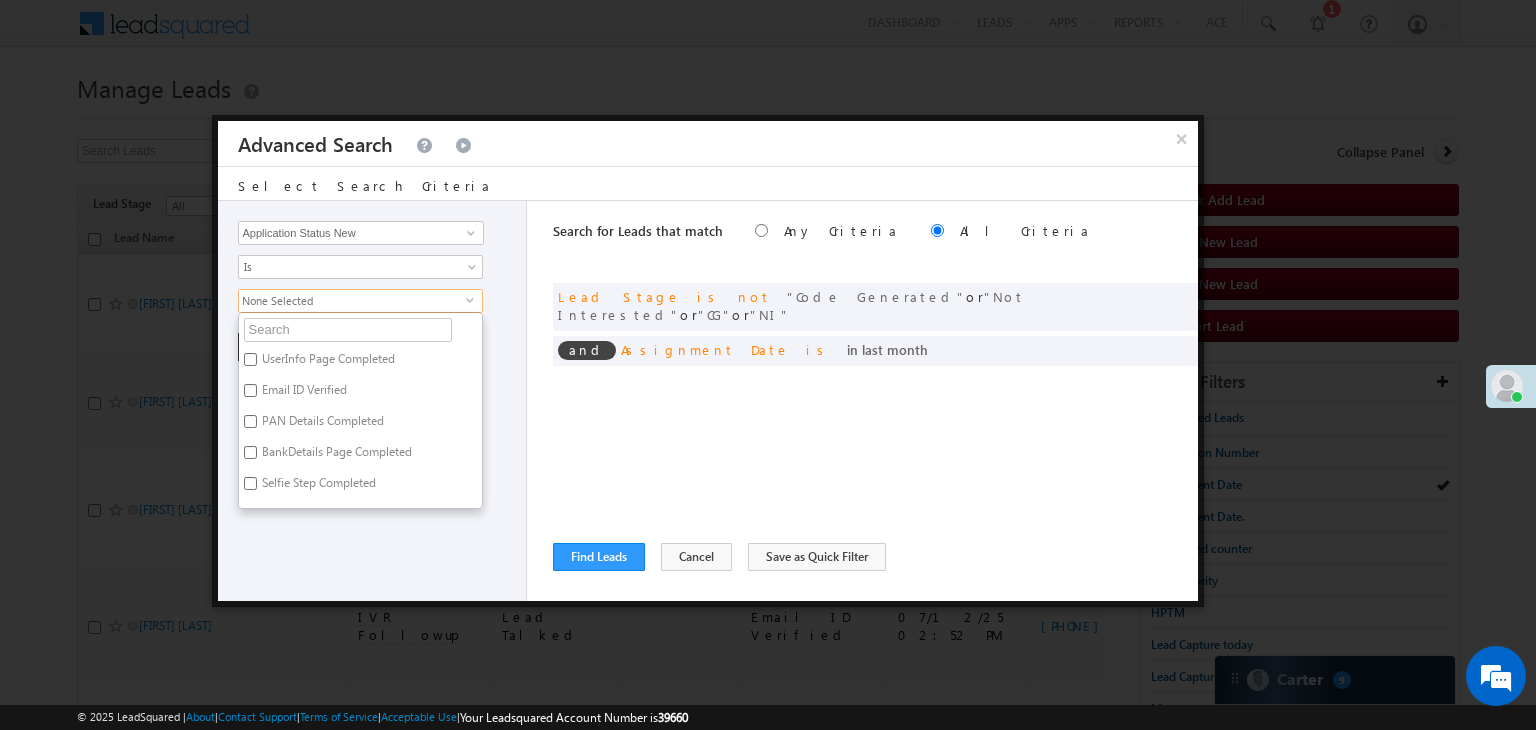 checkbox on "true" 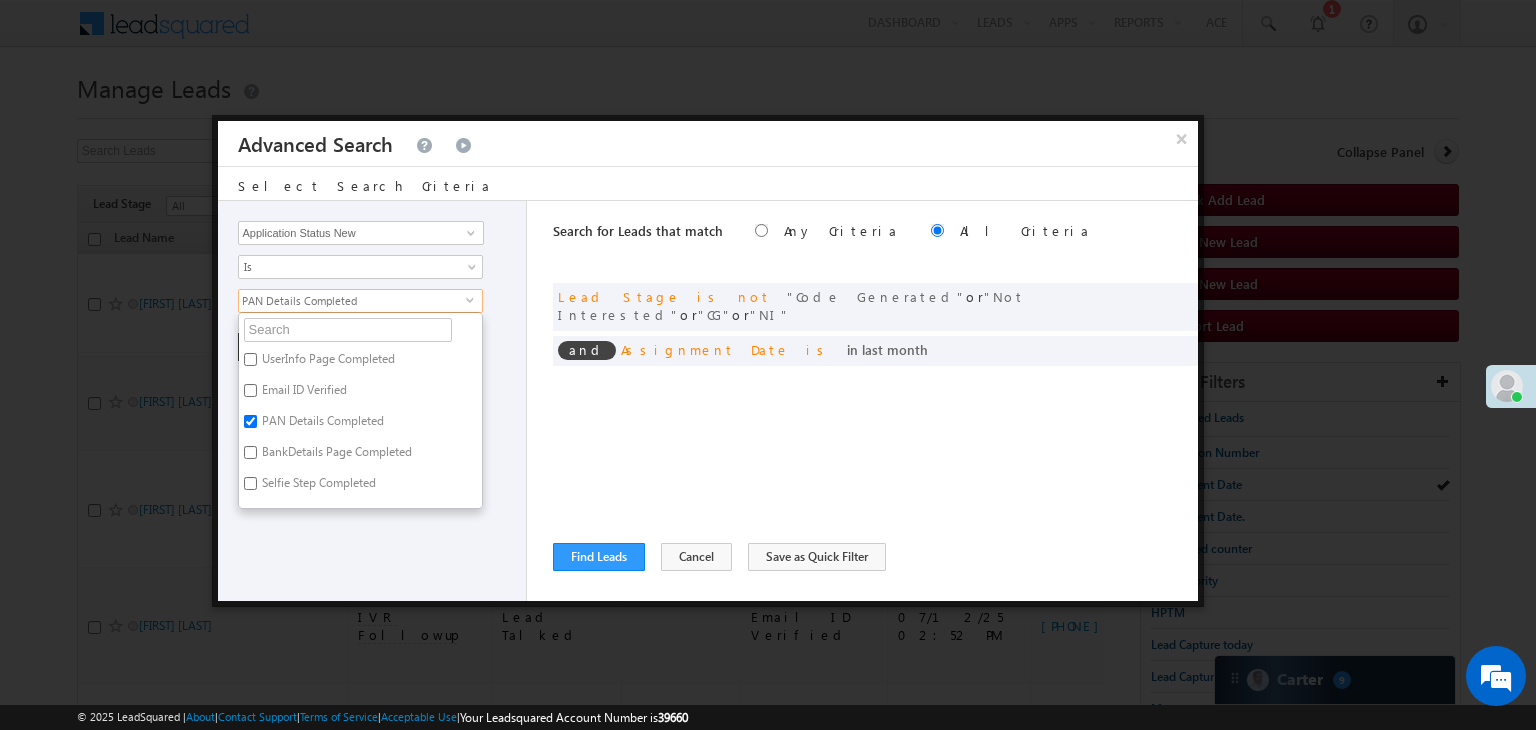 click on "Lead Activity Task Sales Group  Prospect Id  WA Last Message Timestamp 4th Day Disposition Aadhaar_MobileLinked Account Application Status Activation_Score Age Bucket AI_ML AngelCode App Download App Download Date App Status Compare Application Number Application Owner Application Source Application Status  Application Status at Assignment Application Status at Dropoff Application status before assignment  Application Status First time Drop Off  Application Status New Application Step Number Application Submission Flag Application Type Appsflyer Adset Area Manager Name Assignment Date Assignment Quota Assignment Status Attempt counter post coding  BO Branch Browser Call Back Counter Call back Date & Time Call Back Requested Created At Call Back Requested on  Call Back Requested Slot Call Duration Call Later Overall Counter Call Later_Insurance call back date Callid Campaign Call Counter Campaign Date Campaign flag for smart view Campaign Talktime counter Campaign Trade Date Is" at bounding box center [373, 401] 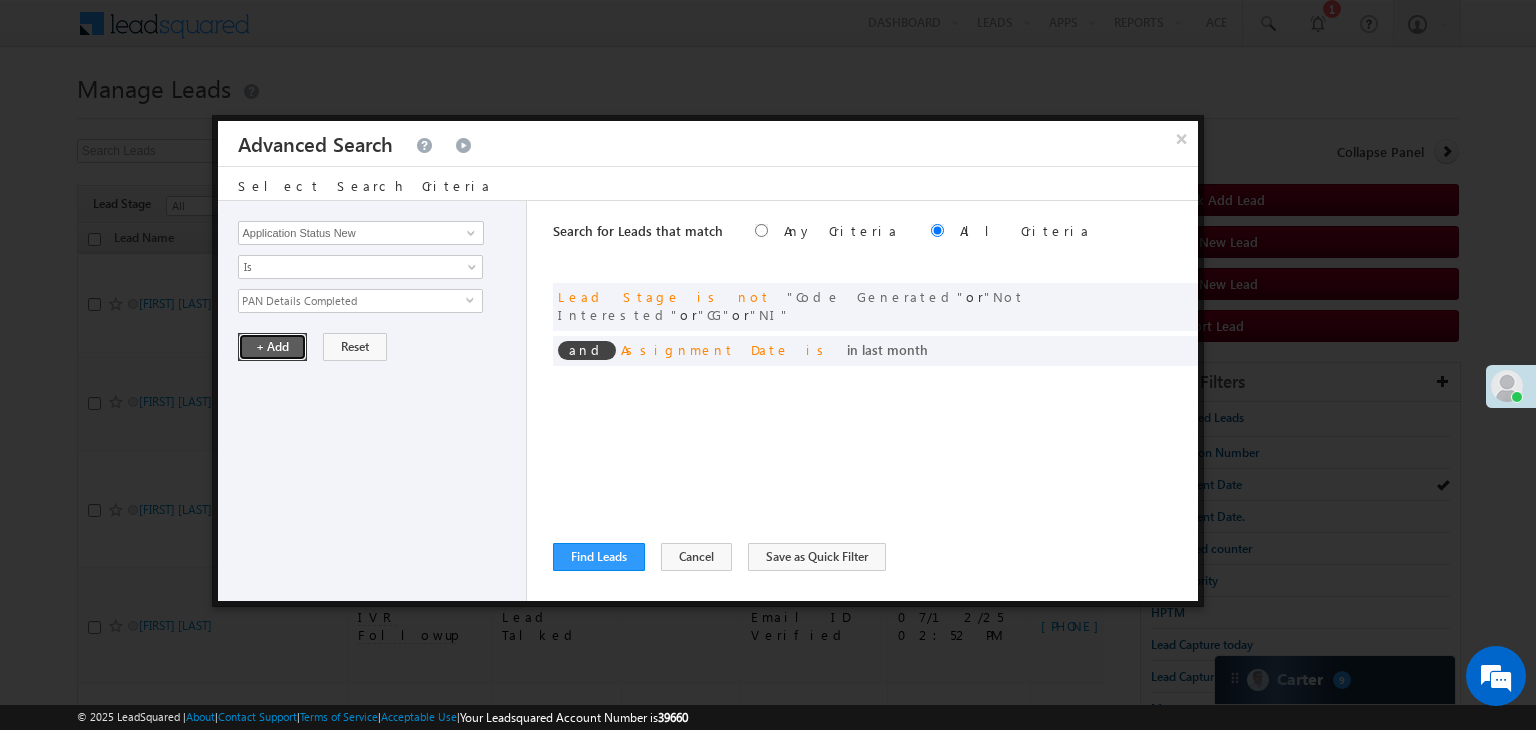 click on "+ Add" at bounding box center (272, 347) 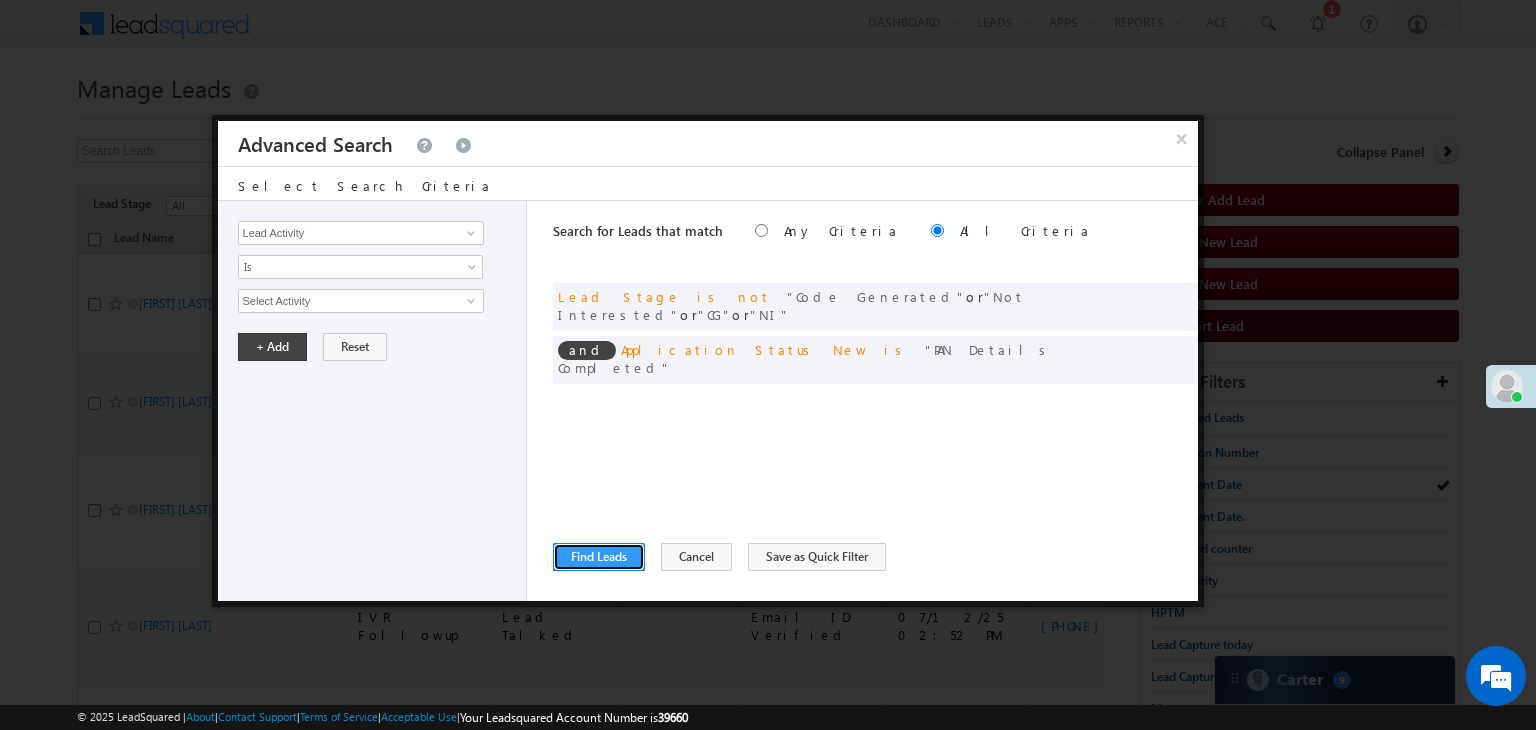 click on "Find Leads" at bounding box center [599, 557] 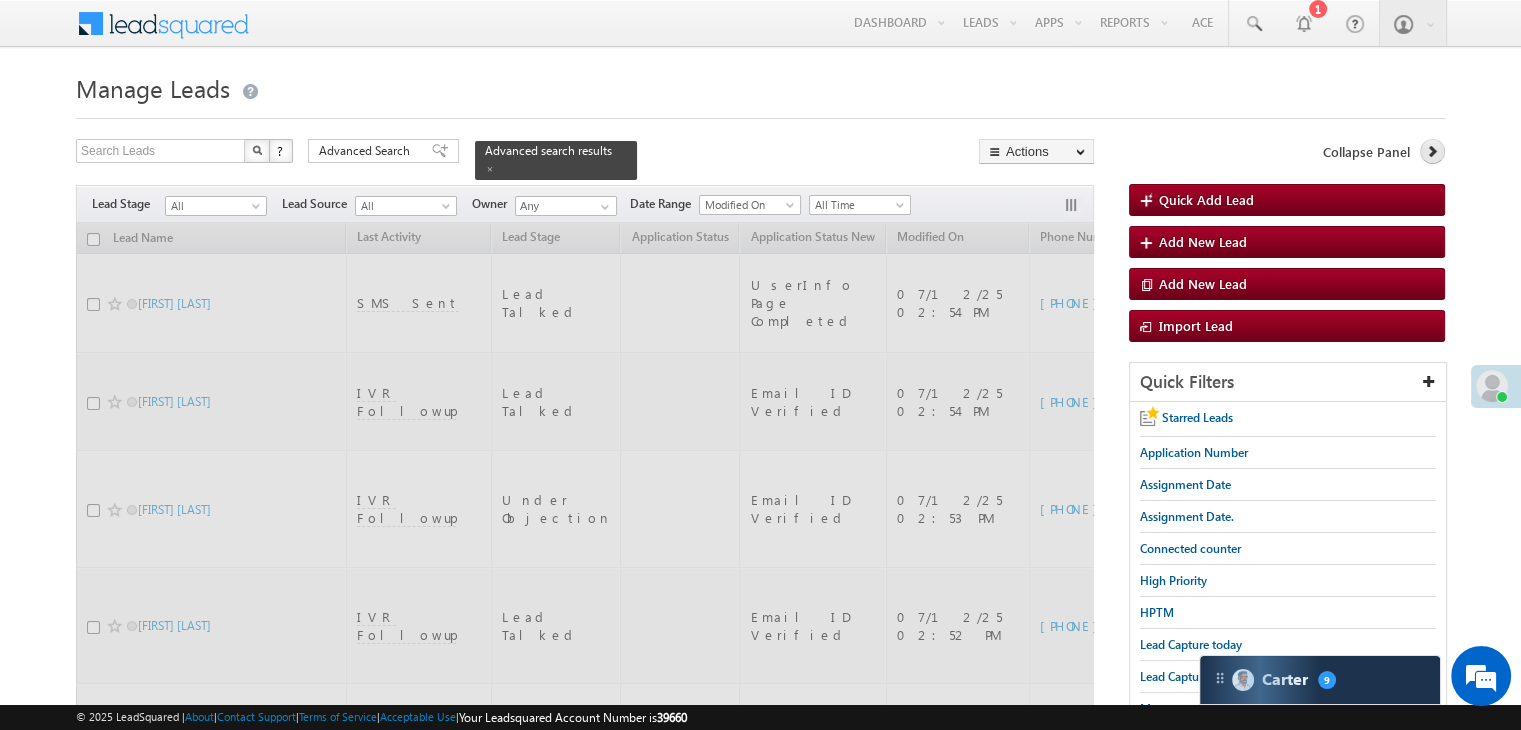 click at bounding box center [1432, 151] 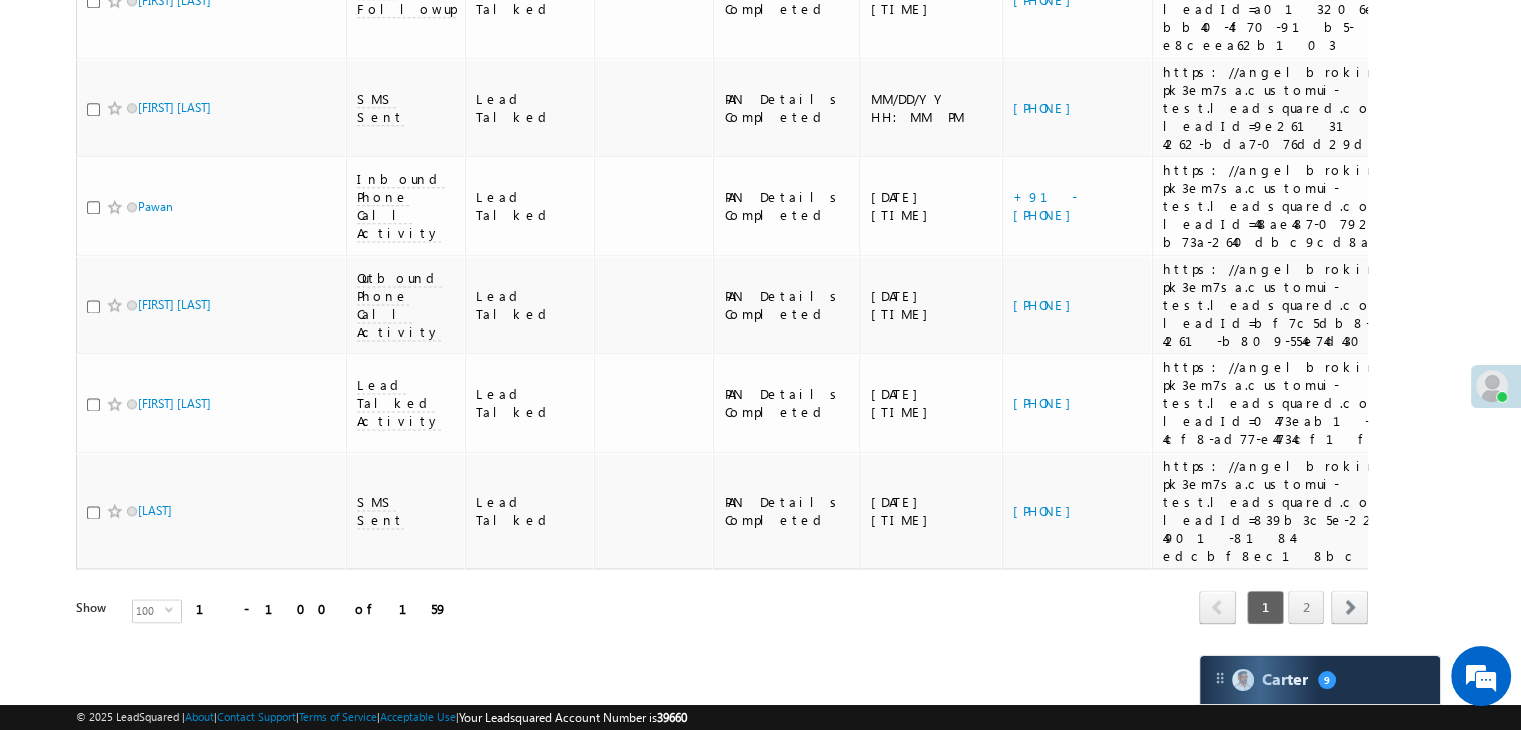 scroll, scrollTop: 0, scrollLeft: 0, axis: both 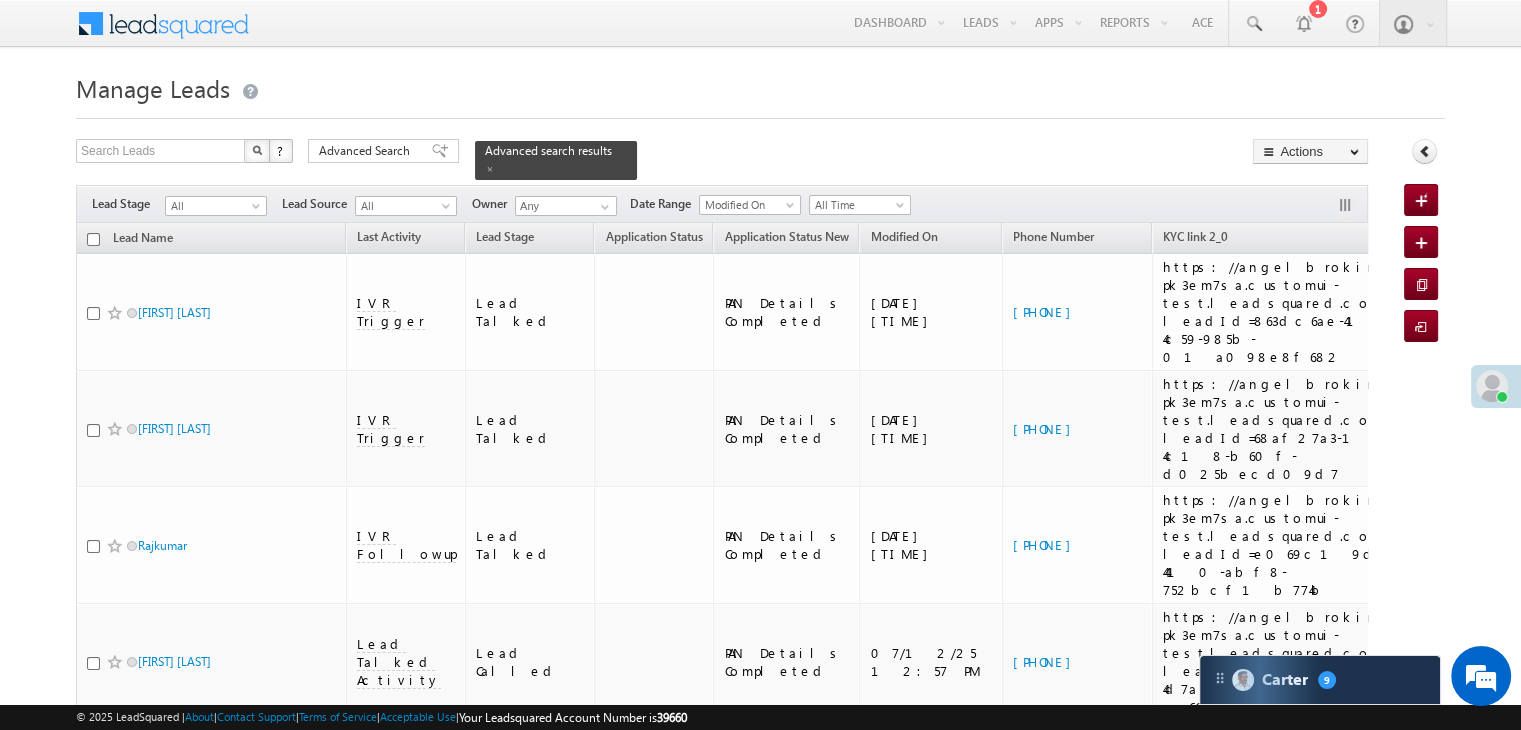 click on "Assignment Date" at bounding box center (1494, 236) 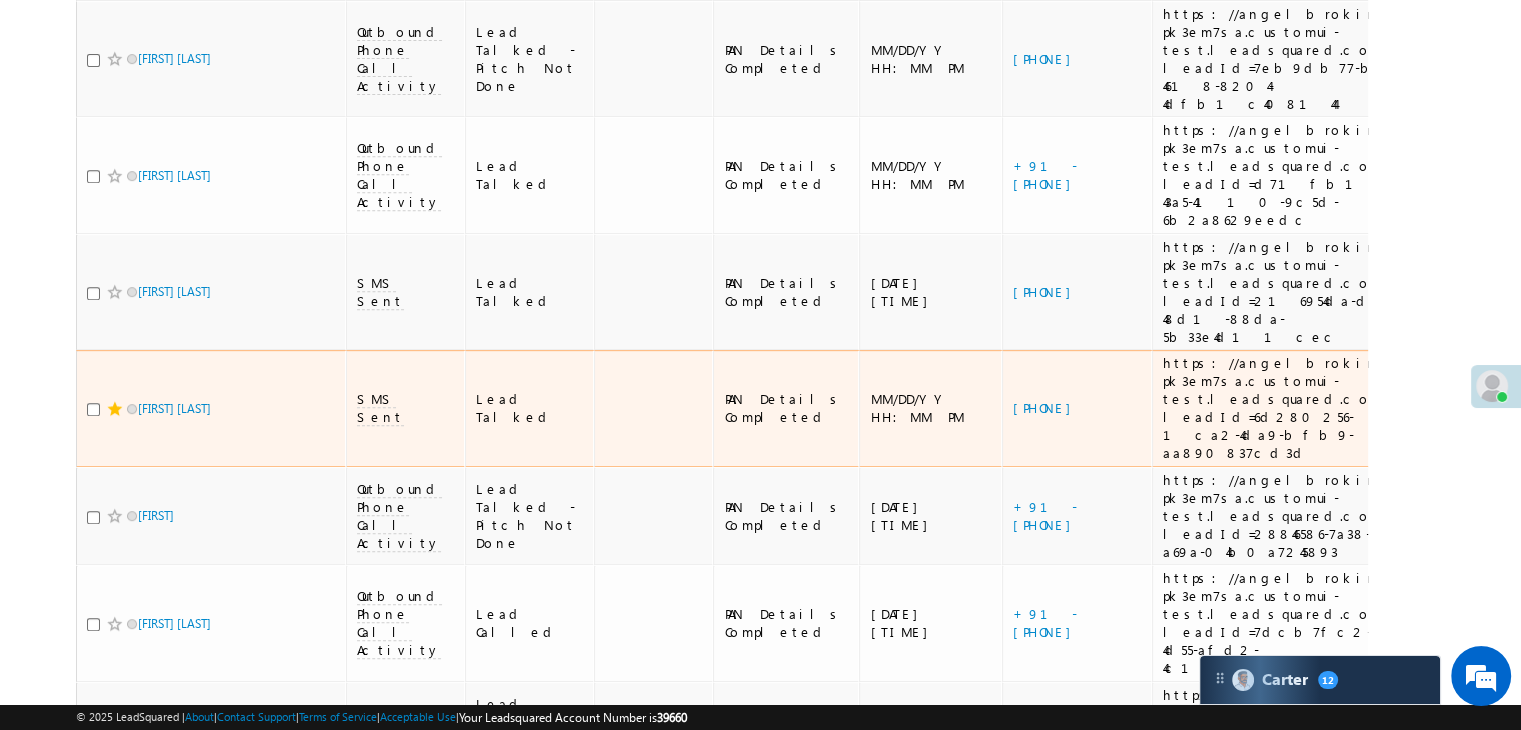 scroll, scrollTop: 900, scrollLeft: 0, axis: vertical 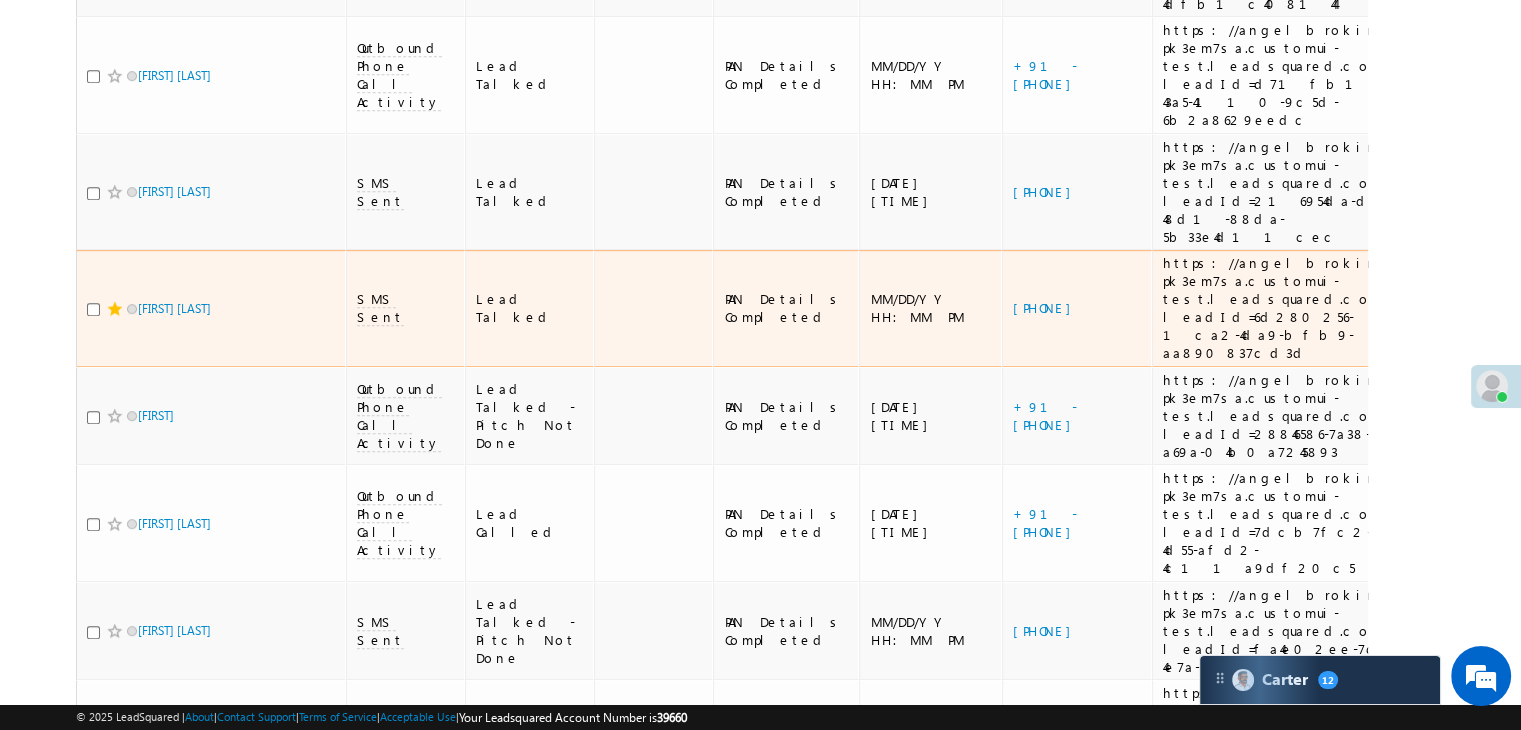 click at bounding box center (115, 309) 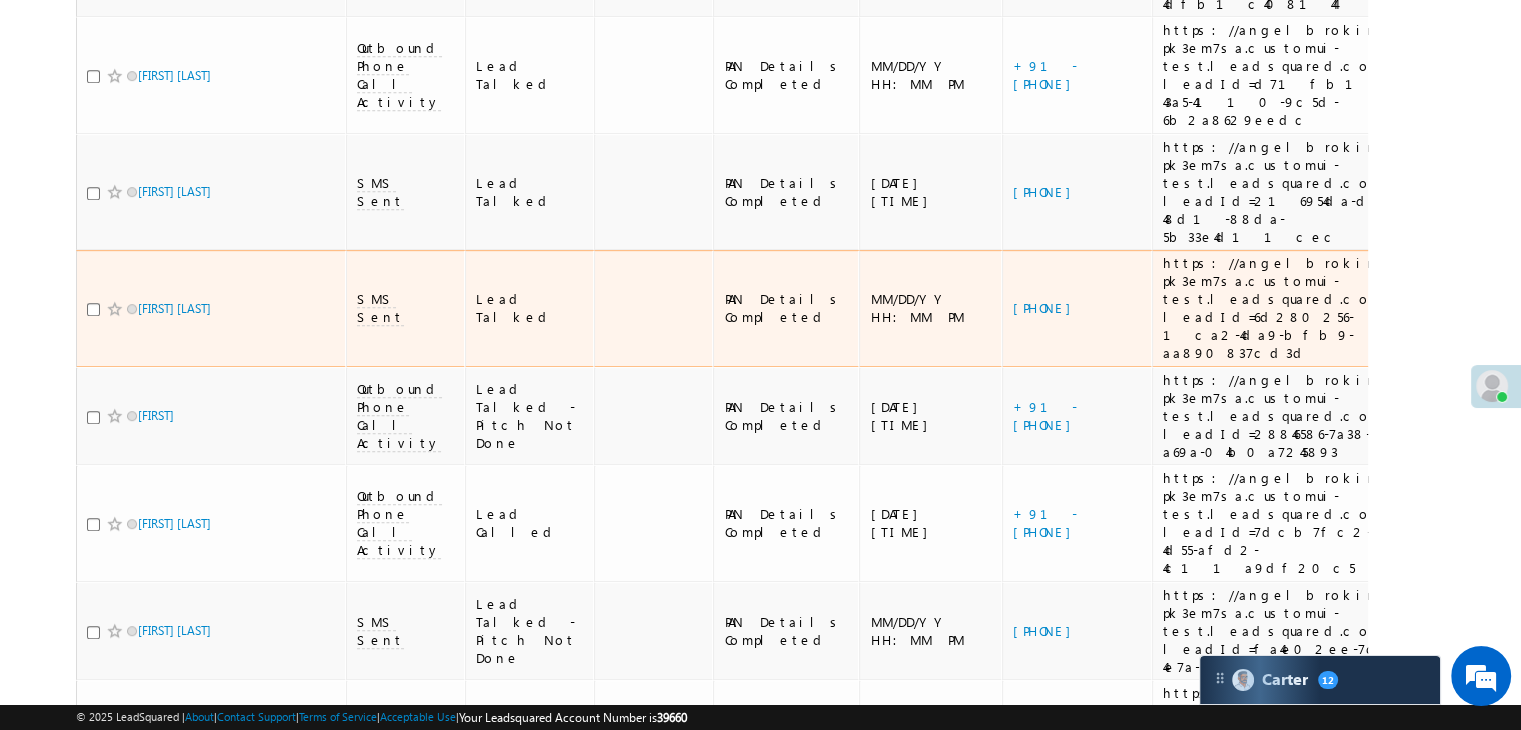 click on "https://angelbroking1-pk3em7sa.customui-test.leadsquared.com?leadId=6d280256-1ca2-4da9-bfb9-aa890837cd3d" at bounding box center (1296, 308) 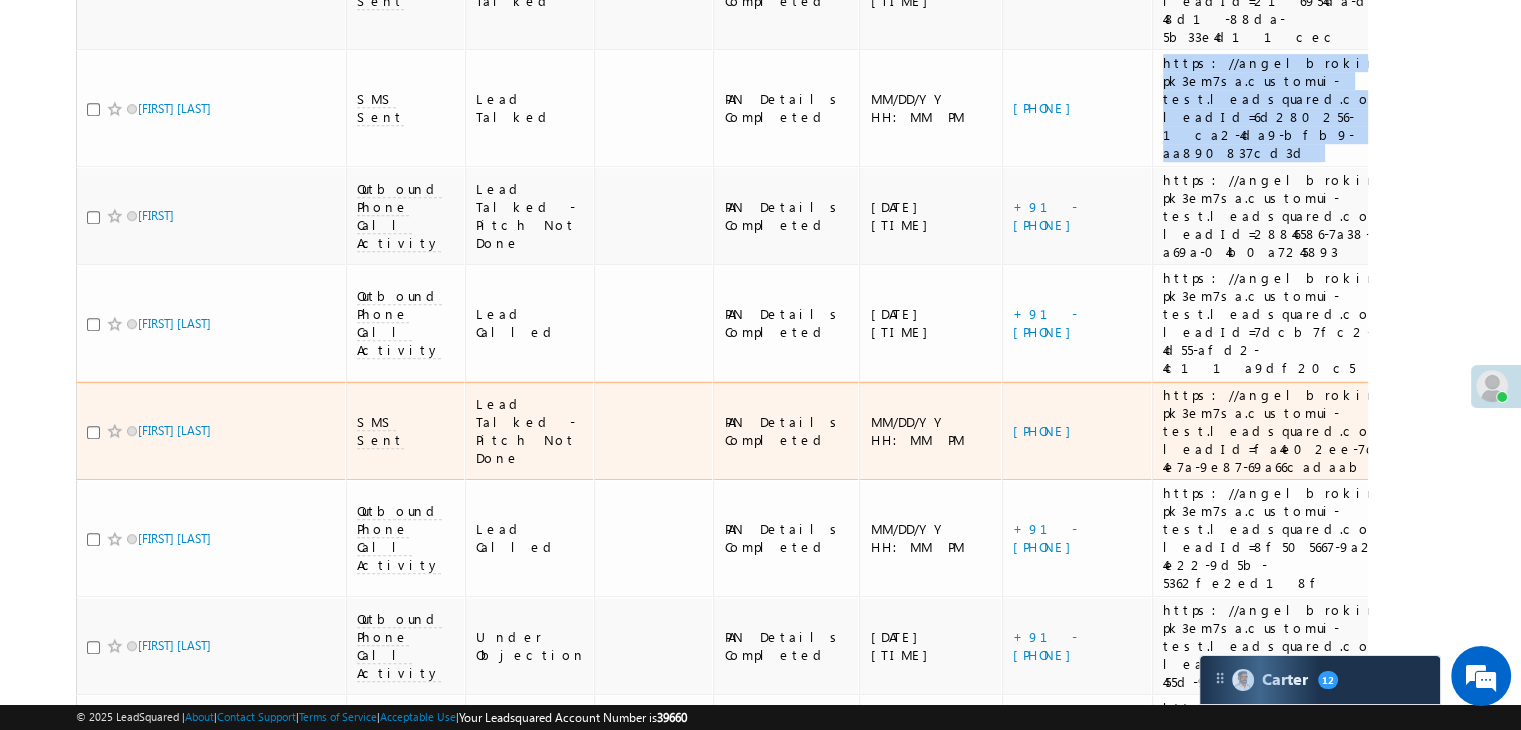 scroll, scrollTop: 1300, scrollLeft: 0, axis: vertical 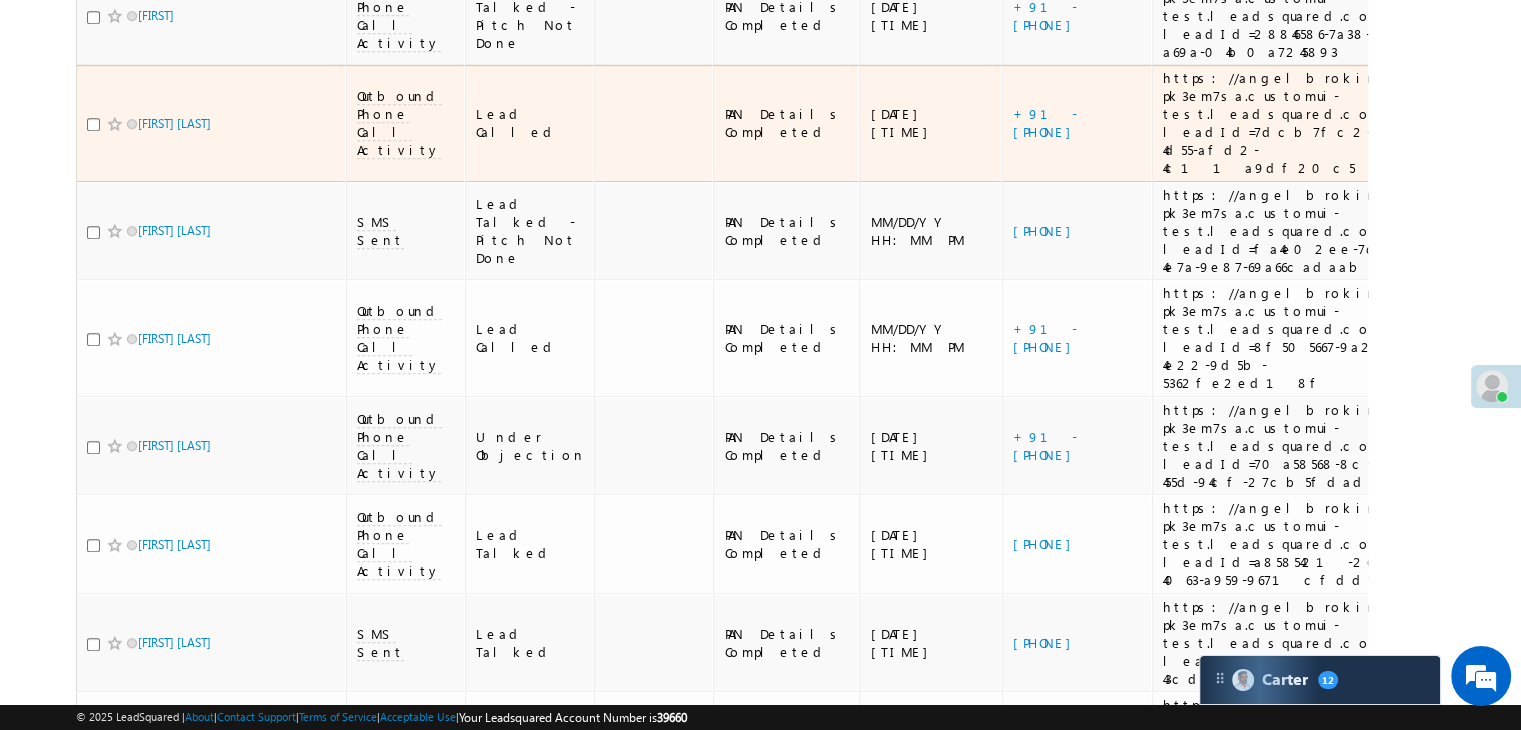 click on "https://angelbroking1-pk3em7sa.customui-test.leadsquared.com?leadId=7dcb7fc2-7629-4d55-afd2-4c11a9df20c5" at bounding box center (1296, 123) 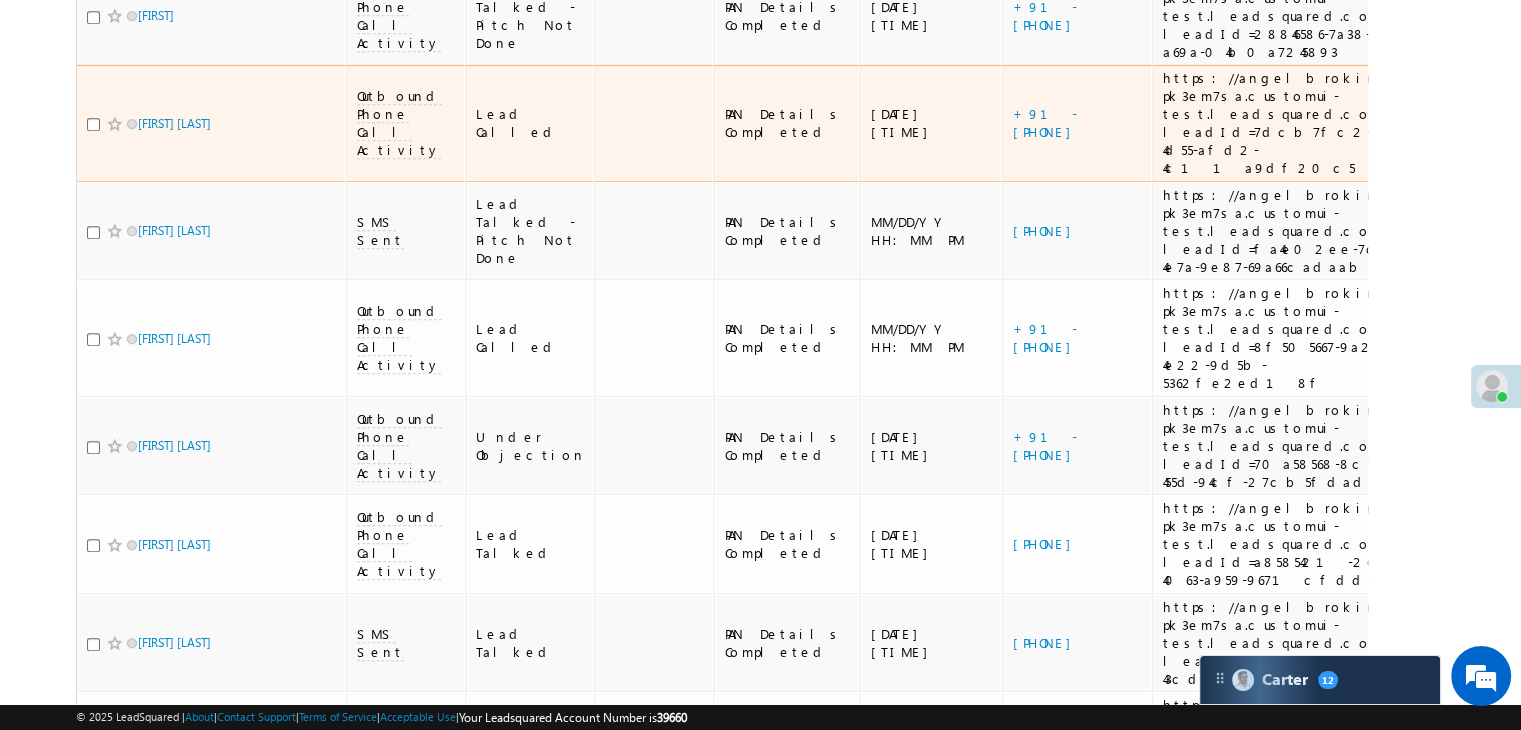 click on "https://angelbroking1-pk3em7sa.customui-test.leadsquared.com?leadId=7dcb7fc2-7629-4d55-afd2-4c11a9df20c5" at bounding box center (1296, 123) 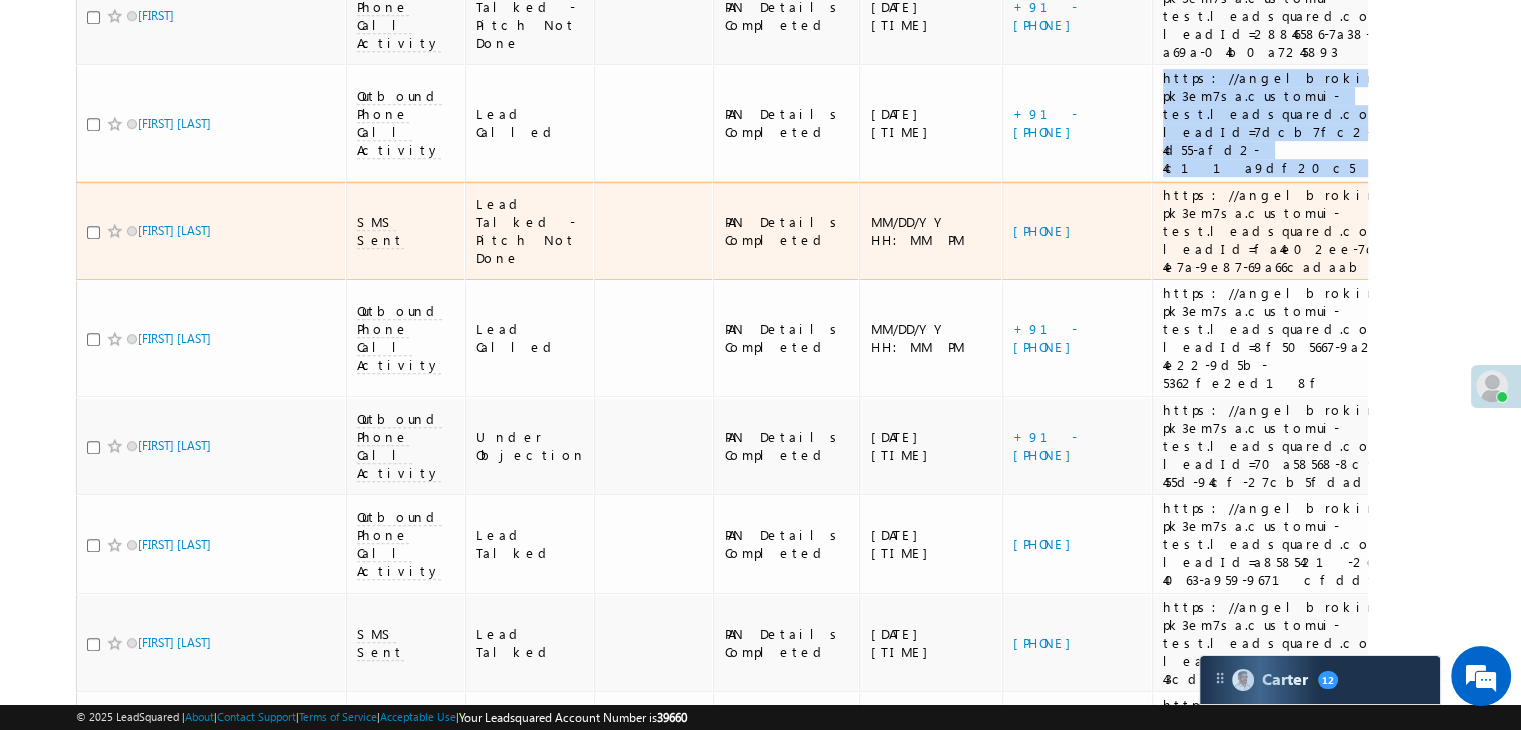 scroll, scrollTop: 1400, scrollLeft: 0, axis: vertical 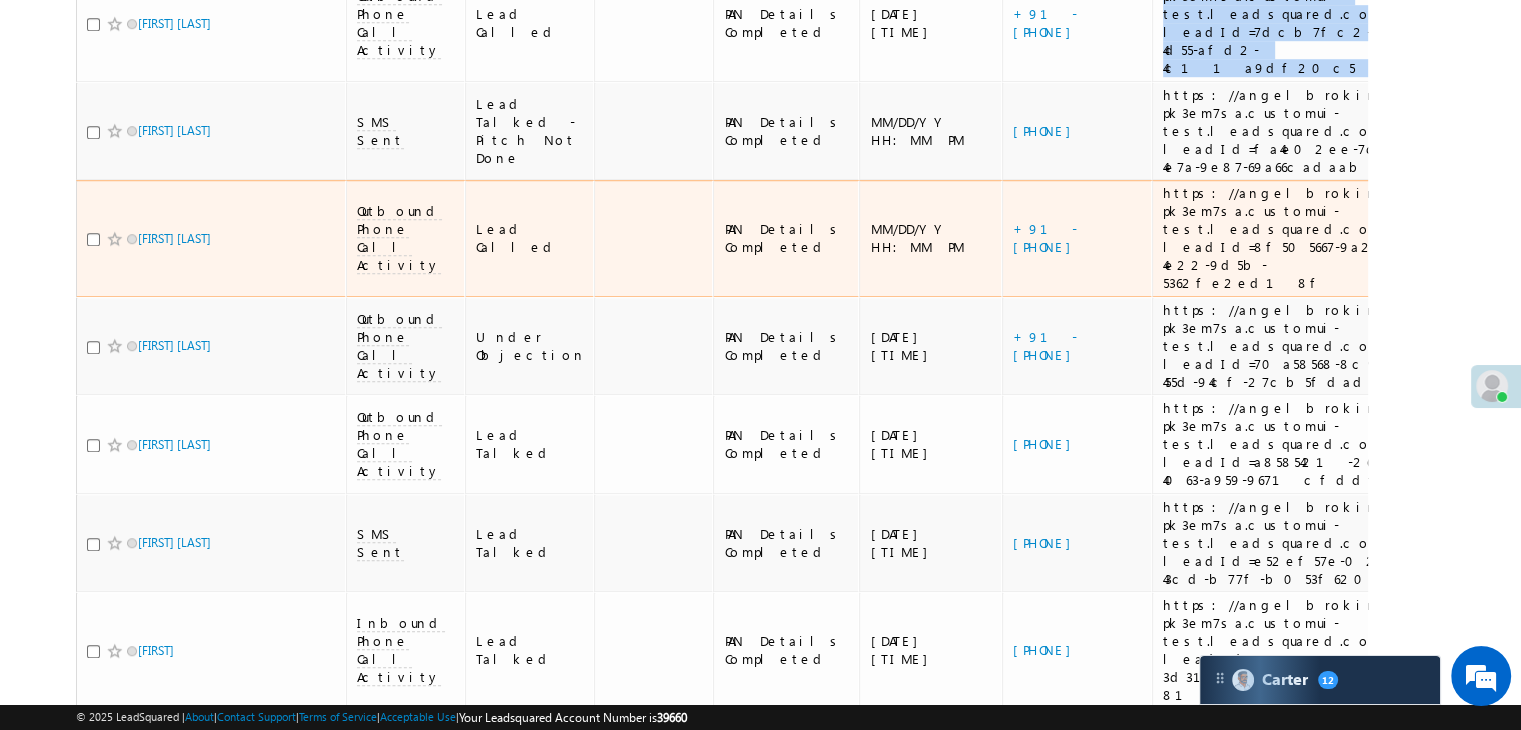 click on "https://angelbroking1-pk3em7sa.customui-test.leadsquared.com?leadId=8f505667-9a27-4e22-9d5b-5362fe2ed18f" at bounding box center (1296, 238) 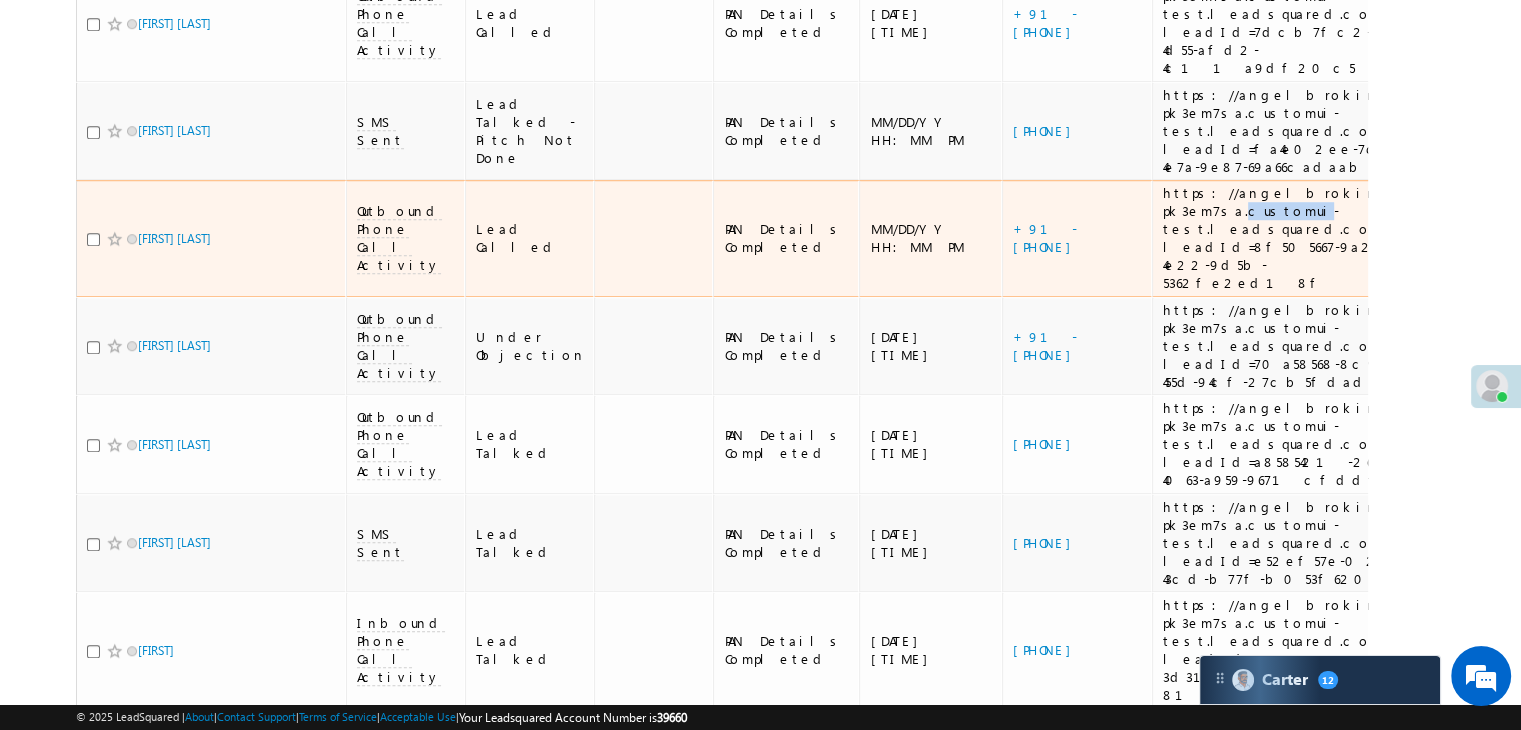 click on "https://angelbroking1-pk3em7sa.customui-test.leadsquared.com?leadId=8f505667-9a27-4e22-9d5b-5362fe2ed18f" at bounding box center (1296, 238) 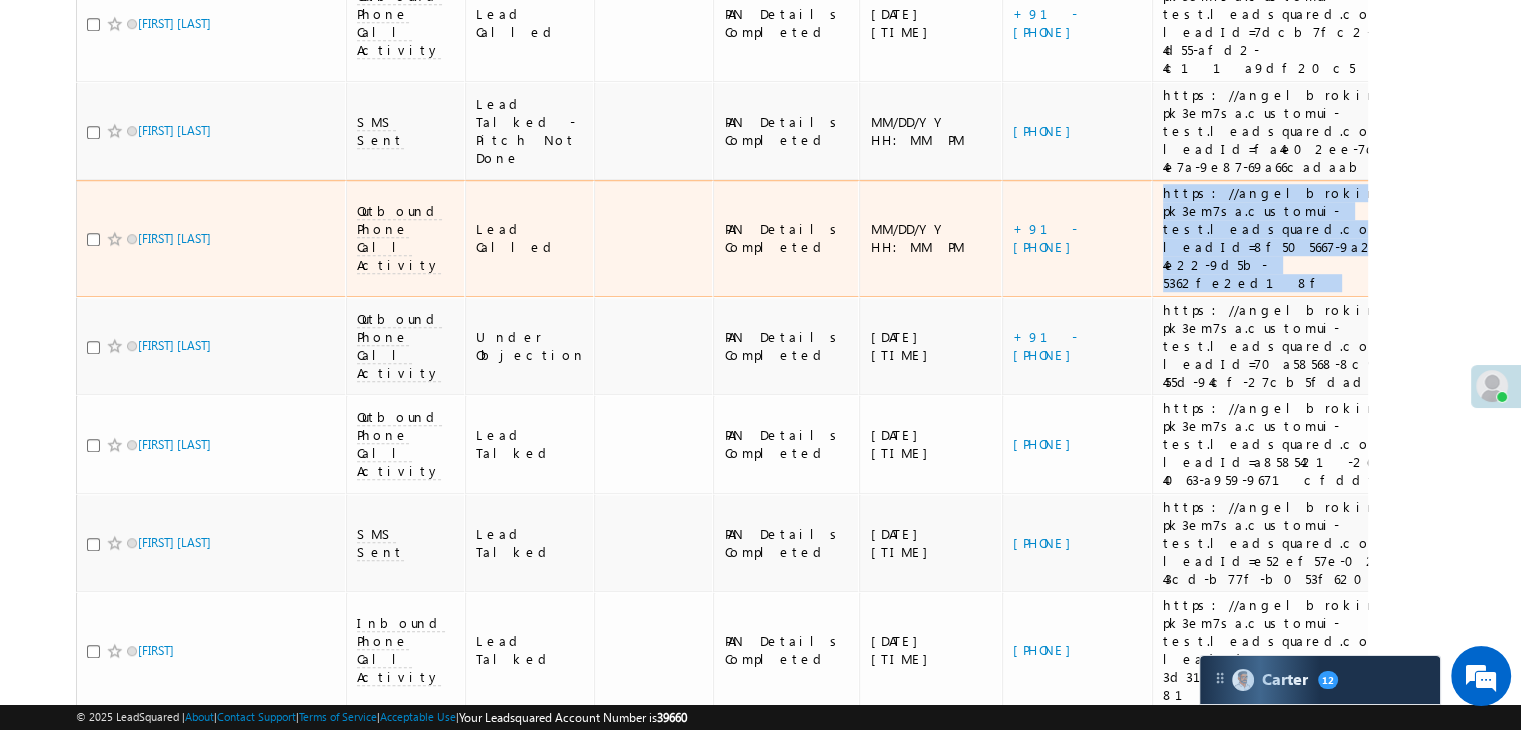 scroll, scrollTop: 1700, scrollLeft: 0, axis: vertical 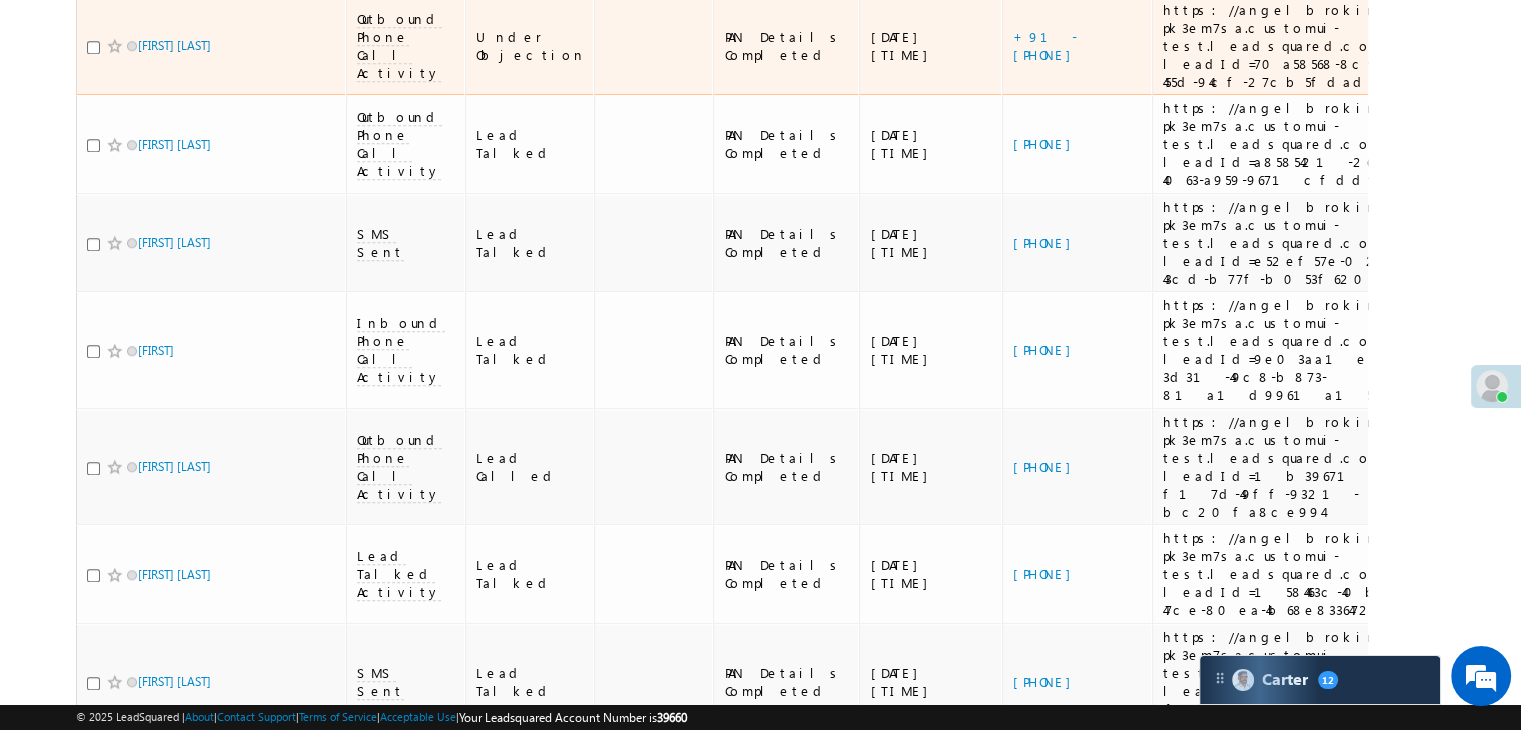 click on "https://angelbroking1-pk3em7sa.customui-test.leadsquared.com?leadId=70a58568-8c9b-455d-94cf-27cb5fdadd6b" at bounding box center [1296, 46] 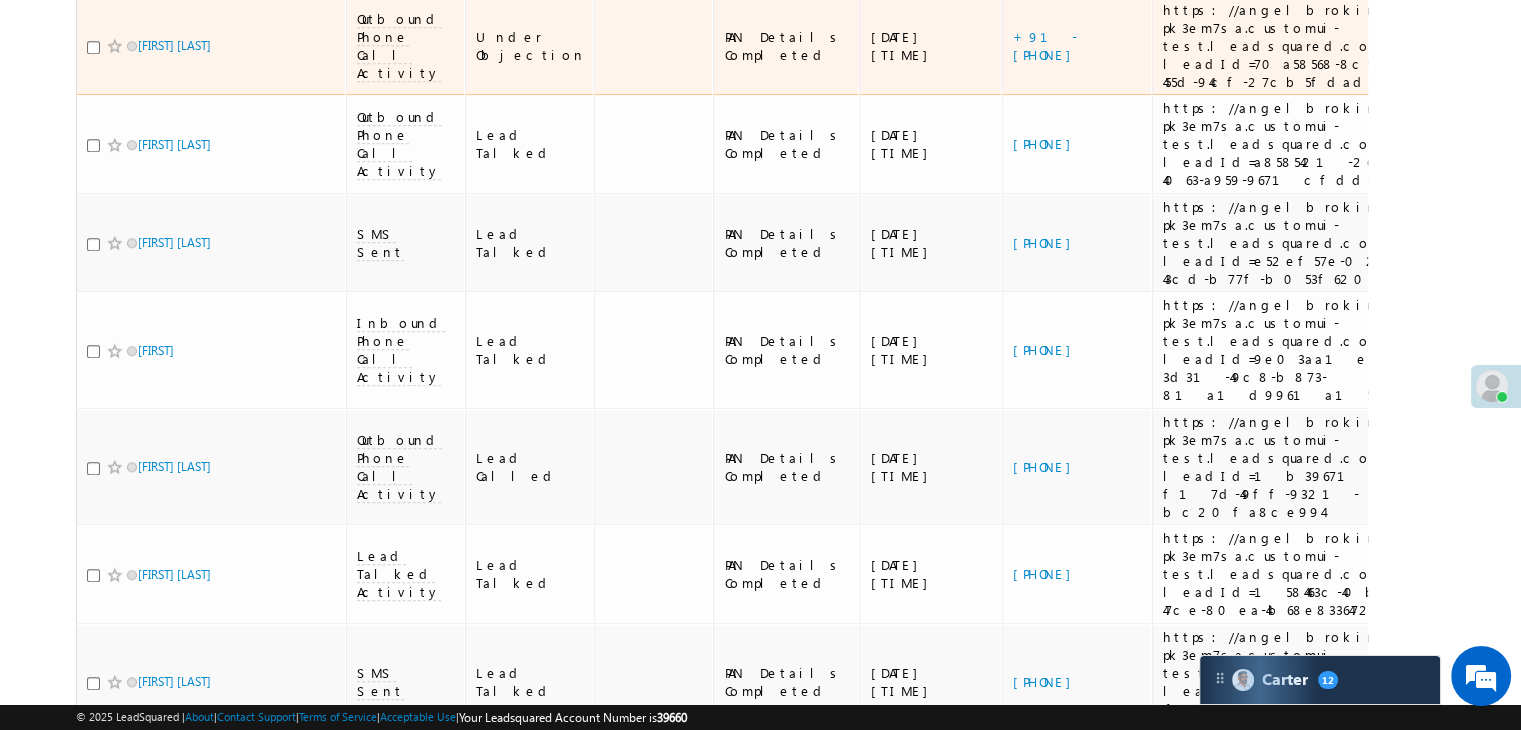 click on "https://angelbroking1-pk3em7sa.customui-test.leadsquared.com?leadId=70a58568-8c9b-455d-94cf-27cb5fdadd6b" at bounding box center [1296, 46] 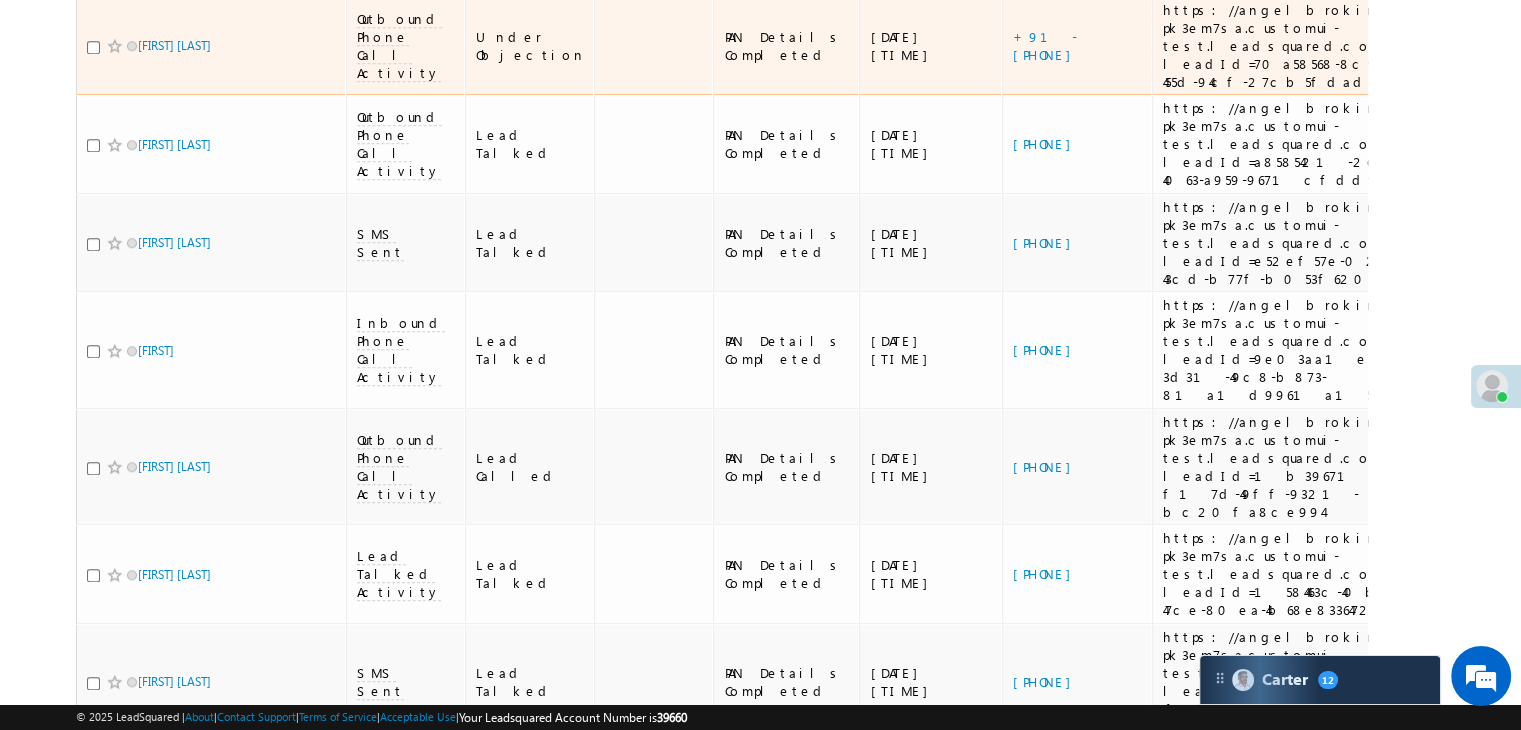 click on "https://angelbroking1-pk3em7sa.customui-test.leadsquared.com?leadId=70a58568-8c9b-455d-94cf-27cb5fdadd6b" at bounding box center [1296, 46] 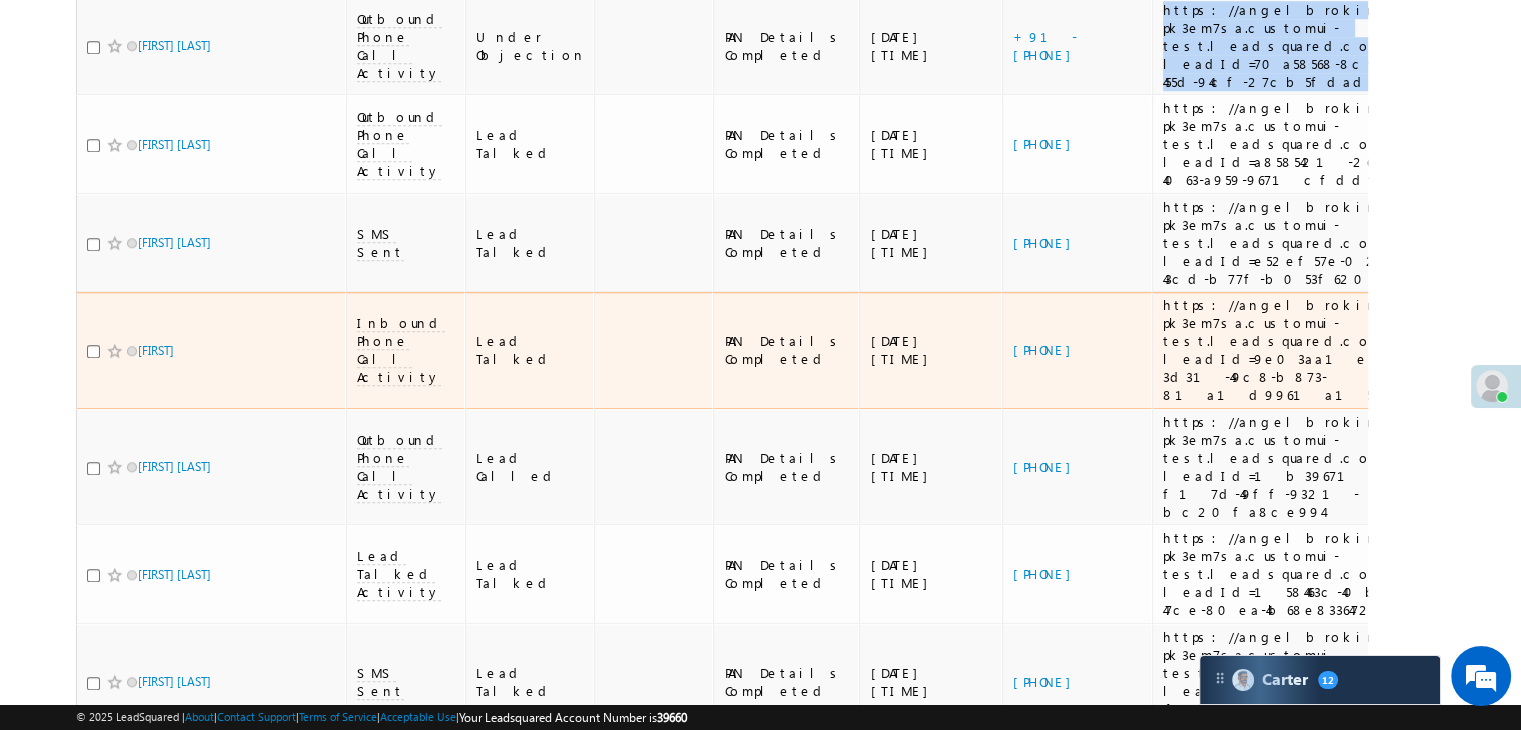 scroll, scrollTop: 1800, scrollLeft: 0, axis: vertical 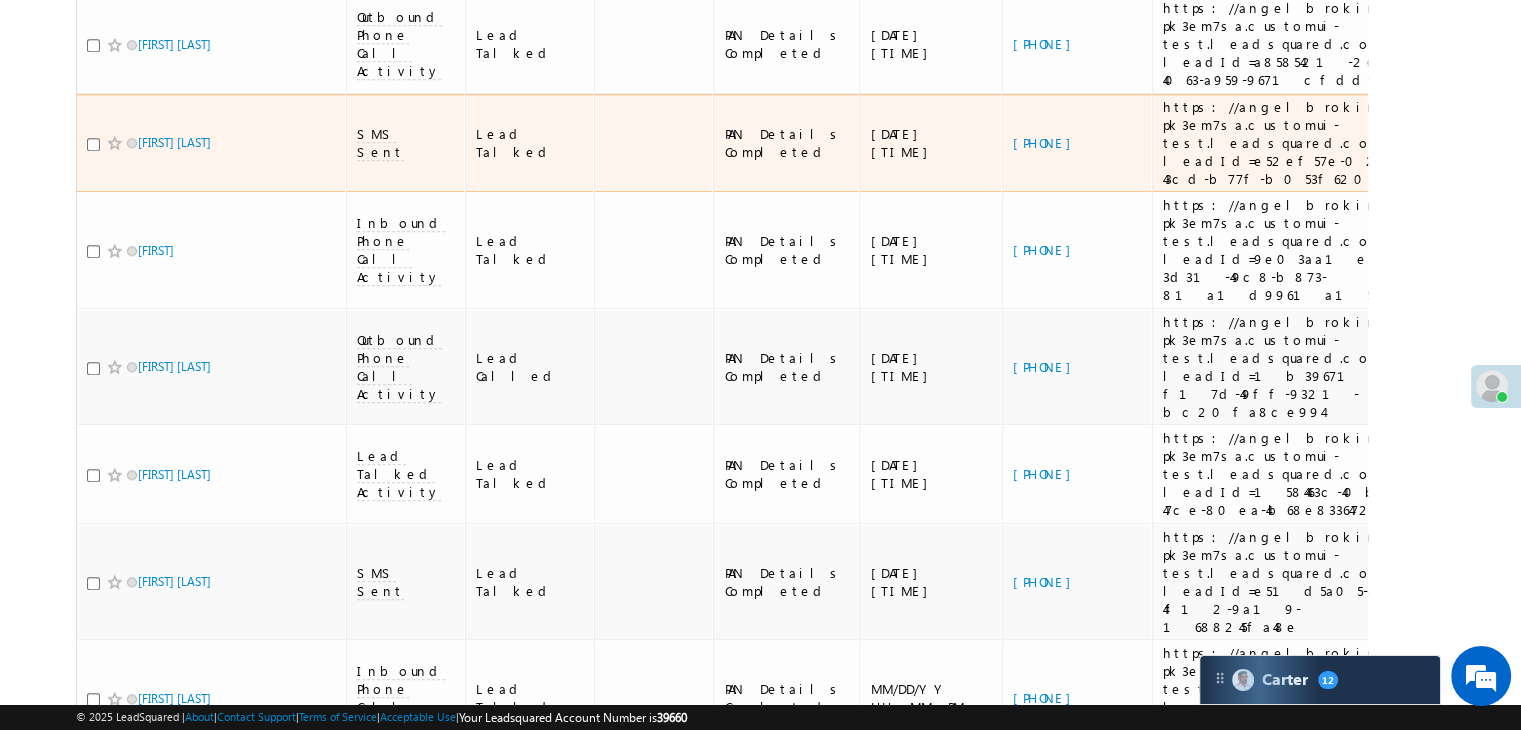 click on "https://angelbroking1-pk3em7sa.customui-test.leadsquared.com?leadId=e52ef57e-0253-43cd-b77f-b053f620d465" at bounding box center (1296, 143) 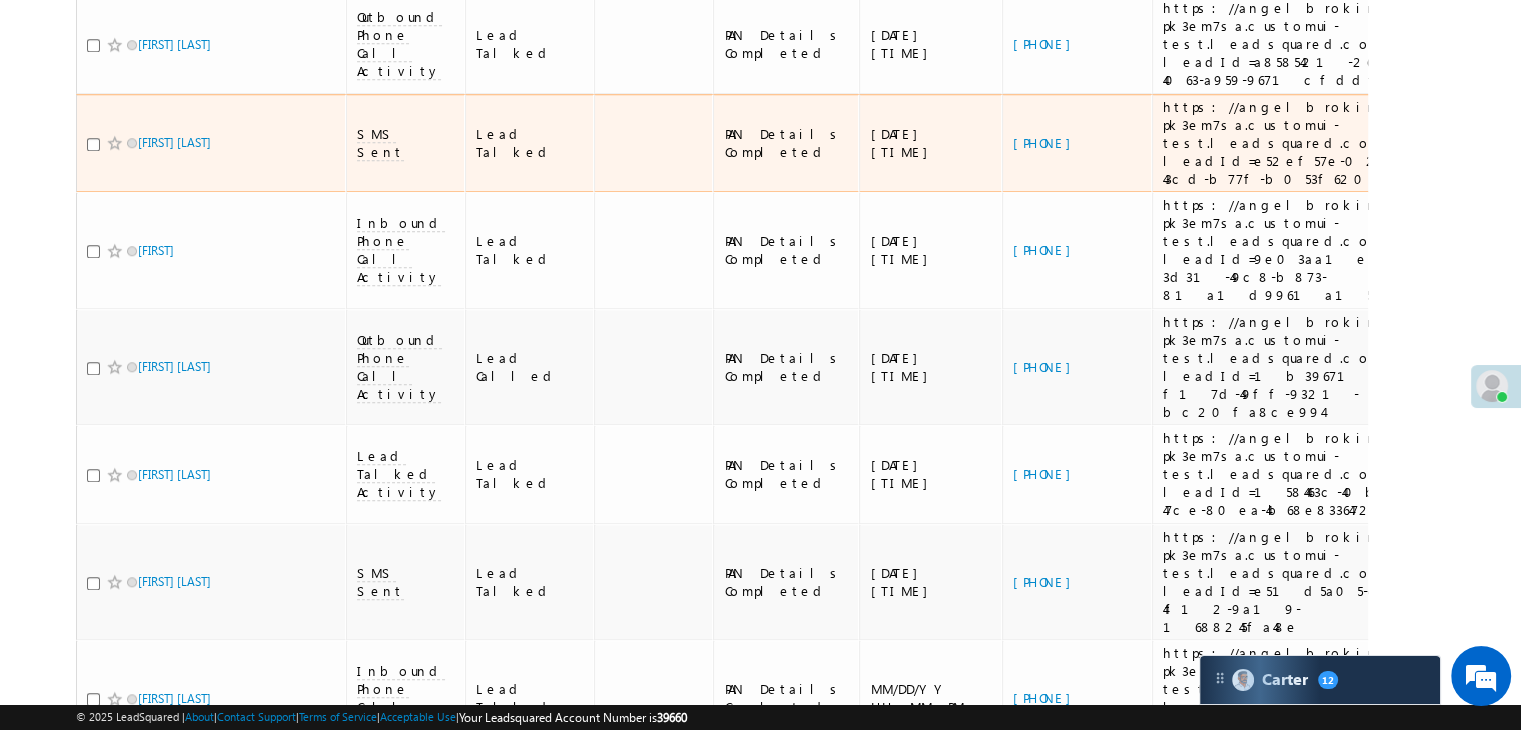 click on "https://angelbroking1-pk3em7sa.customui-test.leadsquared.com?leadId=e52ef57e-0253-43cd-b77f-b053f620d465" at bounding box center [1296, 143] 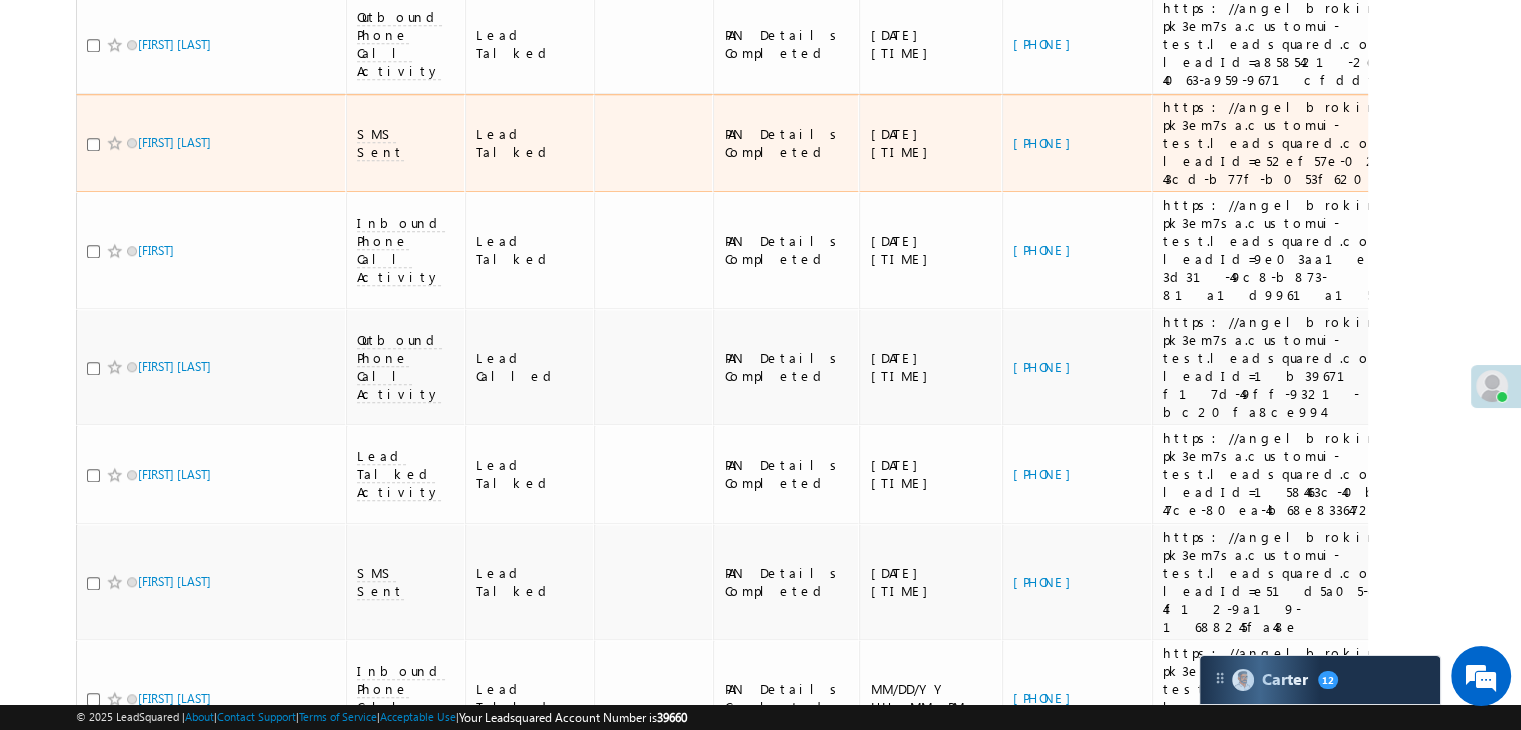click on "https://angelbroking1-pk3em7sa.customui-test.leadsquared.com?leadId=e52ef57e-0253-43cd-b77f-b053f620d465" at bounding box center [1296, 143] 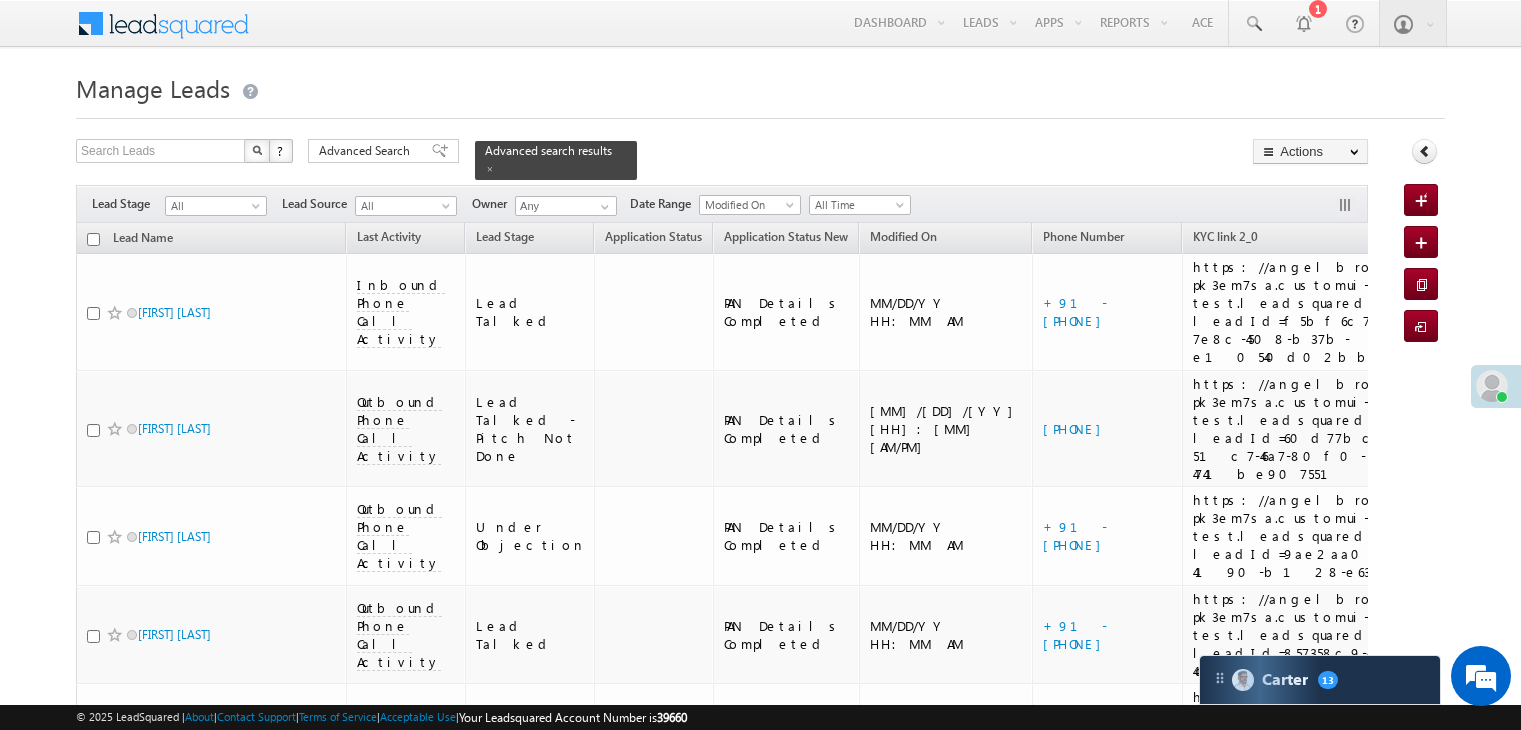 scroll, scrollTop: 1800, scrollLeft: 0, axis: vertical 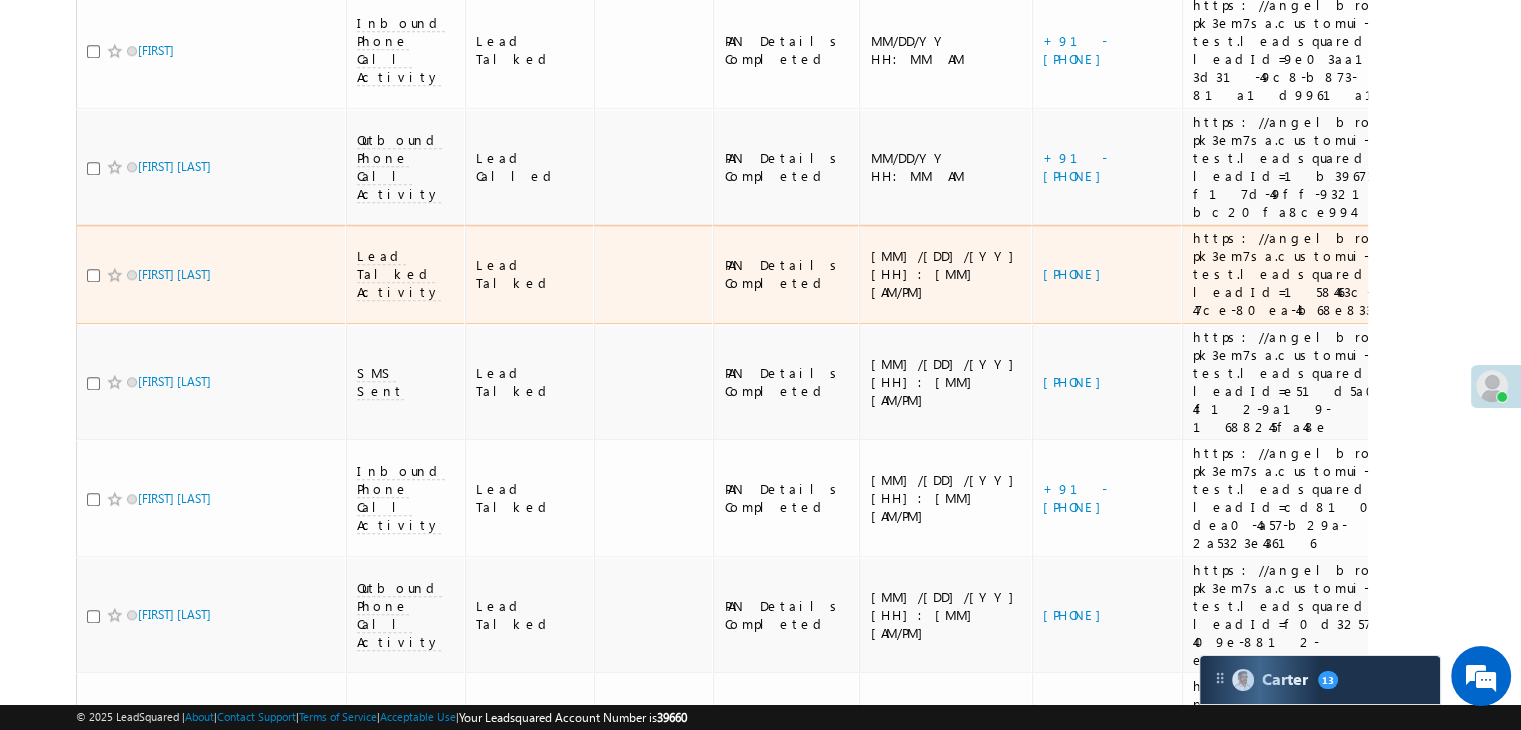 click on "https://angelbroking1-pk3em7sa.customui-test.leadsquared.com?leadId=1584463c-40b8-47ce-80ea-4b68e8336472" at bounding box center (1326, 274) 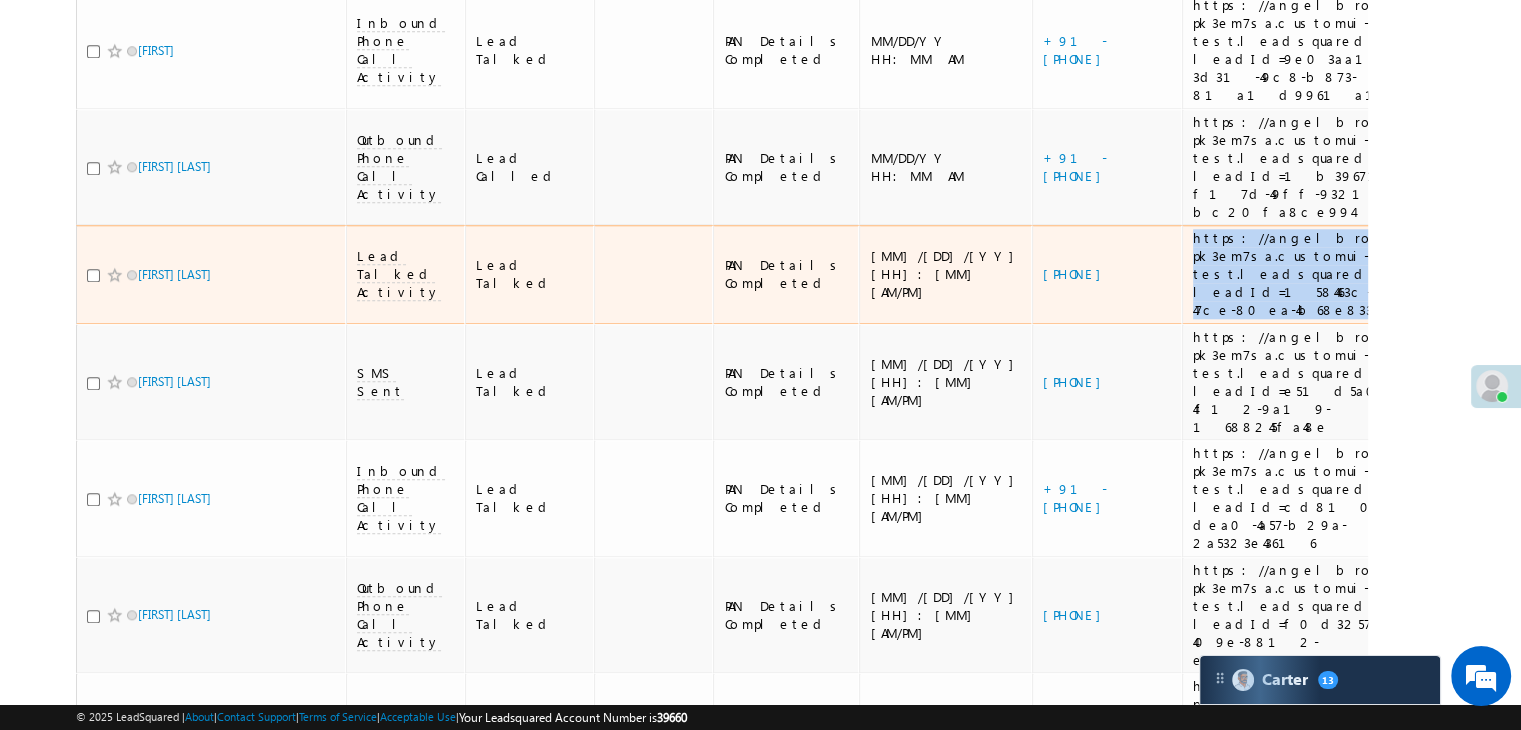 click on "https://angelbroking1-pk3em7sa.customui-test.leadsquared.com?leadId=1584463c-40b8-47ce-80ea-4b68e8336472" at bounding box center [1326, 274] 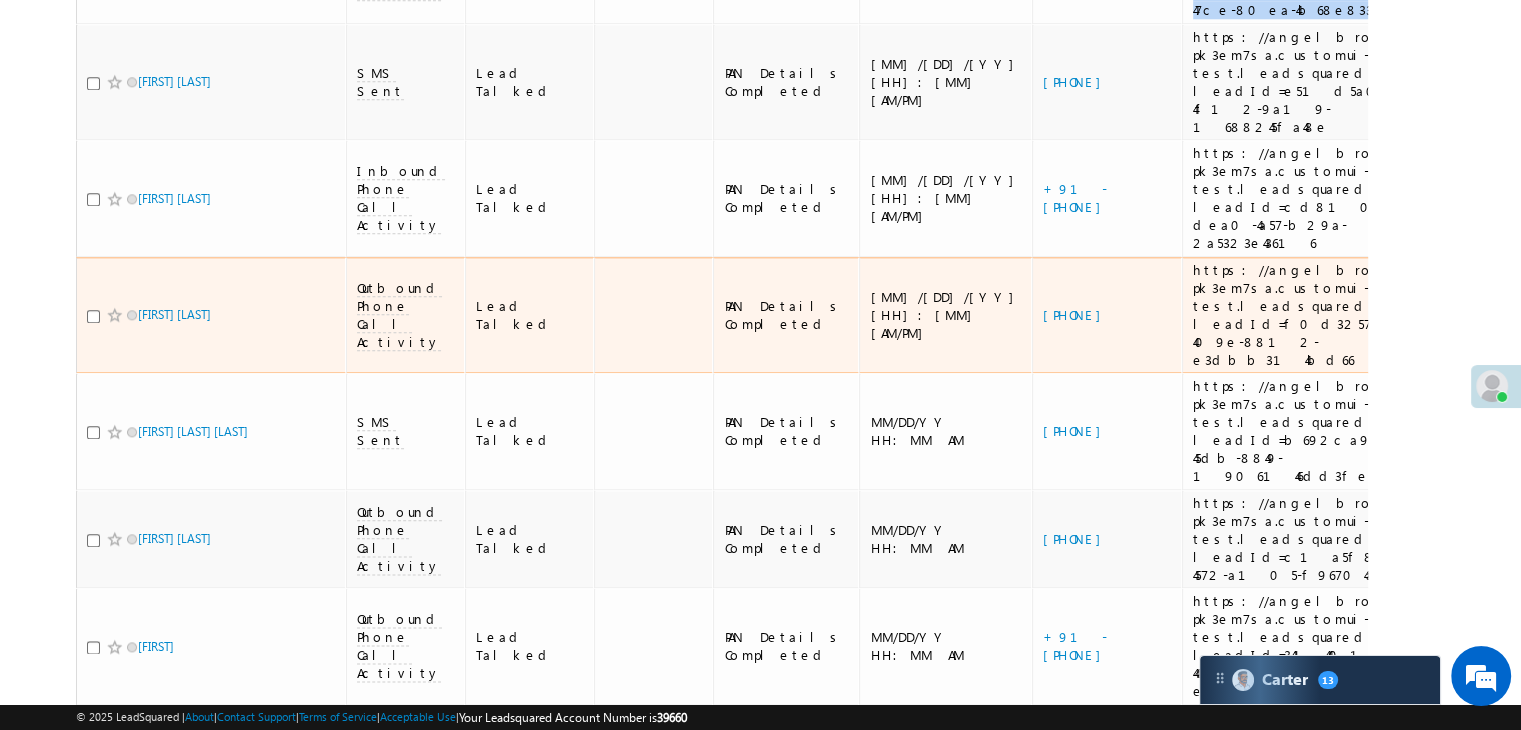 scroll, scrollTop: 2500, scrollLeft: 0, axis: vertical 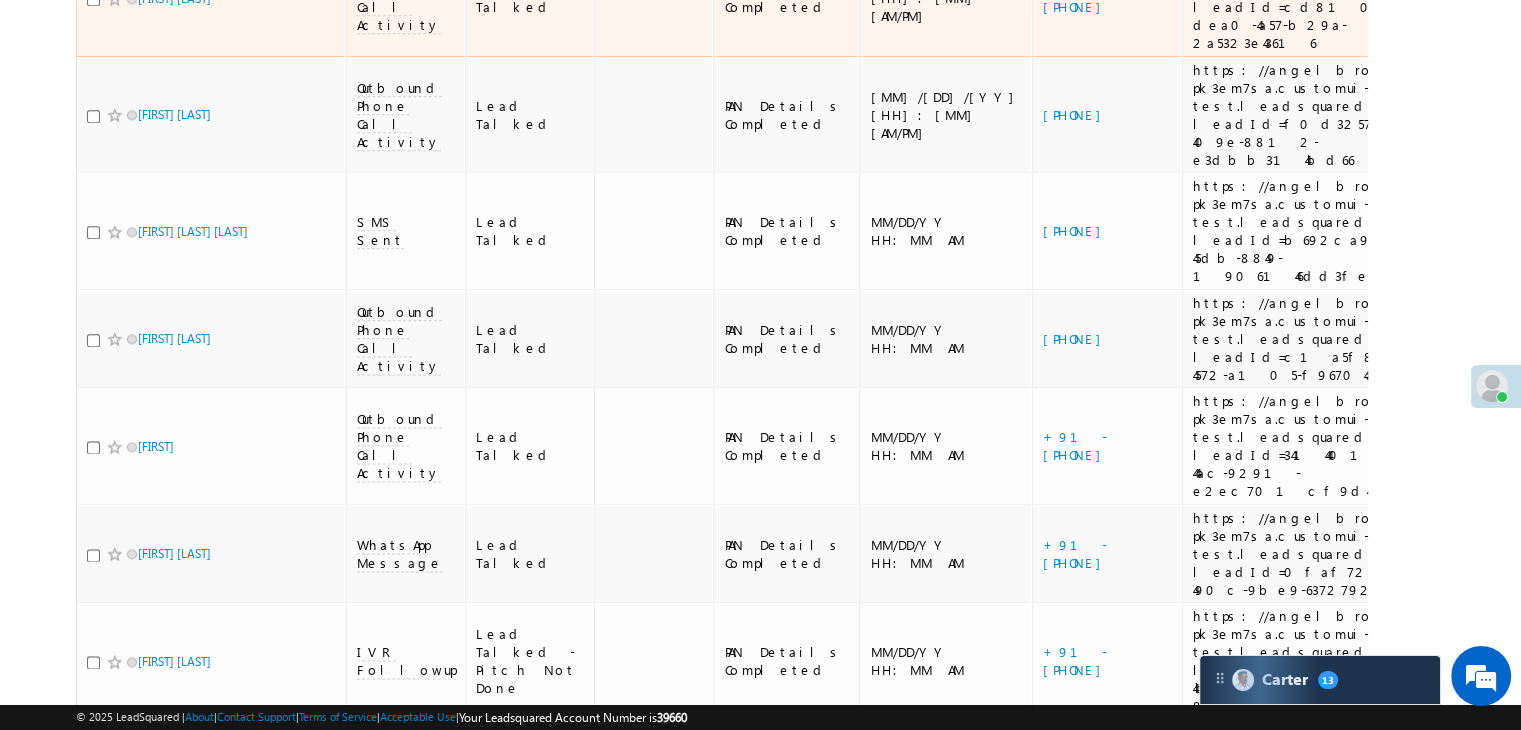 click on "https://angelbroking1-pk3em7sa.customui-test.leadsquared.com?leadId=cd810cb1-dea0-4a57-b29a-2a5323e43616" at bounding box center [1326, -2] 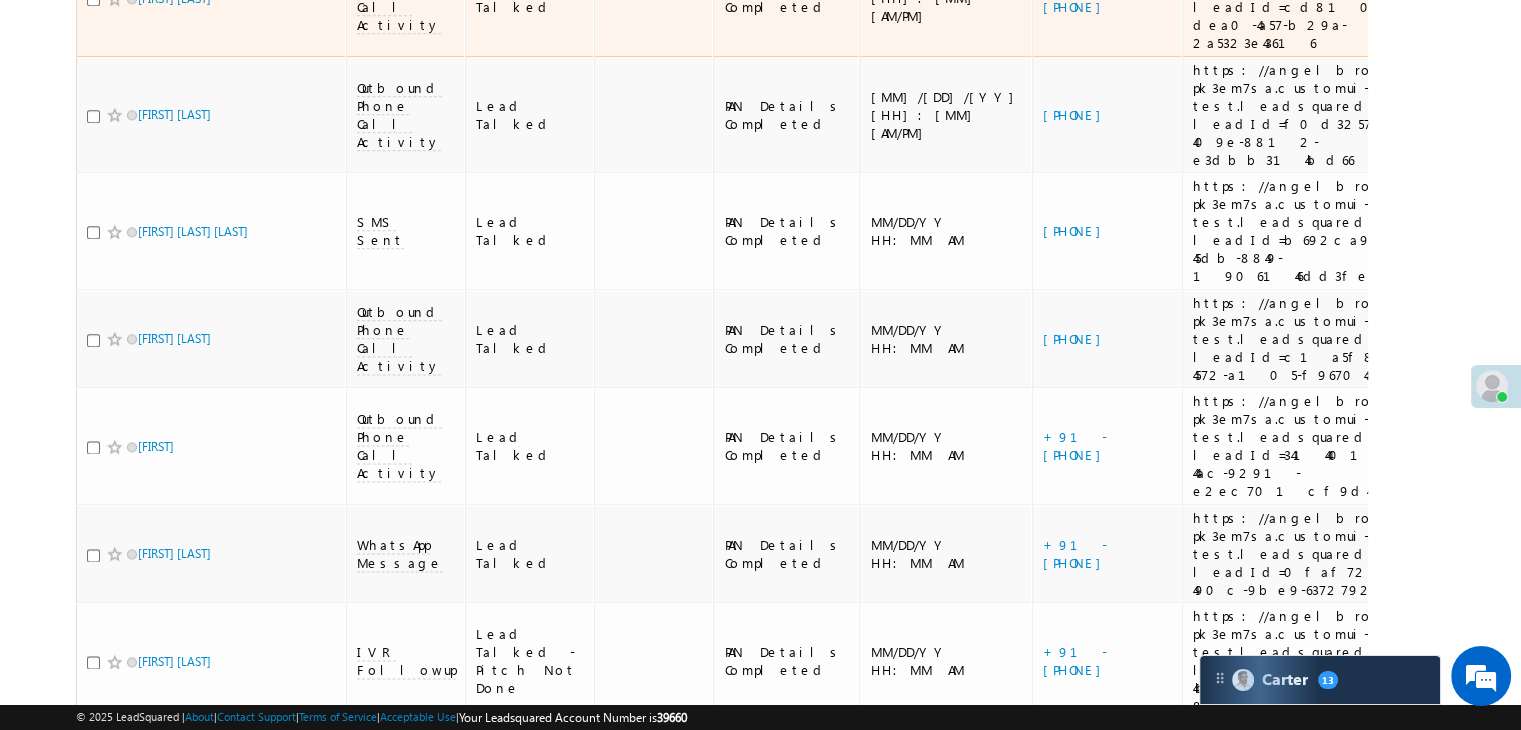 click on "https://angelbroking1-pk3em7sa.customui-test.leadsquared.com?leadId=cd810cb1-dea0-4a57-b29a-2a5323e43616" at bounding box center (1326, -2) 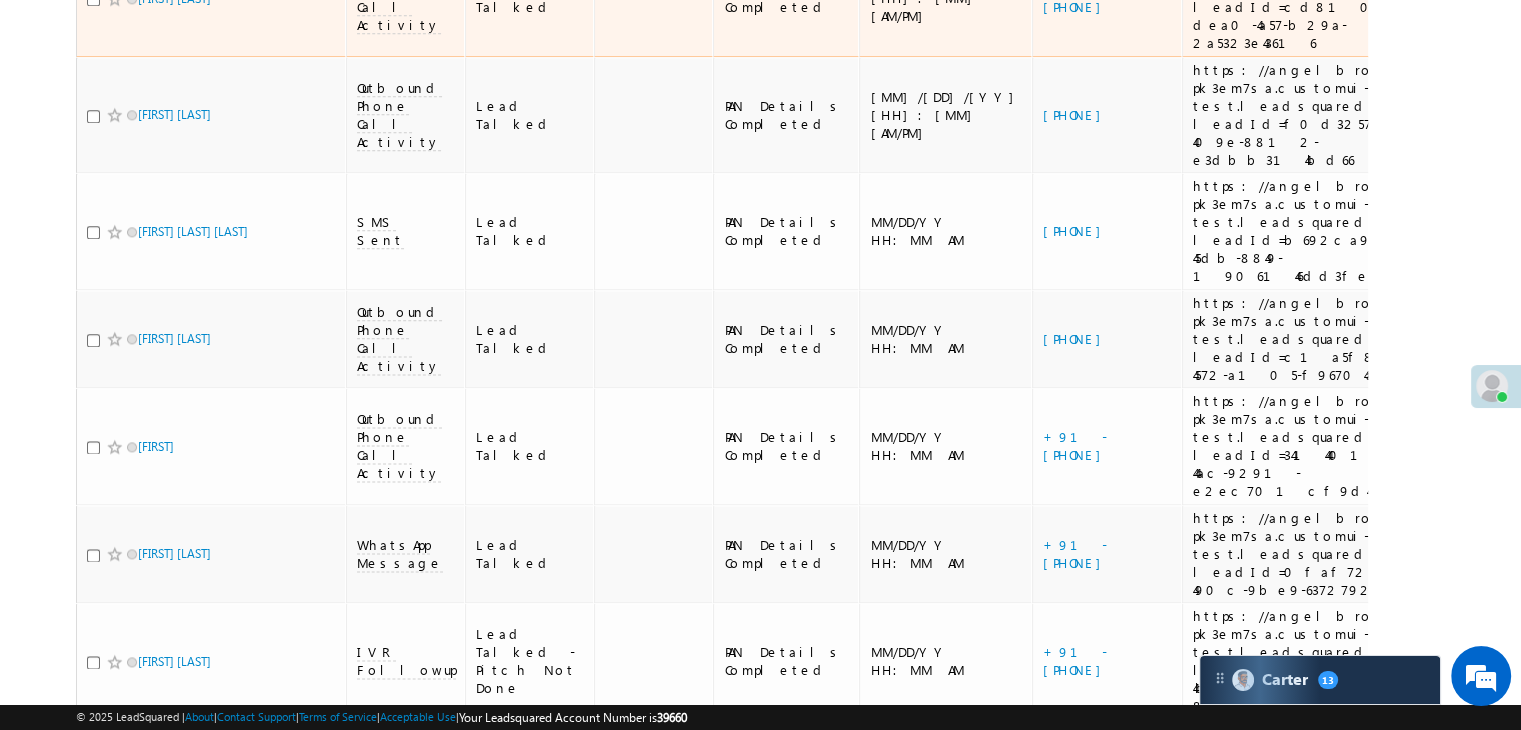 click on "https://angelbroking1-pk3em7sa.customui-test.leadsquared.com?leadId=cd810cb1-dea0-4a57-b29a-2a5323e43616" at bounding box center (1326, -2) 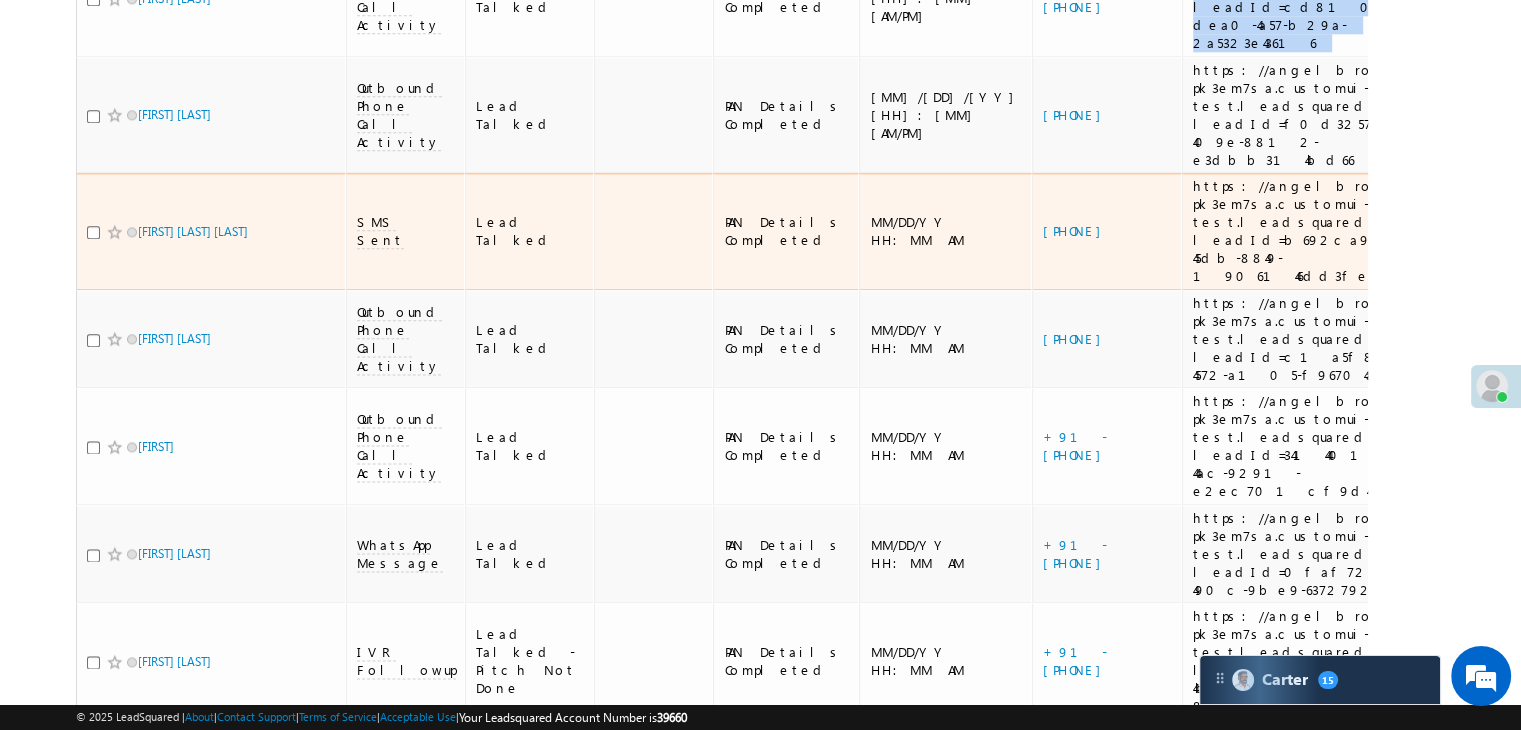 scroll, scrollTop: 3000, scrollLeft: 0, axis: vertical 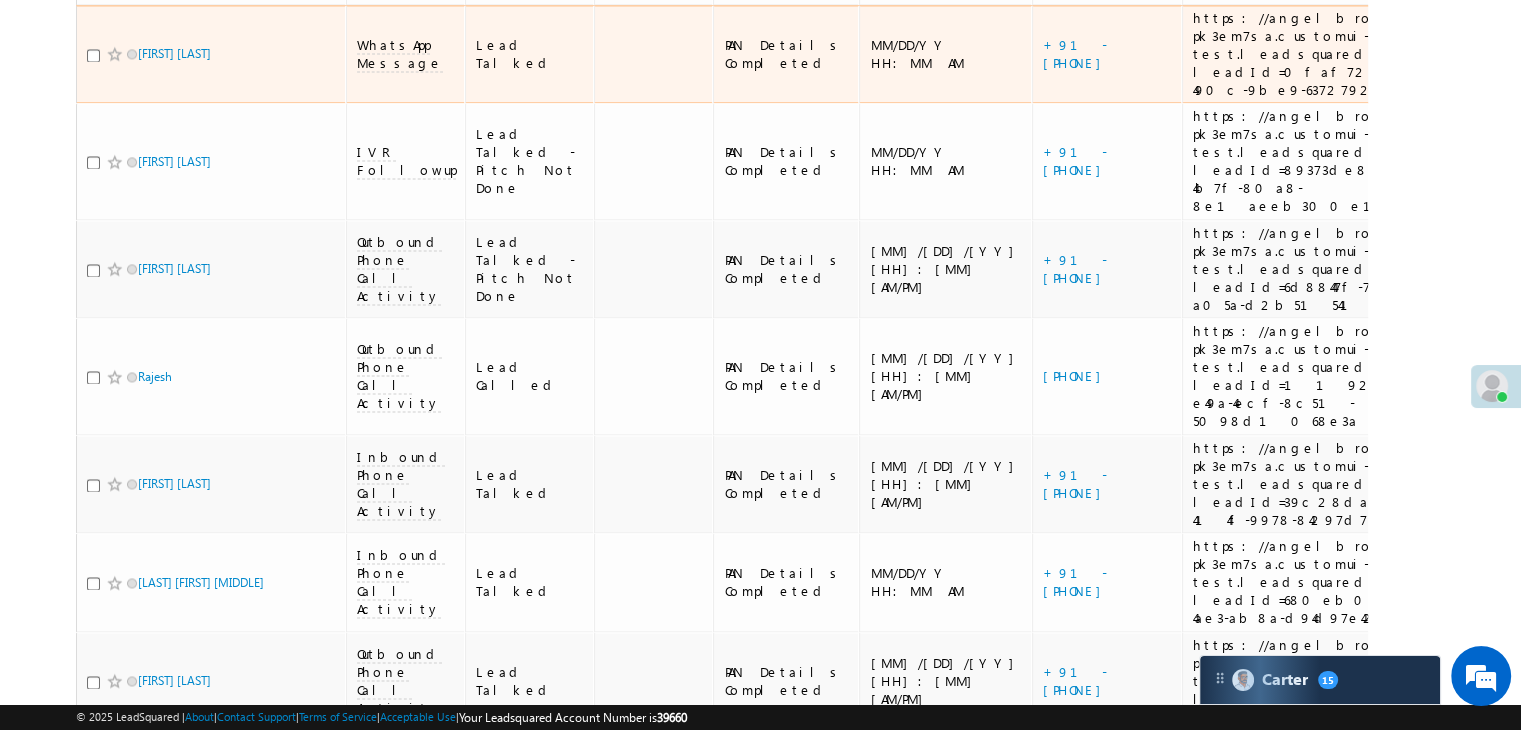 click on "https://angelbroking1-pk3em7sa.customui-test.leadsquared.com?leadId=3414401f-043e-44ac-9291-e2ec701cf9d4" at bounding box center (1326, -54) 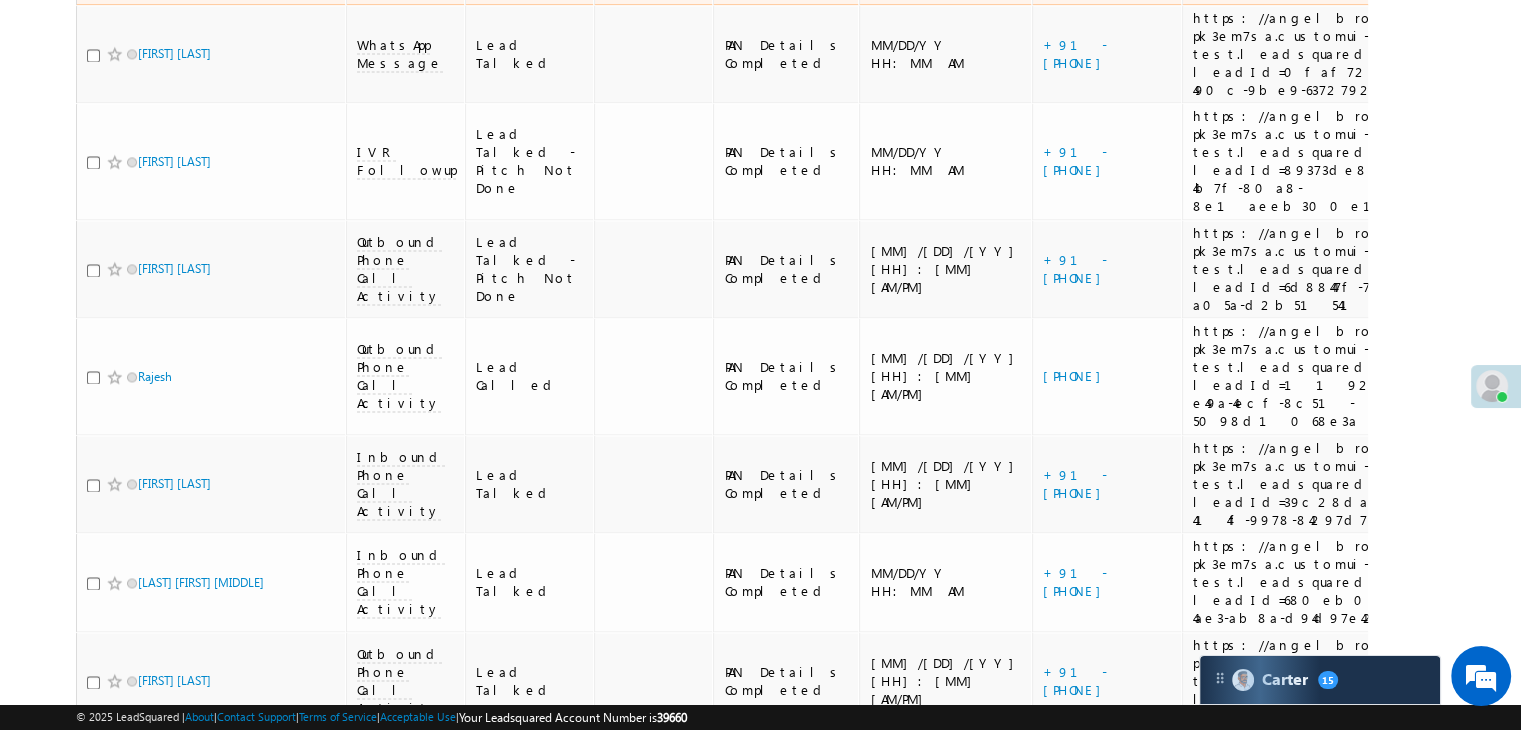 click on "https://angelbroking1-pk3em7sa.customui-test.leadsquared.com?leadId=3414401f-043e-44ac-9291-e2ec701cf9d4" at bounding box center [1326, -54] 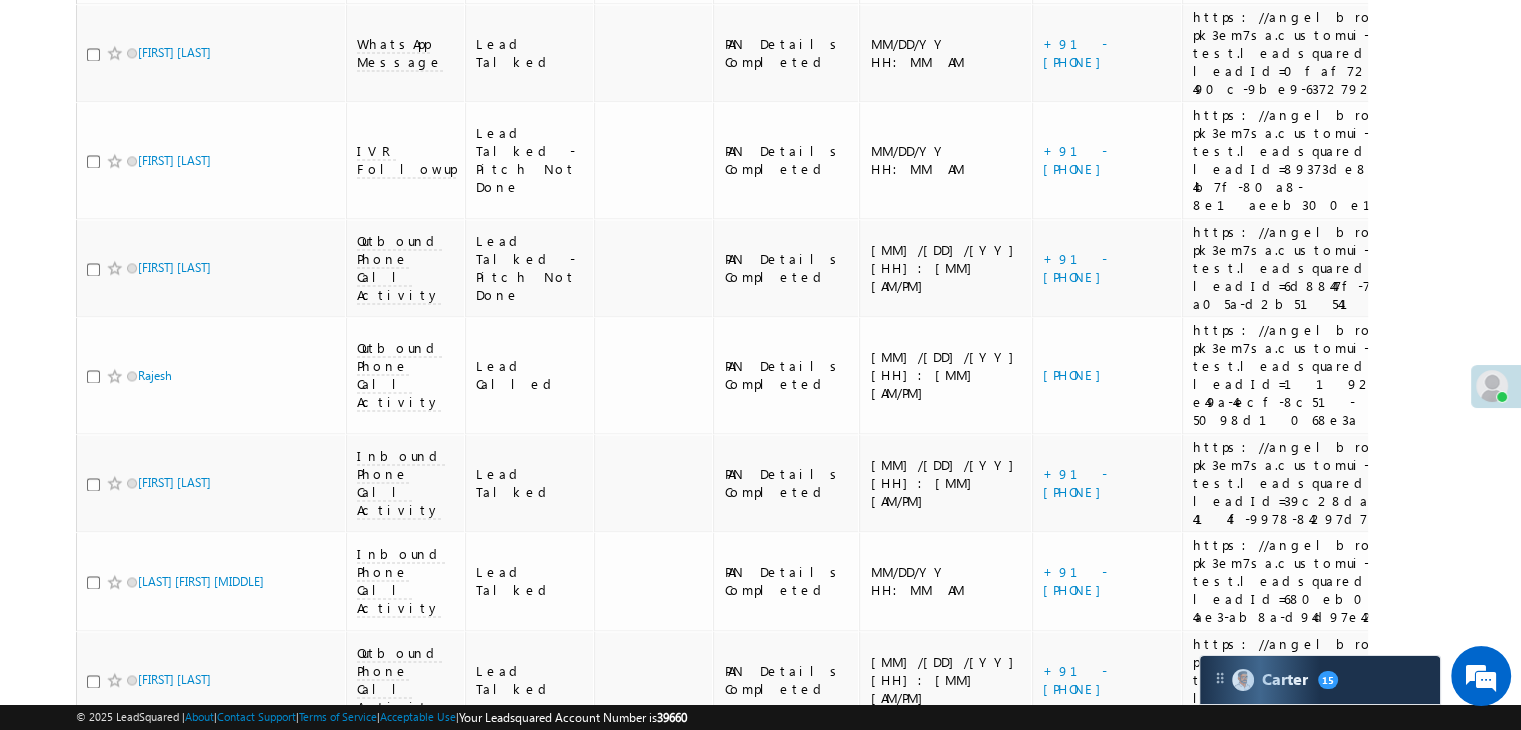 scroll, scrollTop: 3300, scrollLeft: 0, axis: vertical 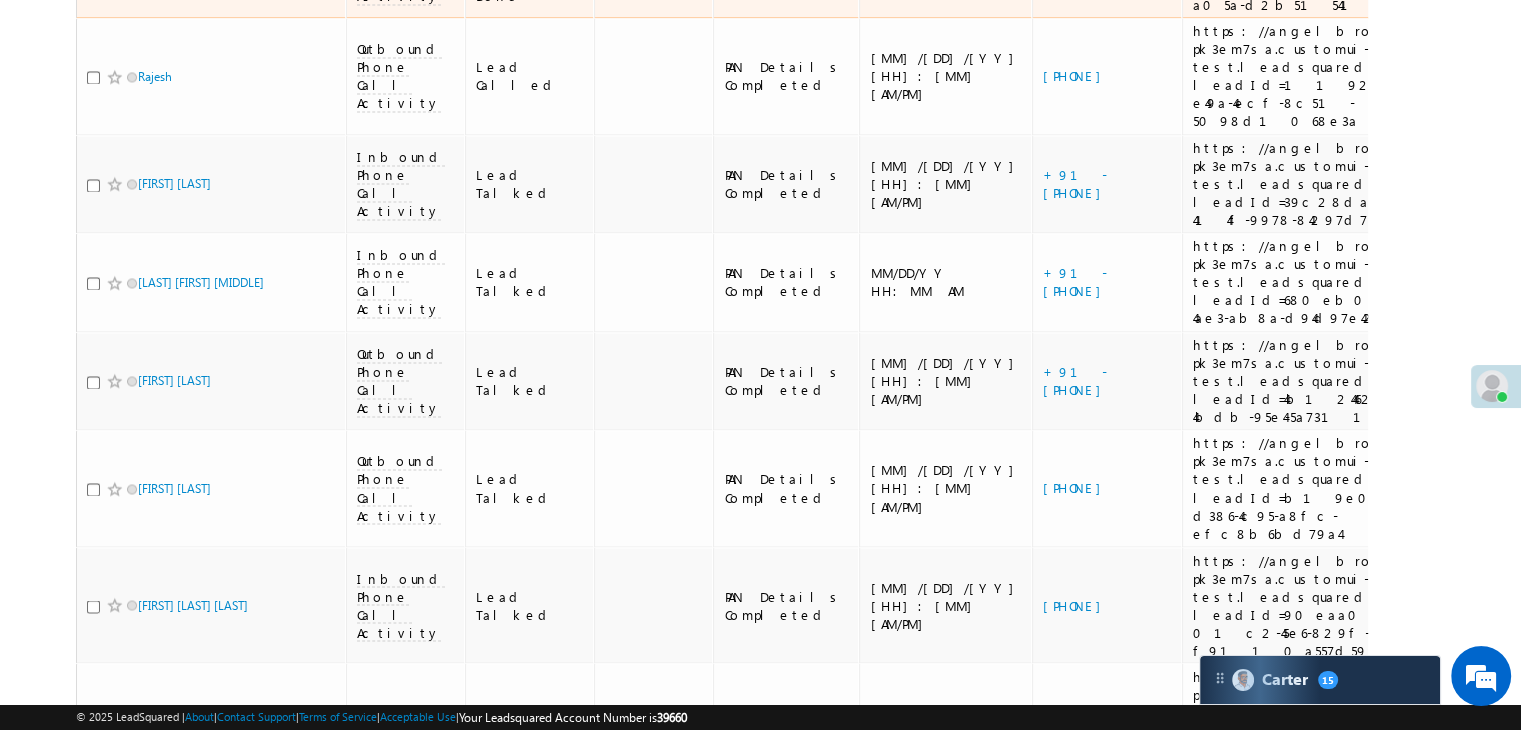 click on "https://angelbroking1-pk3em7sa.customui-test.leadsquared.com?leadId=6d88447f-794f-4adf-a05a-d2b515417171" at bounding box center (1326, -31) 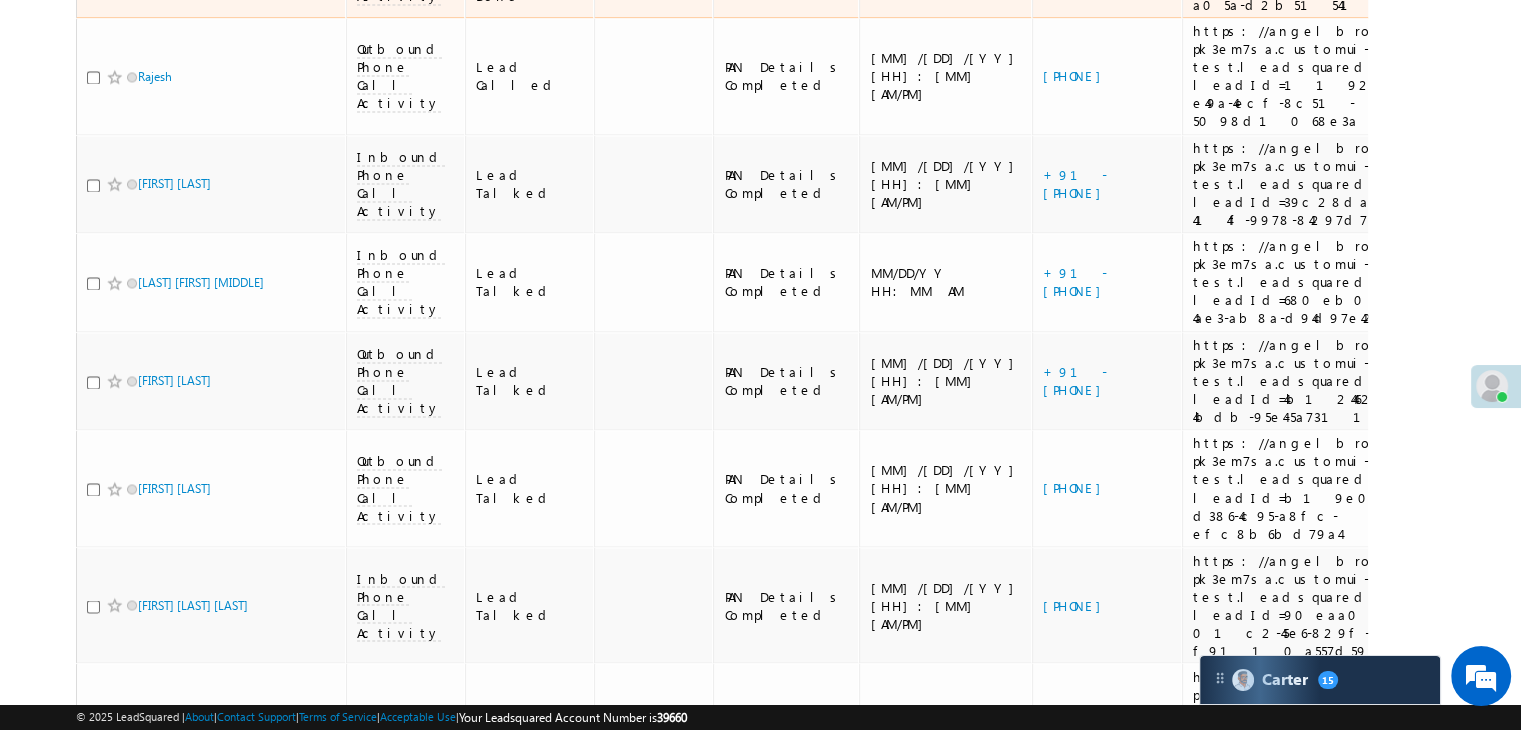 click on "https://angelbroking1-pk3em7sa.customui-test.leadsquared.com?leadId=6d88447f-794f-4adf-a05a-d2b515417171" at bounding box center (1326, -31) 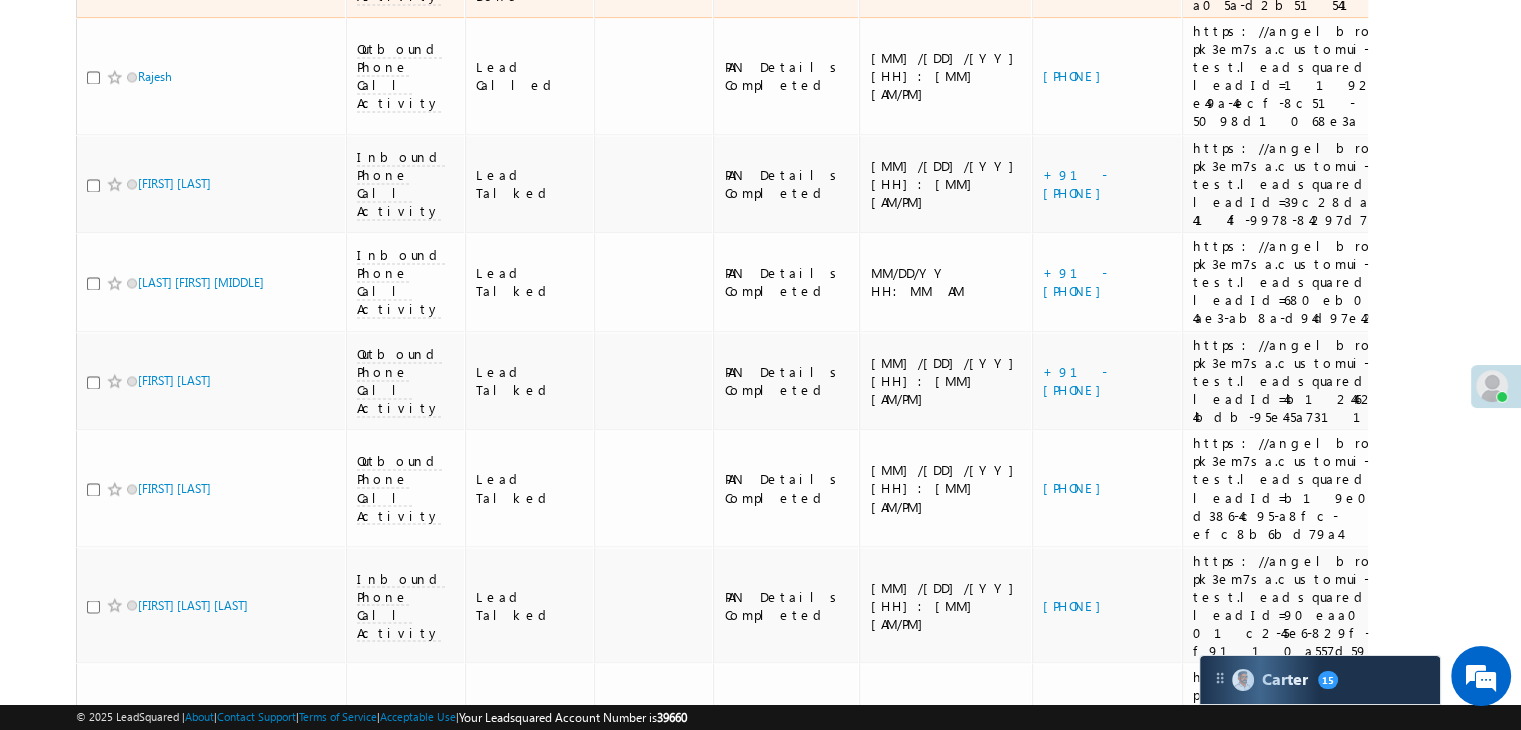 click on "https://angelbroking1-pk3em7sa.customui-test.leadsquared.com?leadId=6d88447f-794f-4adf-a05a-d2b515417171" at bounding box center [1326, -31] 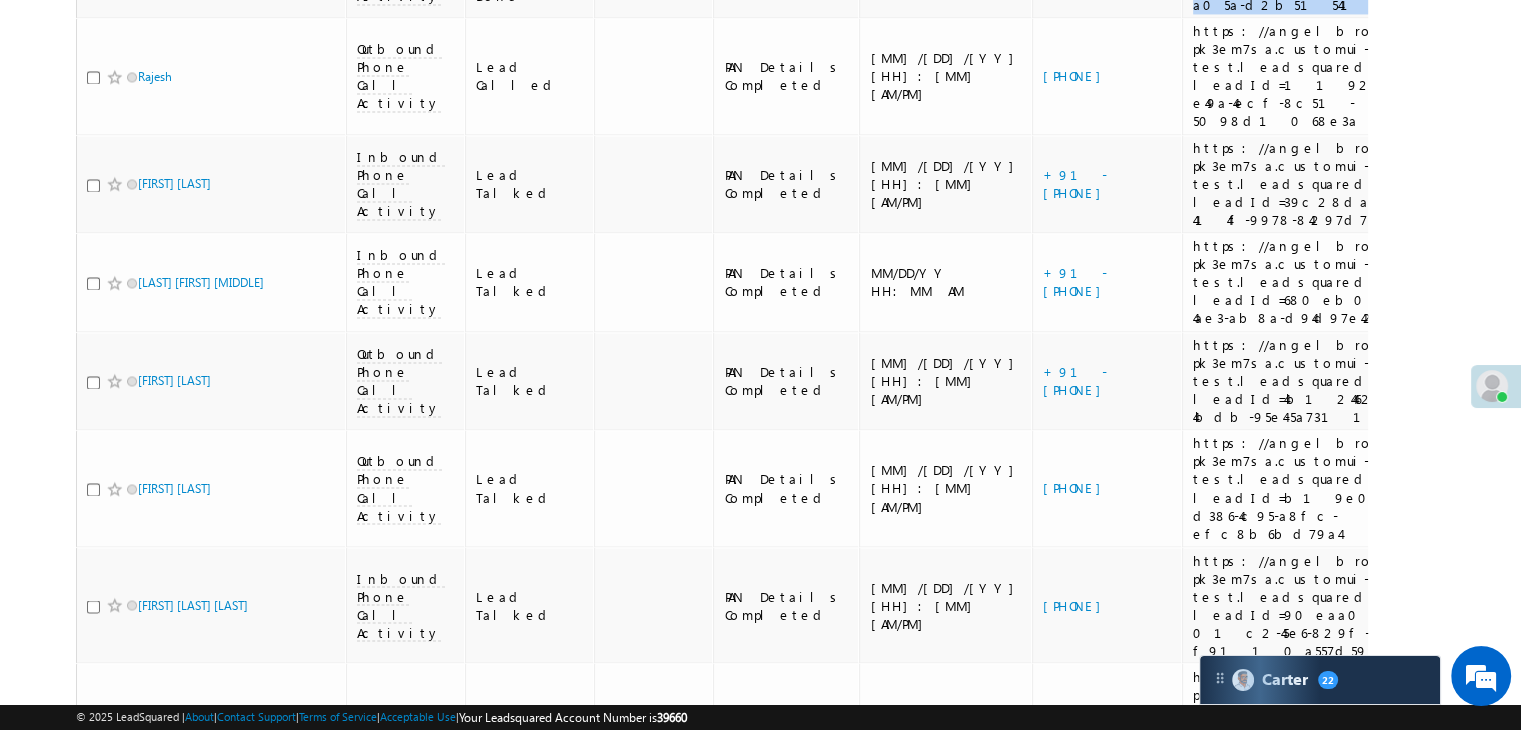scroll, scrollTop: 1100, scrollLeft: 0, axis: vertical 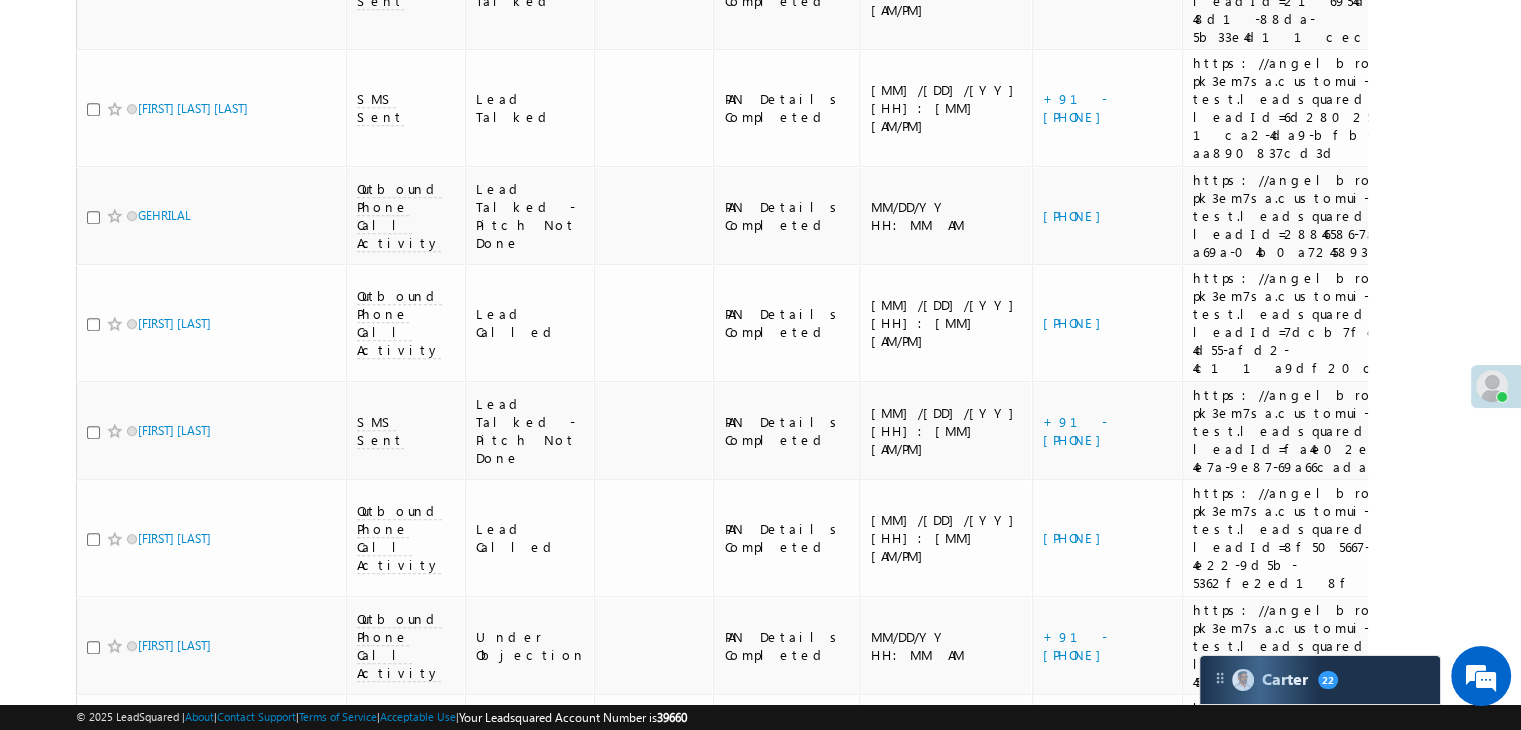 click on "Collapse Panel" at bounding box center [1424, -944] 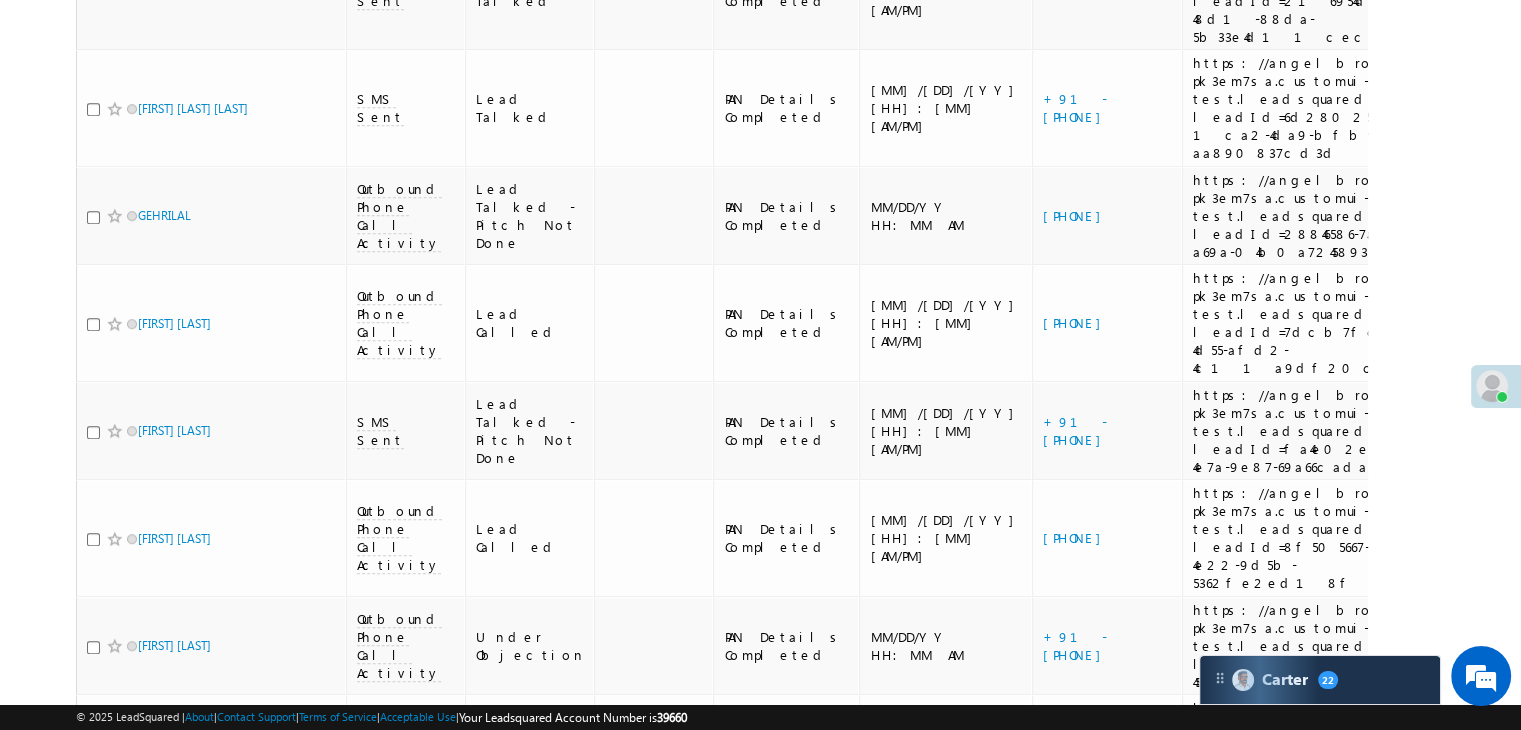 scroll, scrollTop: 0, scrollLeft: 0, axis: both 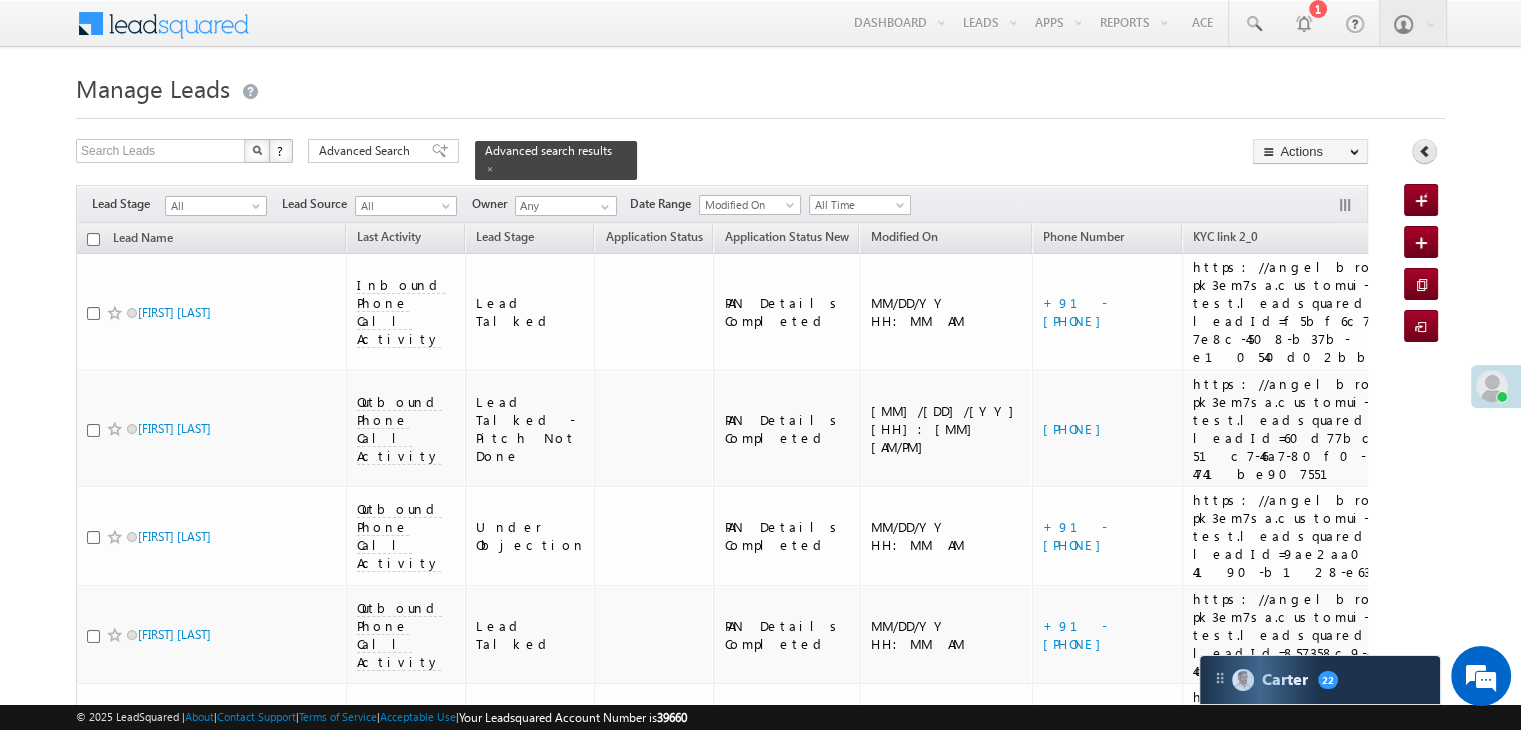click at bounding box center (1425, 151) 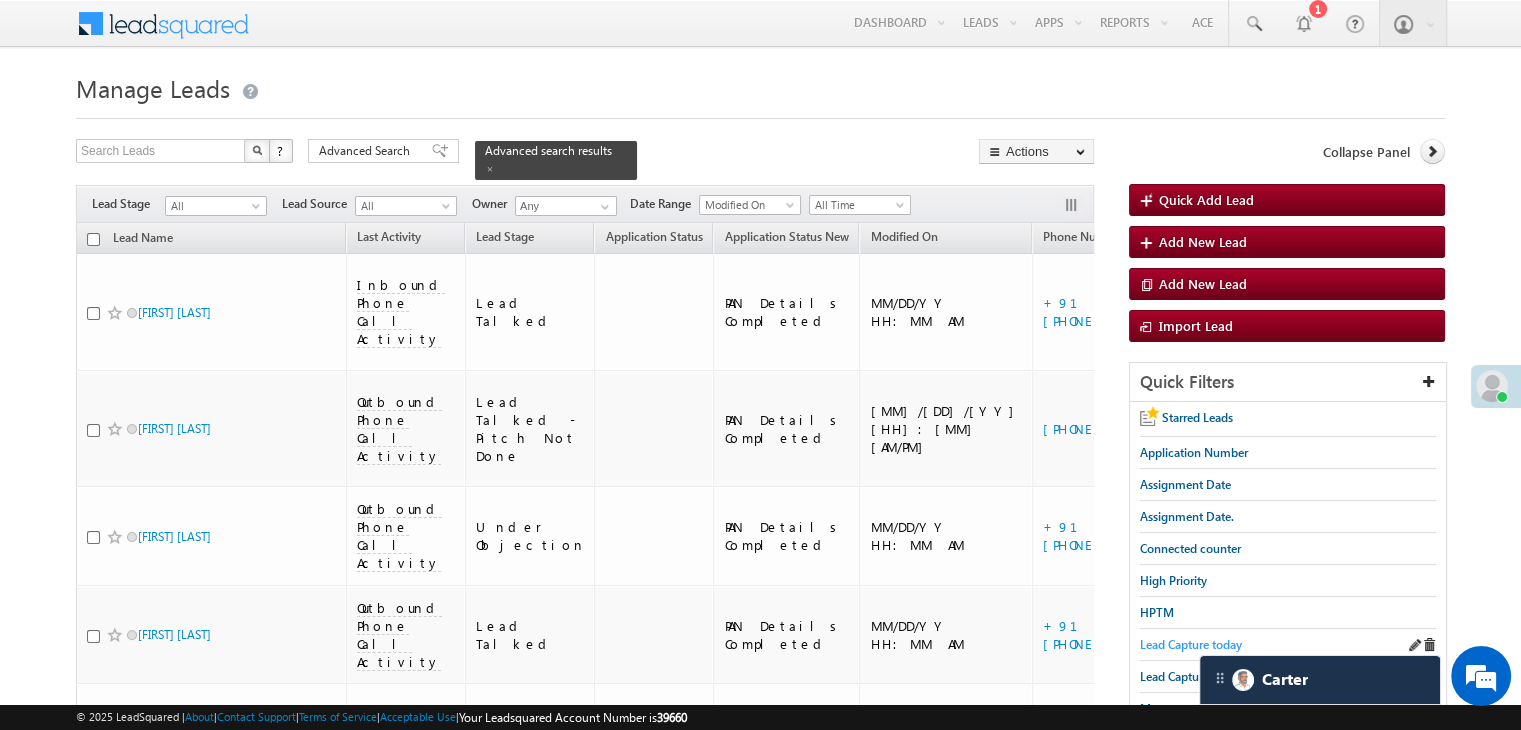 click on "Lead Capture today" at bounding box center (1191, 644) 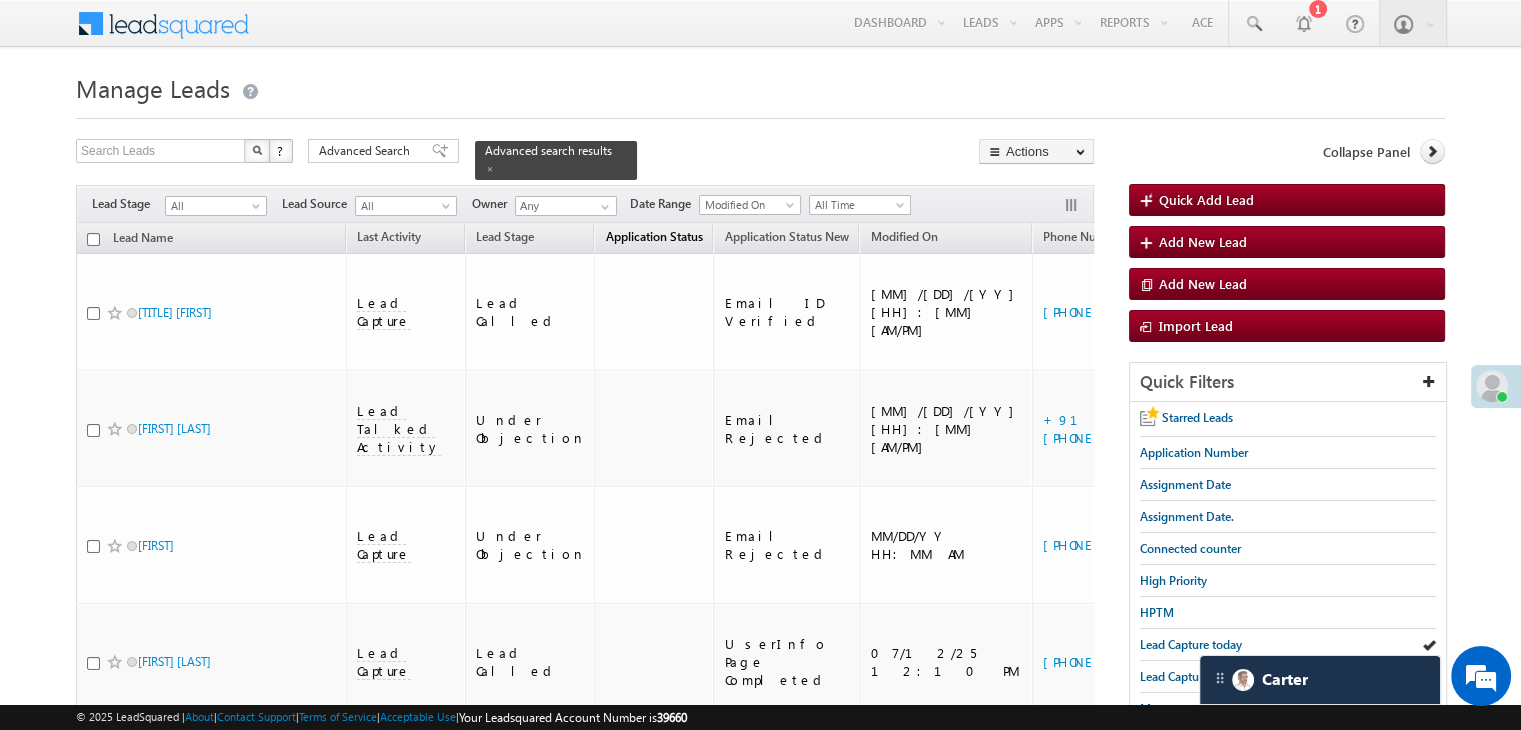 click on "Application Status
(sorted descending)" at bounding box center (653, 239) 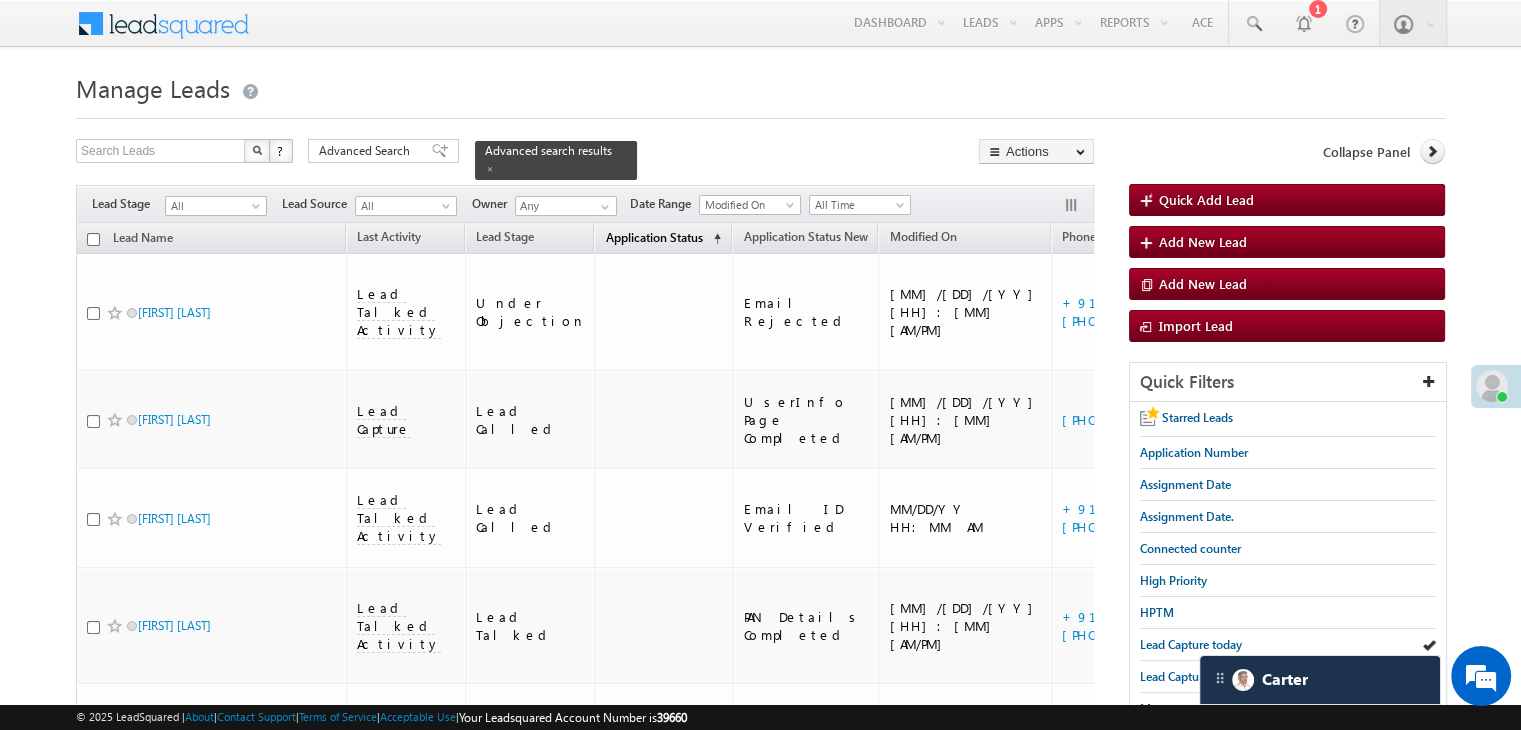 click on "Application Status
(sorted ascending)" at bounding box center [663, 239] 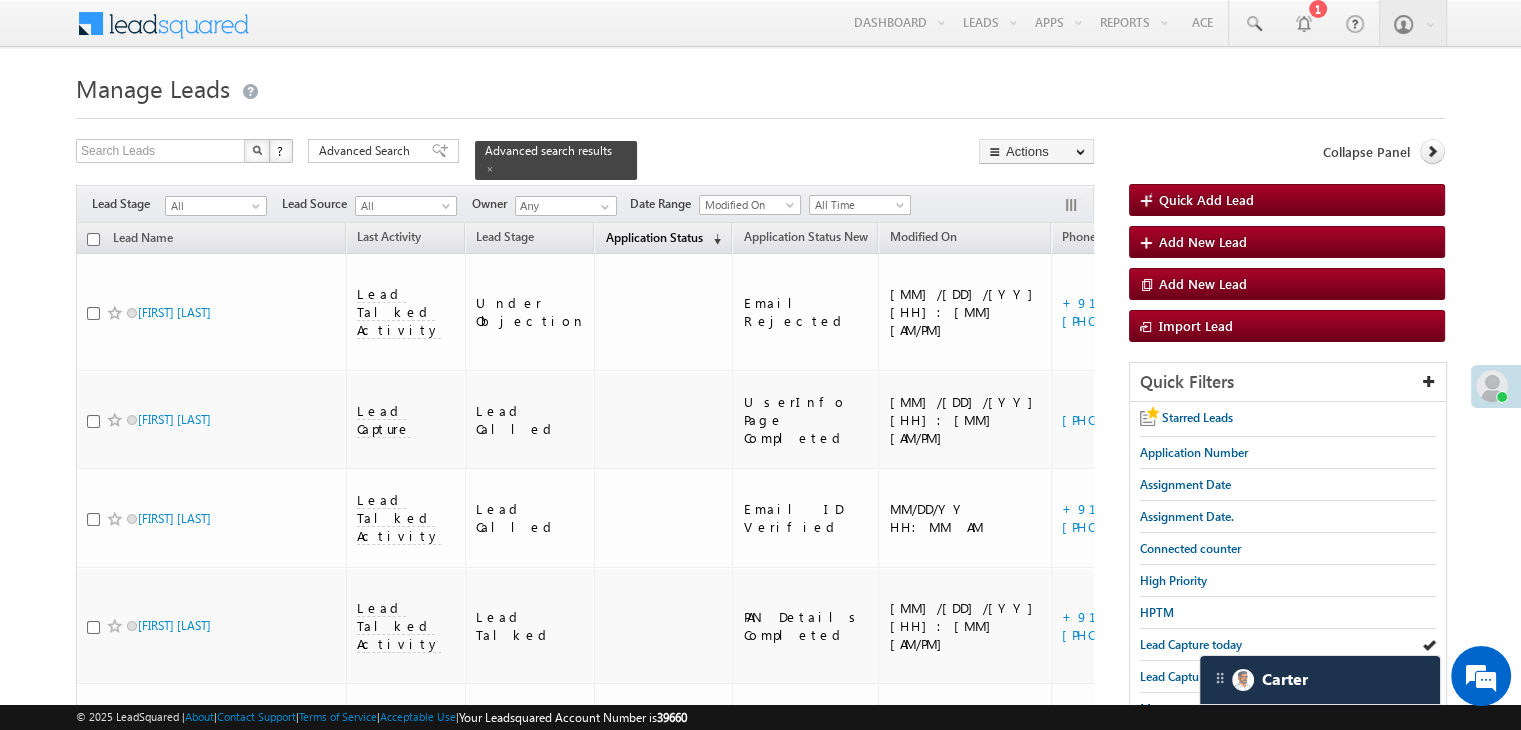 click on "Application Status" at bounding box center (653, 237) 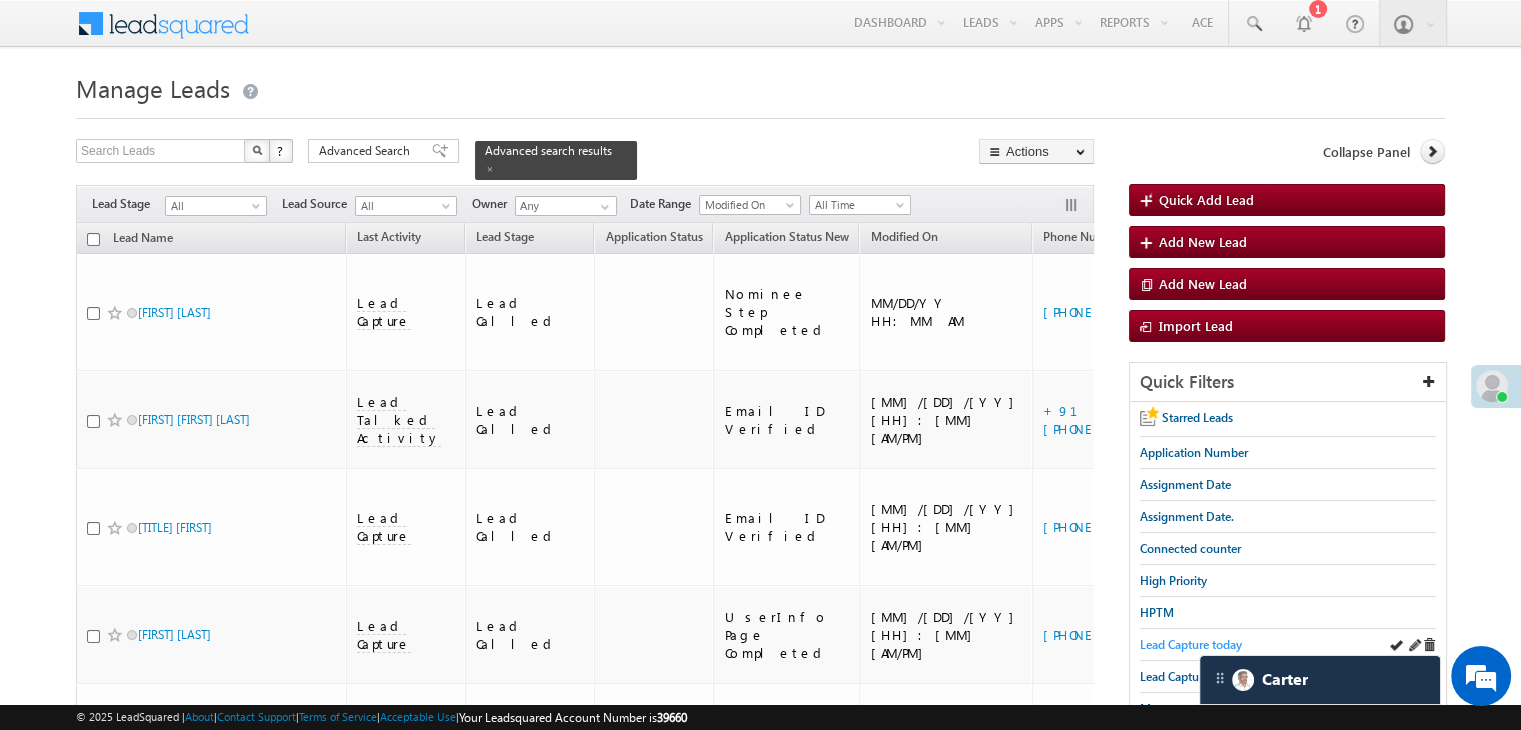 click on "Lead Capture today" at bounding box center [1191, 644] 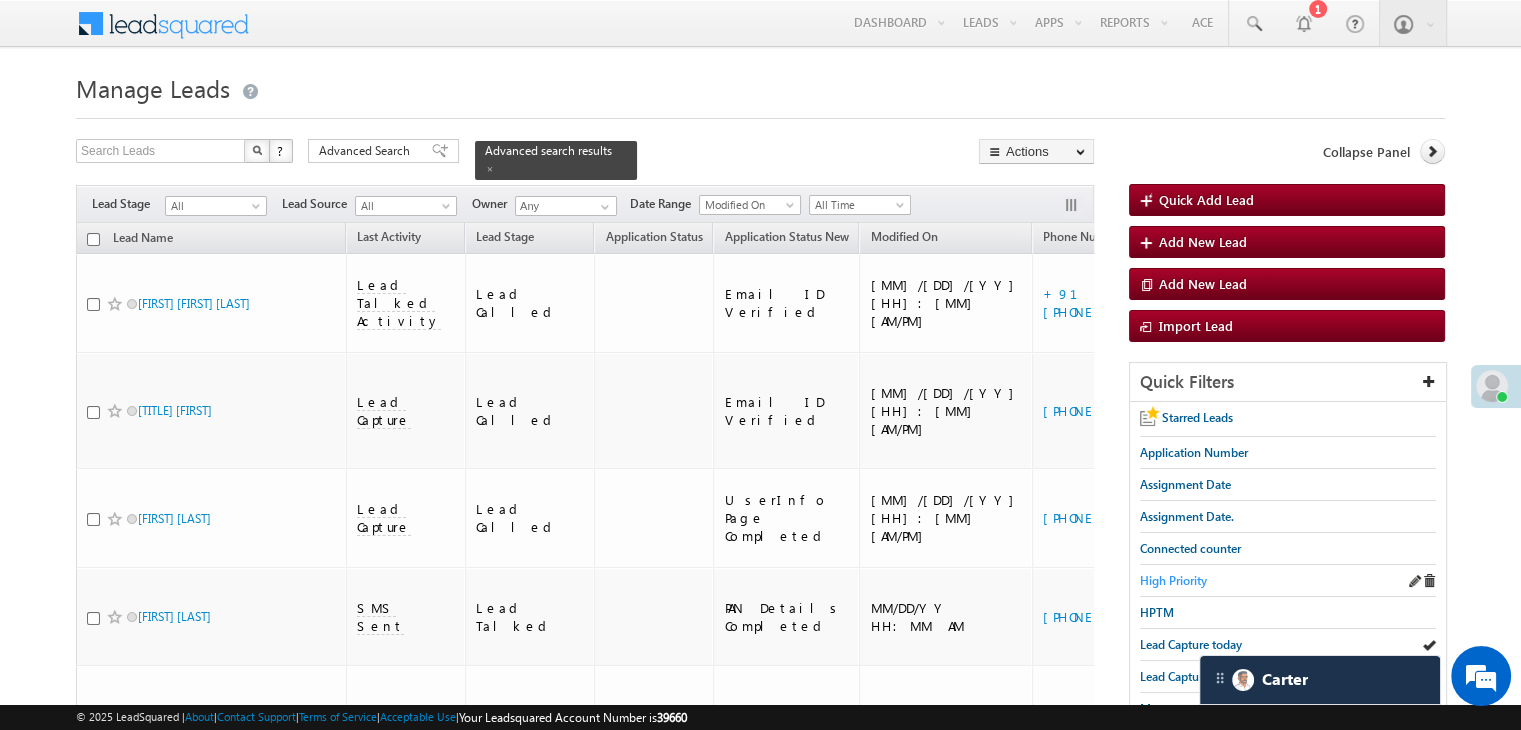 click on "High Priority" at bounding box center (1173, 580) 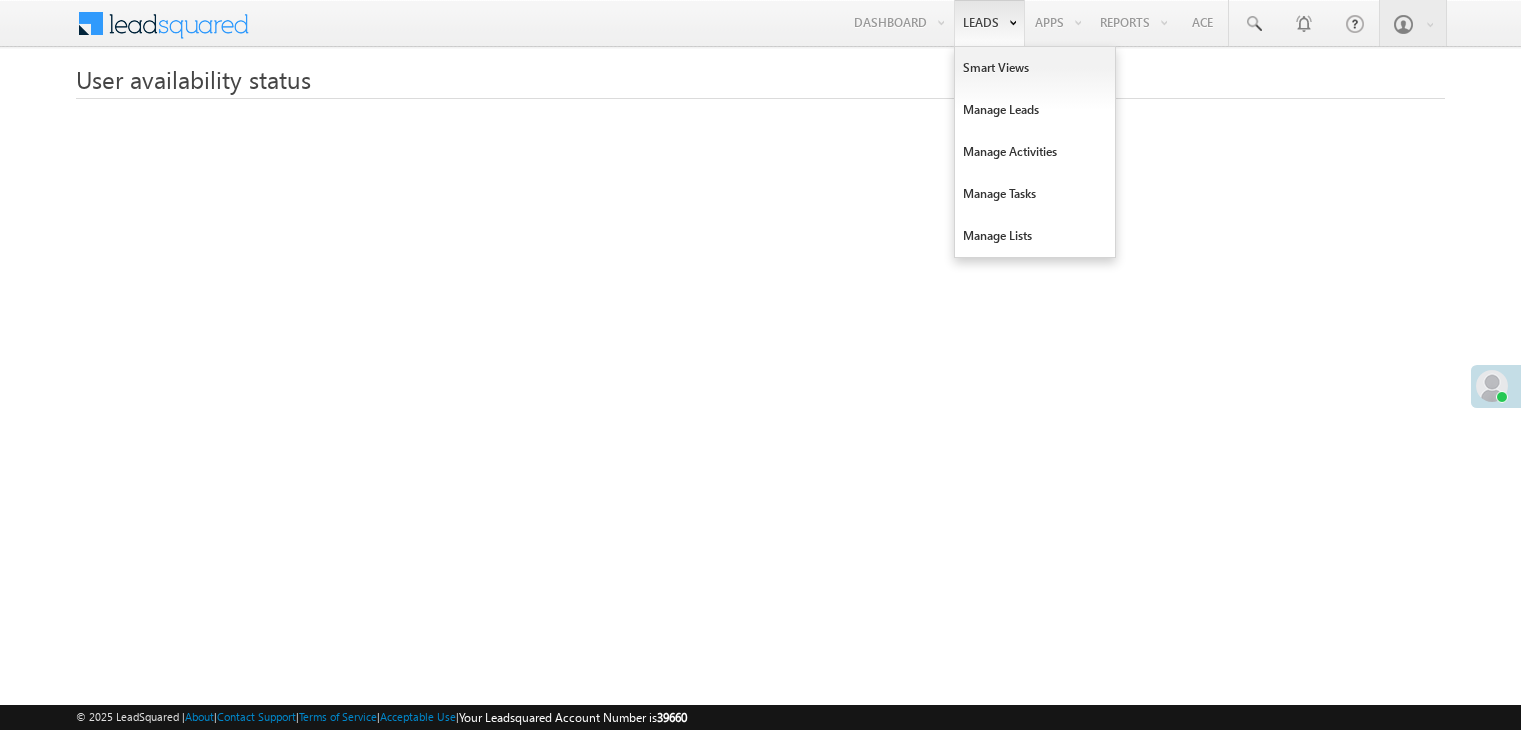 scroll, scrollTop: 0, scrollLeft: 0, axis: both 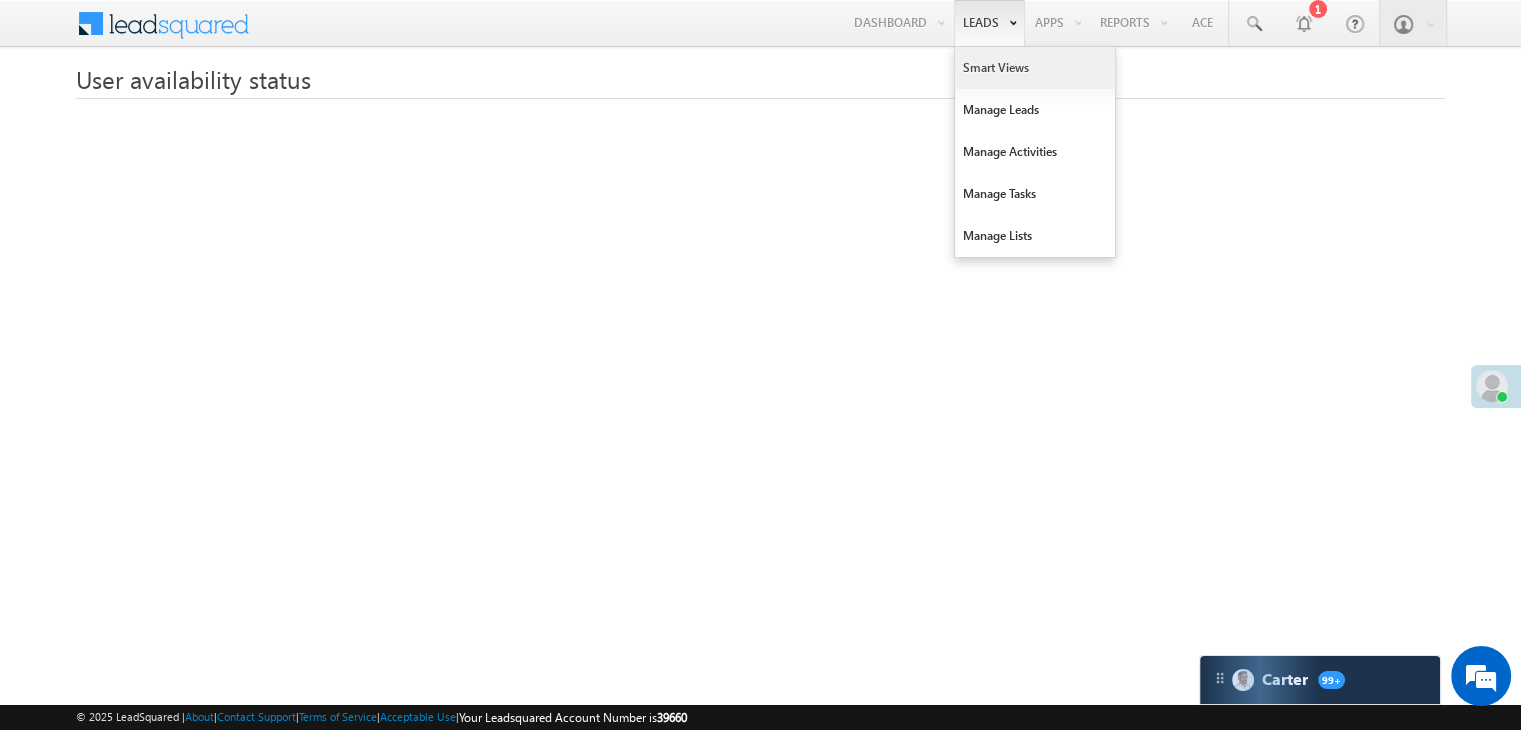 click on "Smart Views" at bounding box center [1035, 68] 